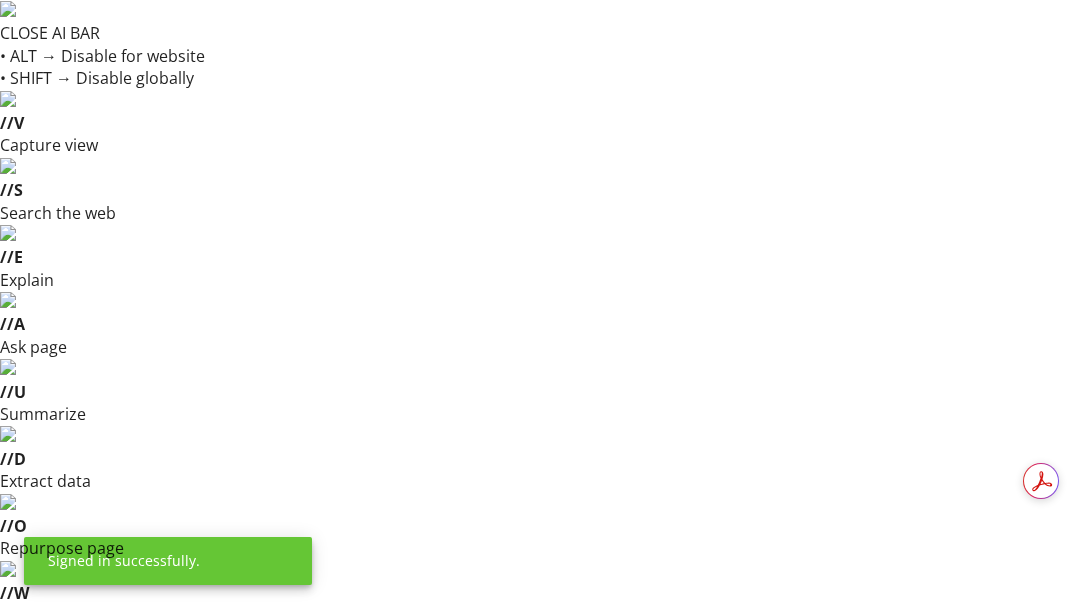 scroll, scrollTop: 0, scrollLeft: 0, axis: both 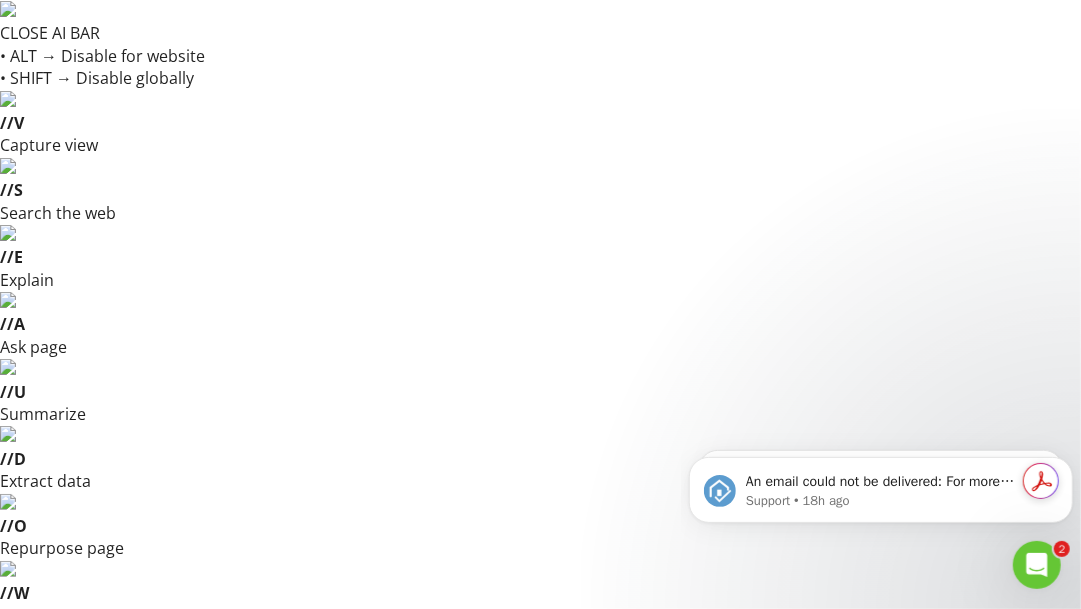 click 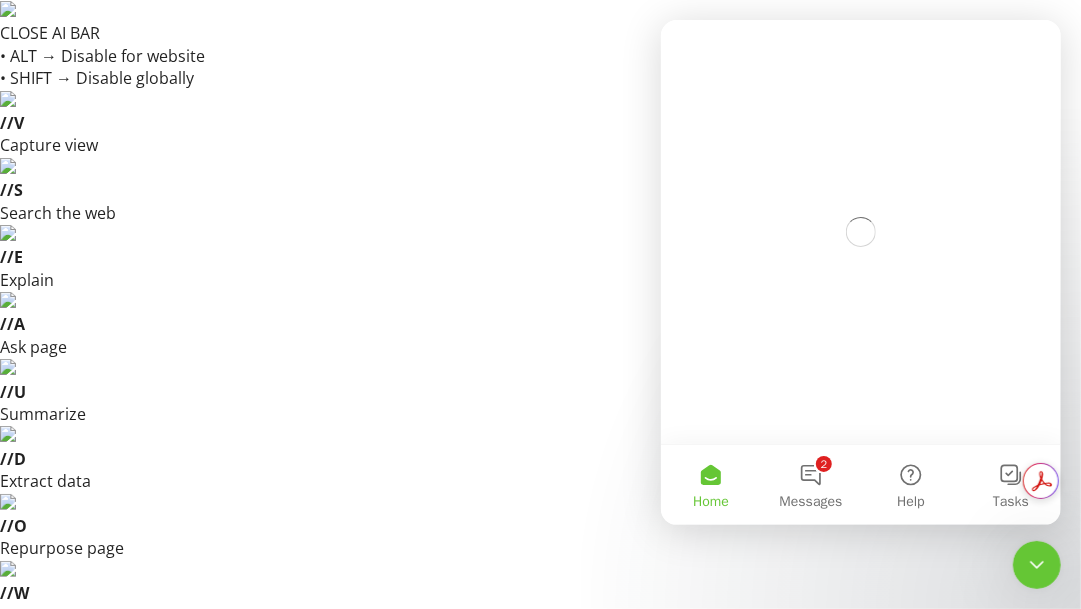scroll, scrollTop: 0, scrollLeft: 0, axis: both 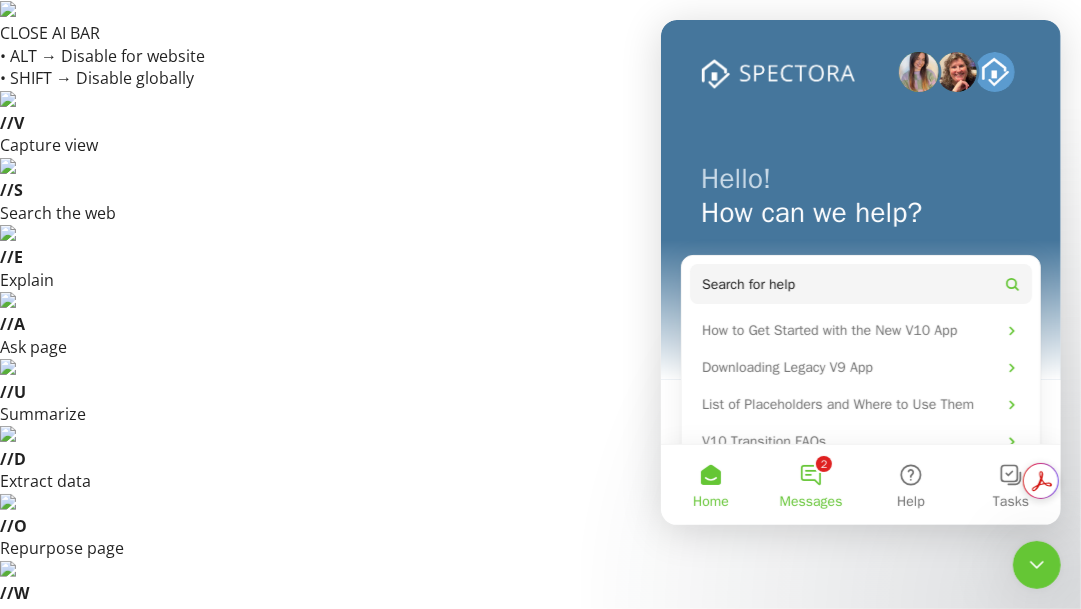 click on "2 Messages" at bounding box center (810, 485) 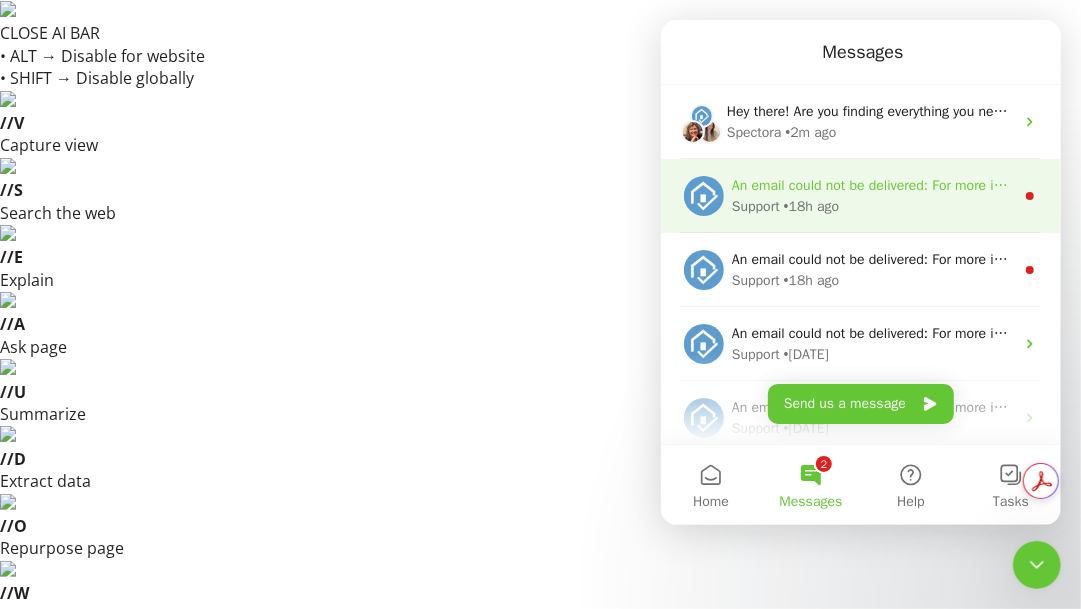click on "An email could not be delivered:  For more information, view Why emails don't get delivered (Support Article)" at bounding box center (1059, 185) 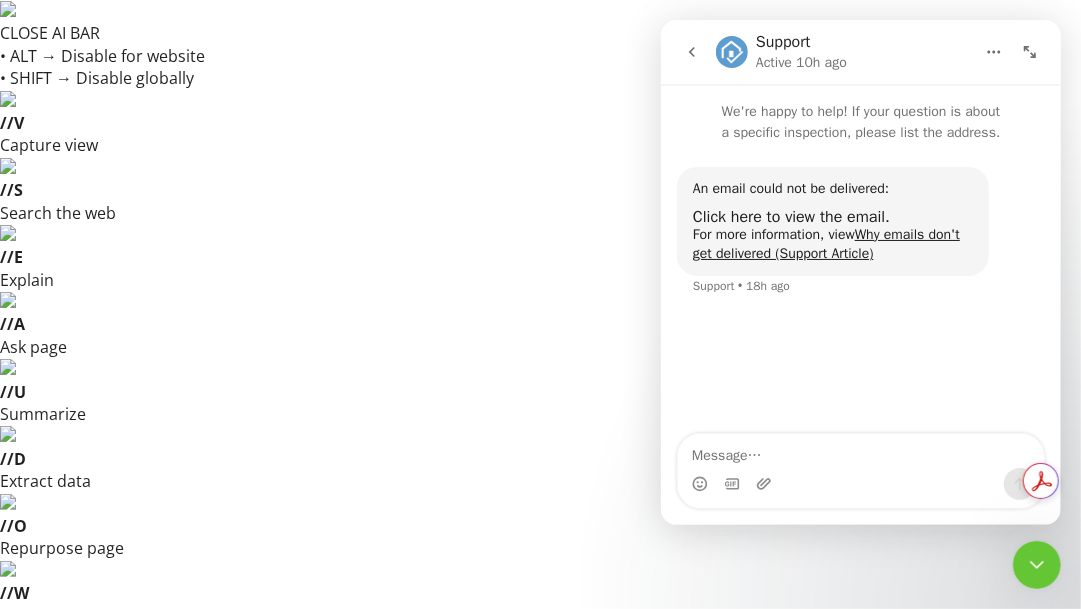 click at bounding box center (691, 52) 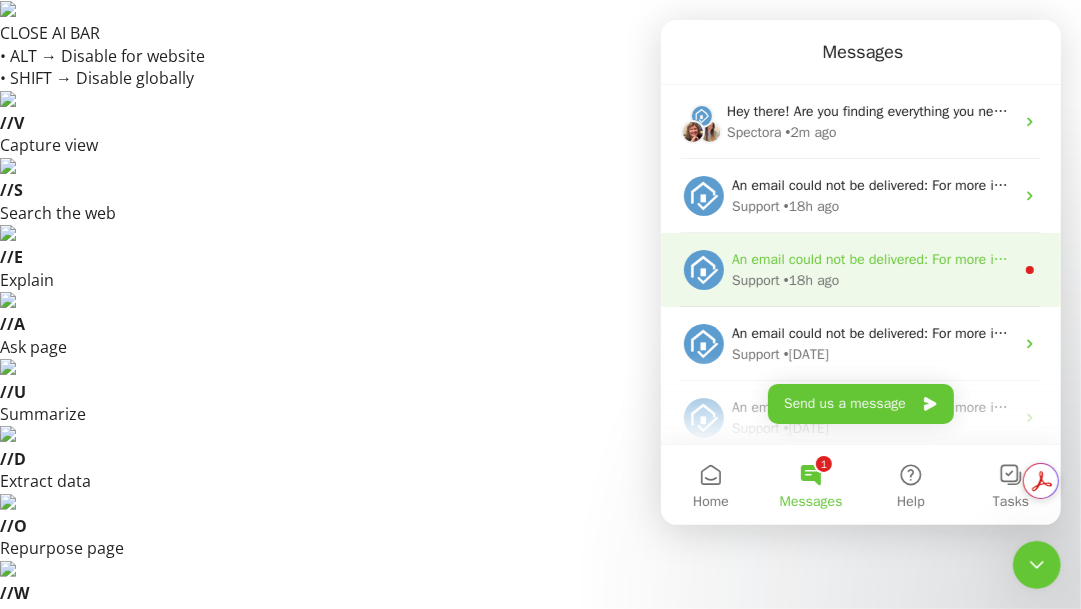 scroll, scrollTop: 0, scrollLeft: 0, axis: both 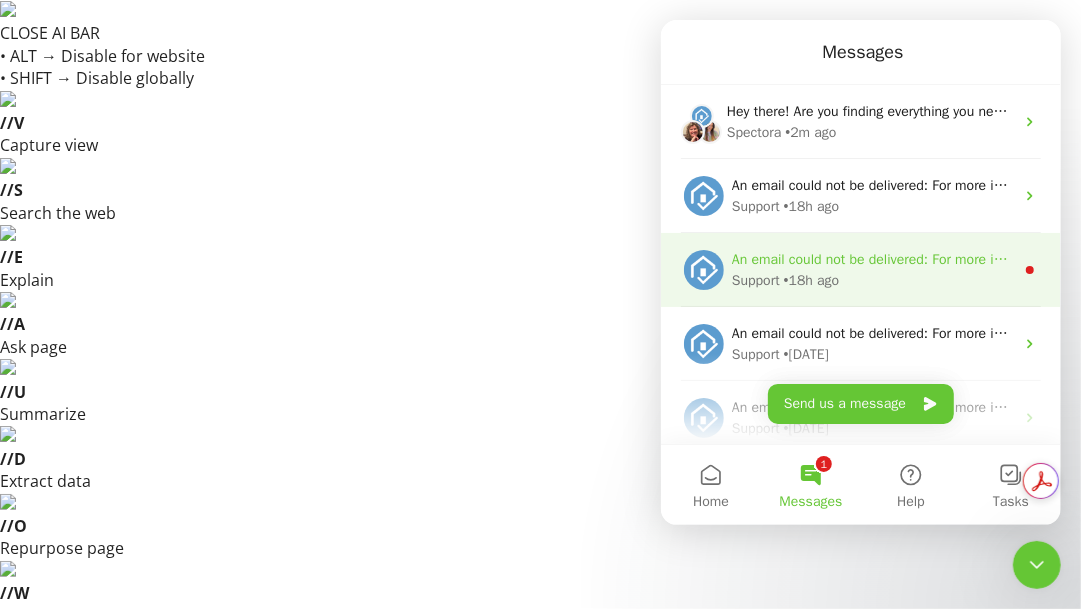 click on "Support •  18h ago" at bounding box center [872, 280] 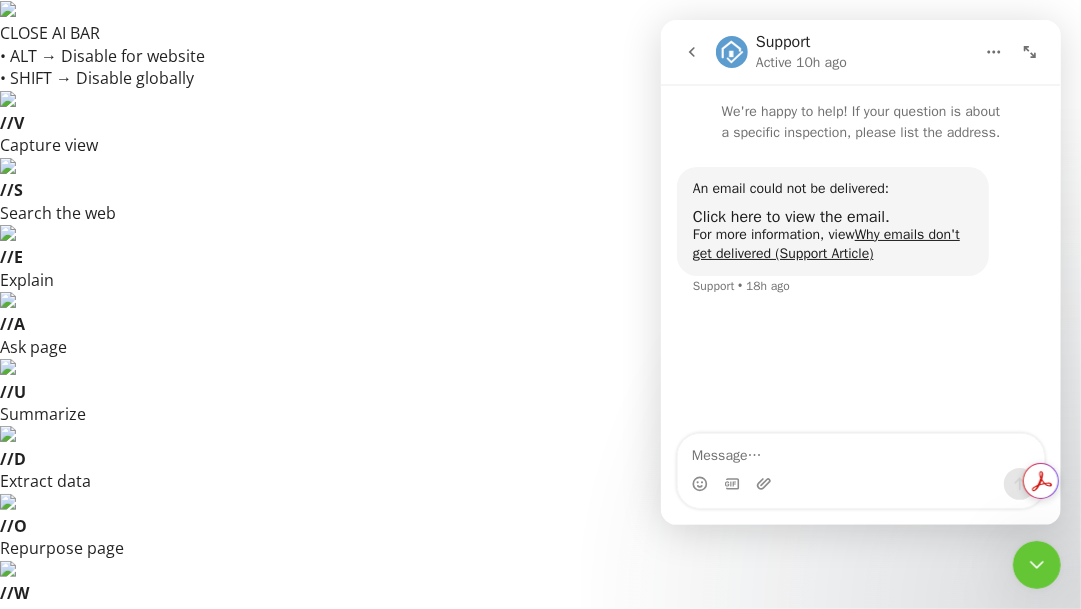 click 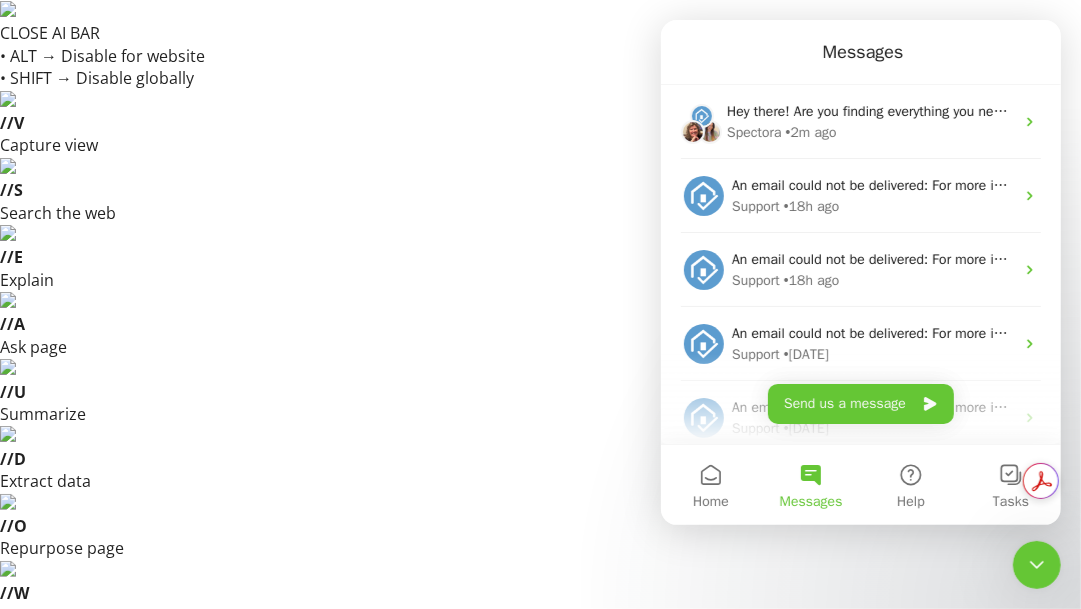 scroll, scrollTop: 61, scrollLeft: 0, axis: vertical 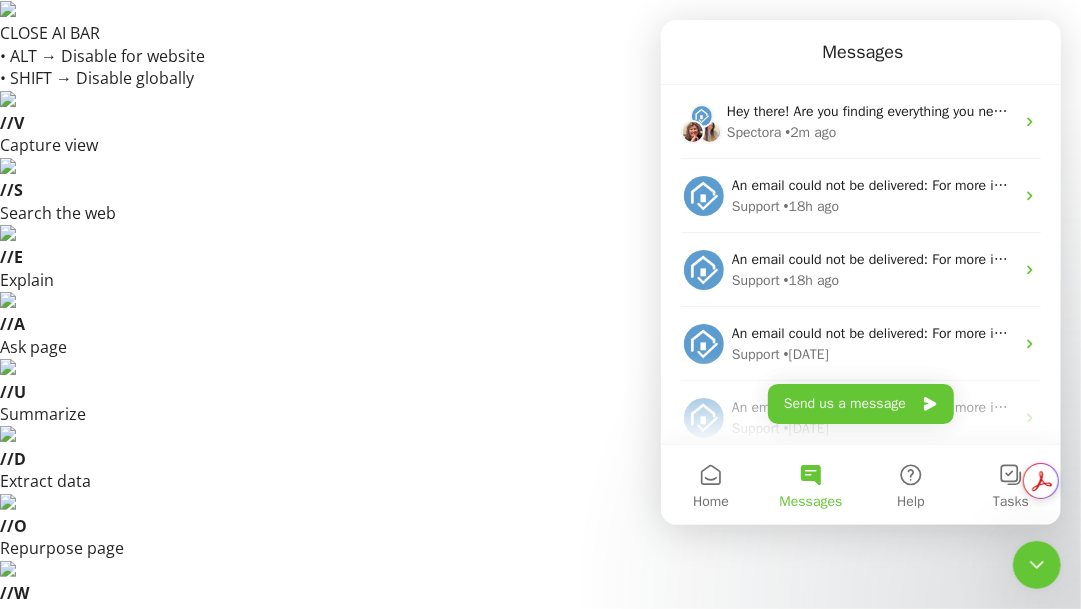 click 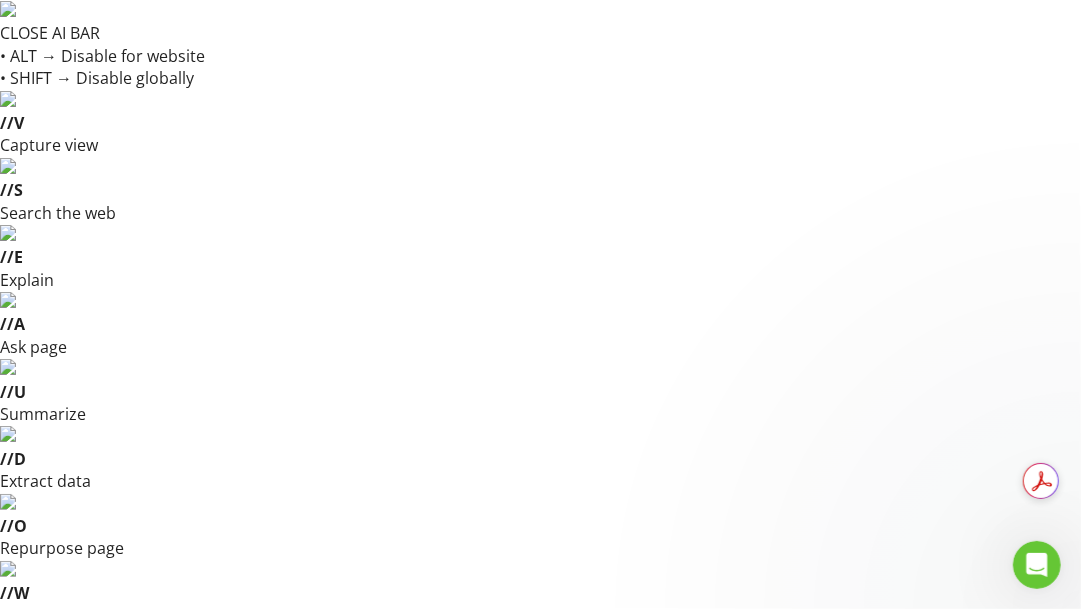 scroll, scrollTop: 0, scrollLeft: 0, axis: both 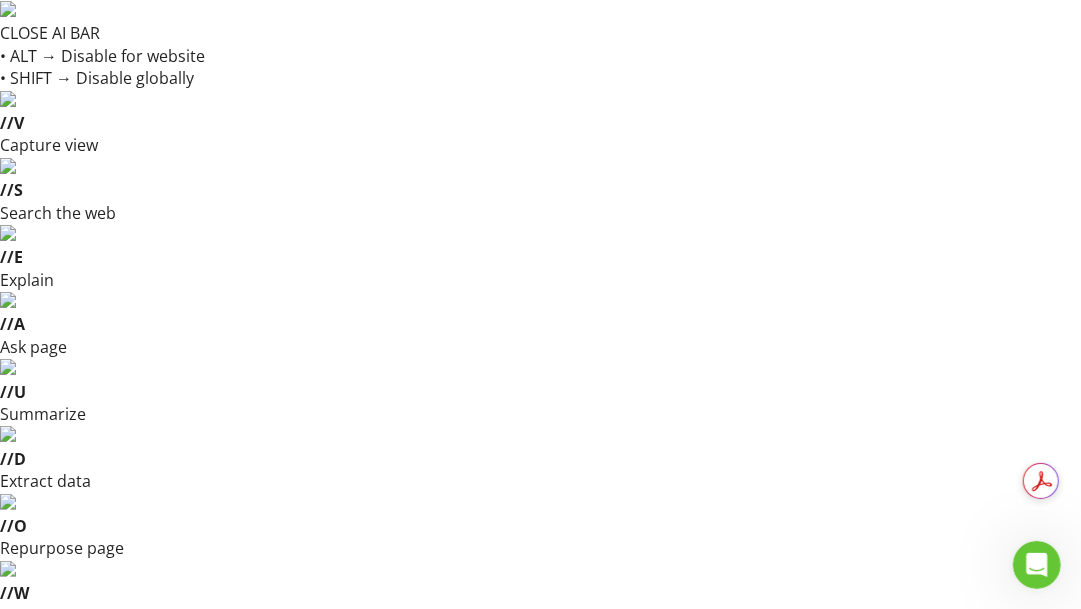 click on "Inspections" at bounding box center (278, 893) 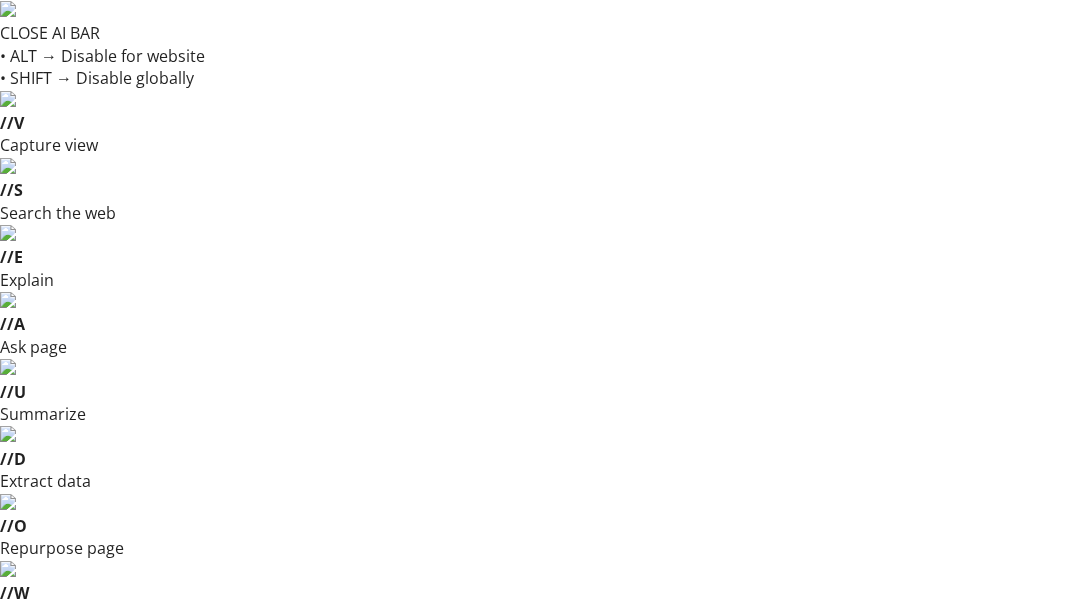 scroll, scrollTop: 0, scrollLeft: 0, axis: both 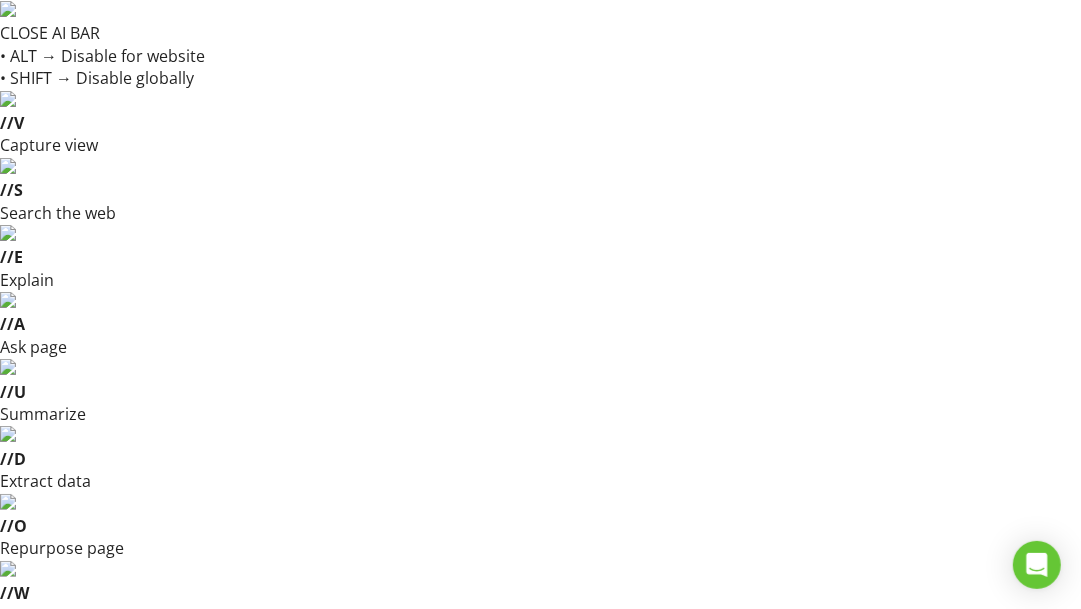 click on "past" at bounding box center [176, 1037] 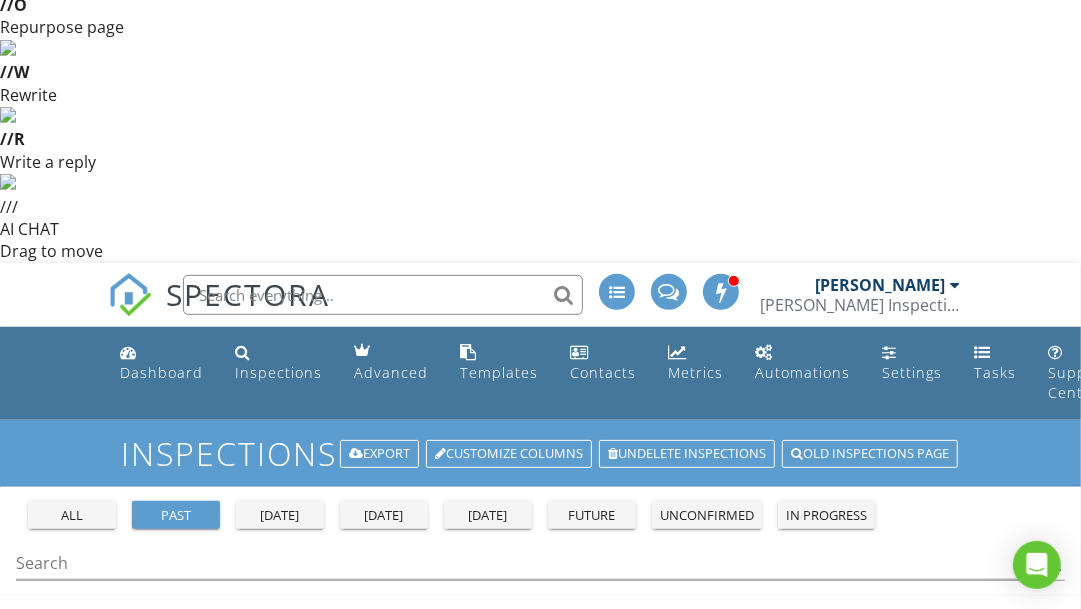 scroll, scrollTop: 522, scrollLeft: 0, axis: vertical 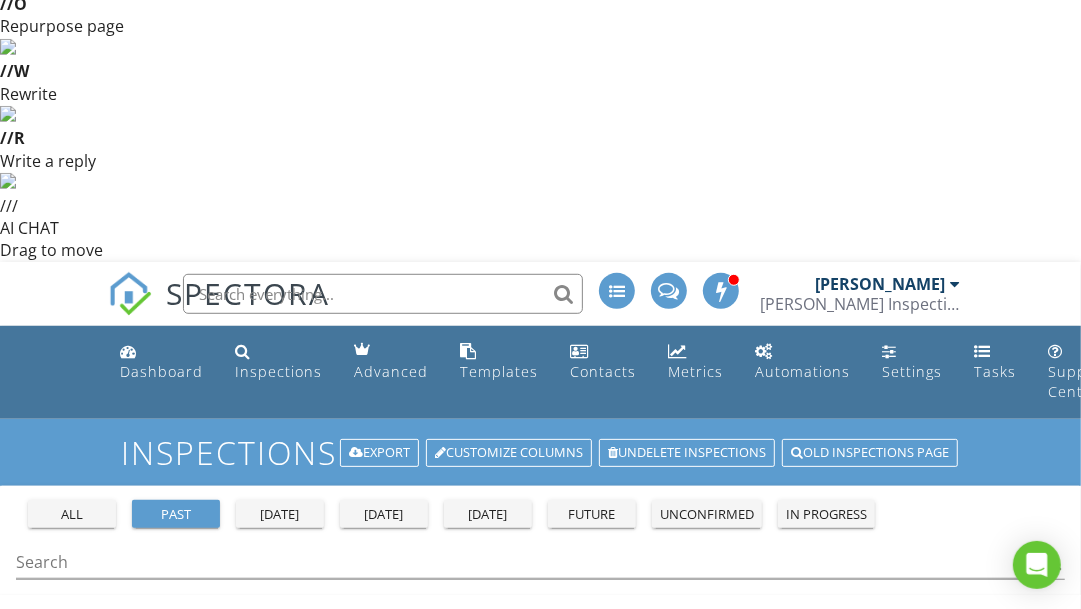 click at bounding box center (33, 1125) 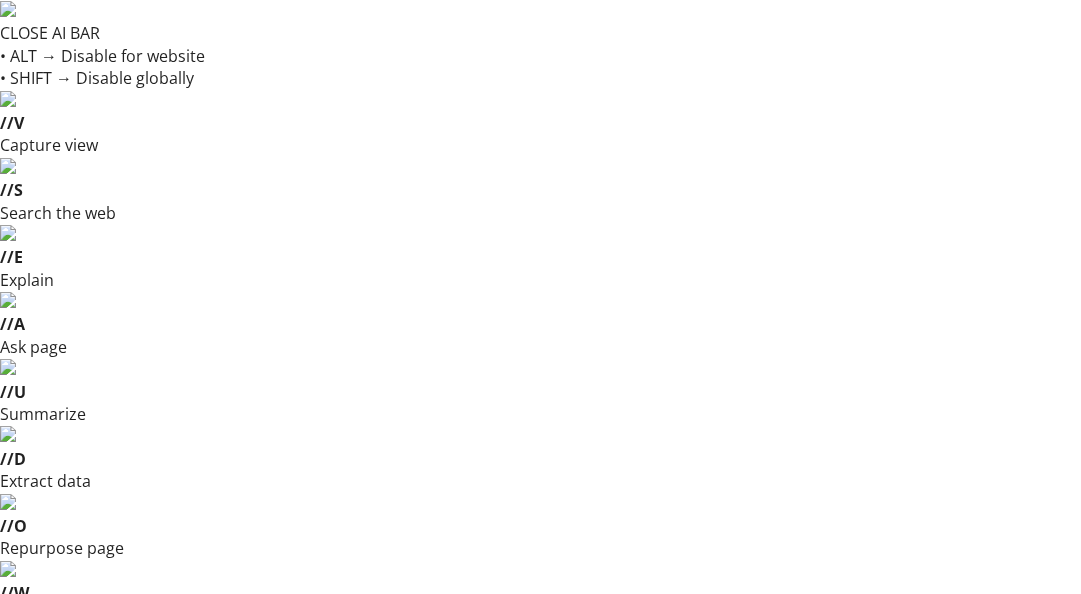 scroll, scrollTop: 0, scrollLeft: 0, axis: both 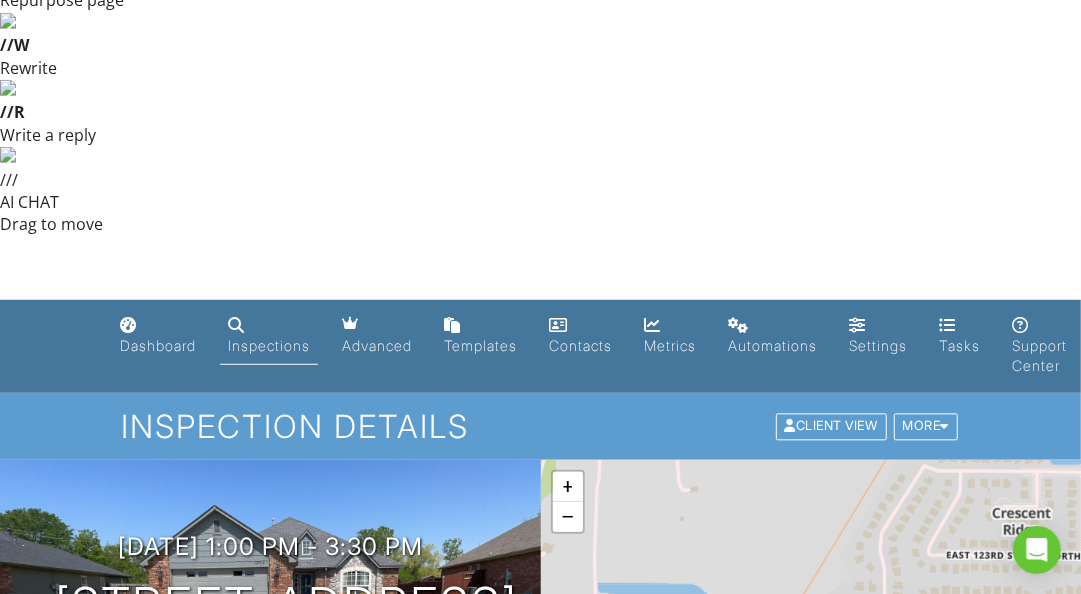click at bounding box center (923, 1032) 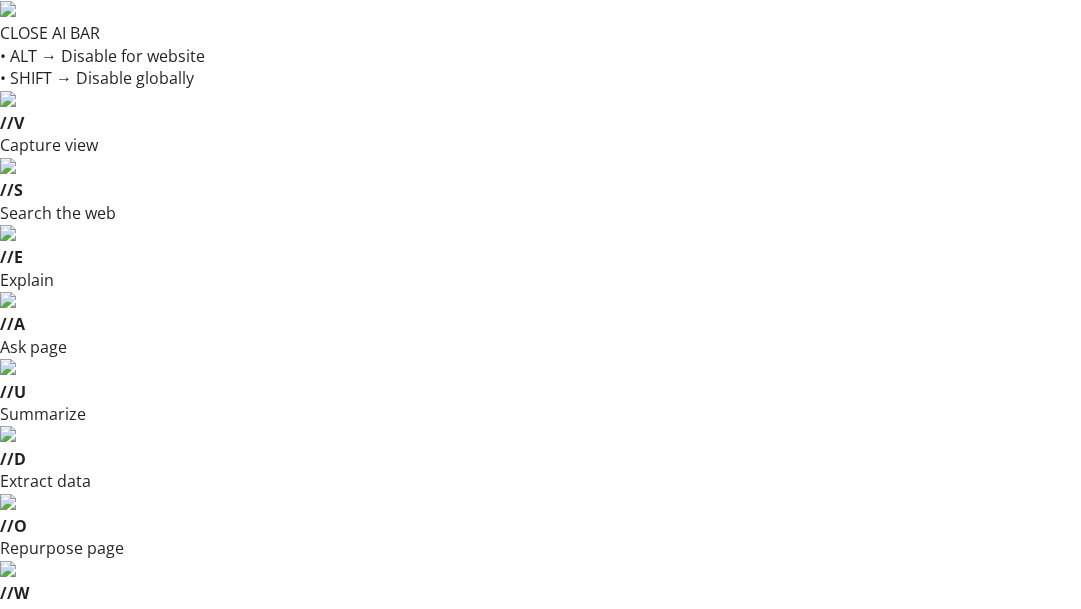 scroll, scrollTop: 0, scrollLeft: 0, axis: both 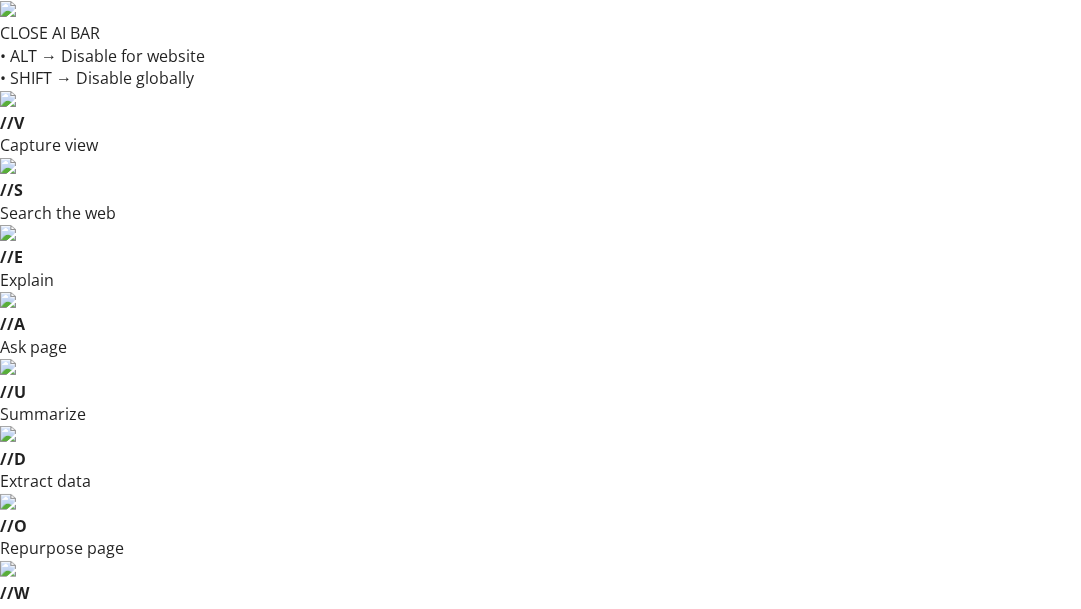 click on "Templates" at bounding box center (499, 893) 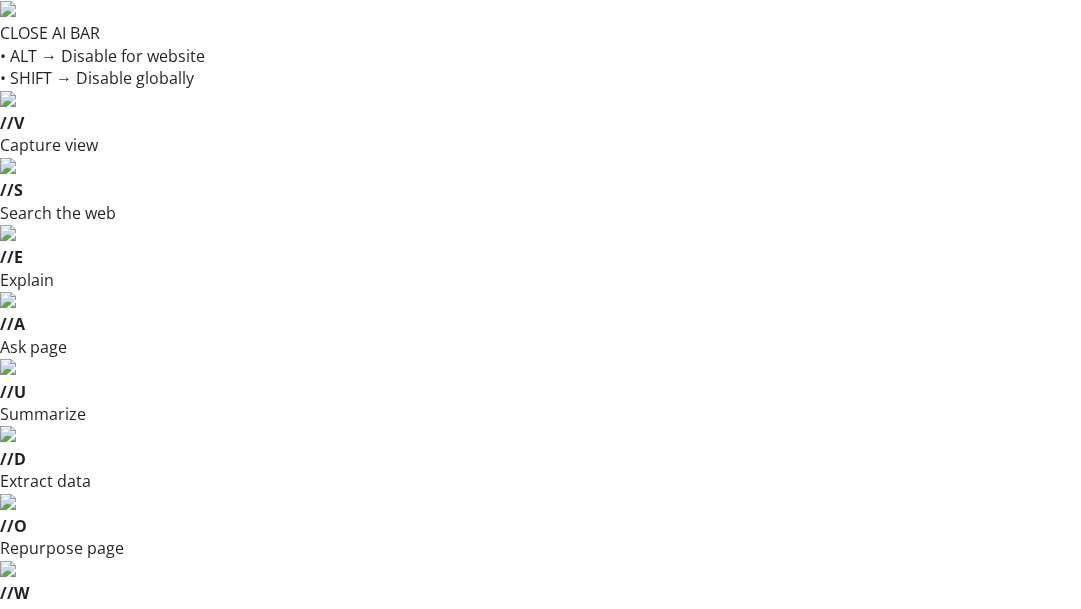 scroll, scrollTop: 0, scrollLeft: 0, axis: both 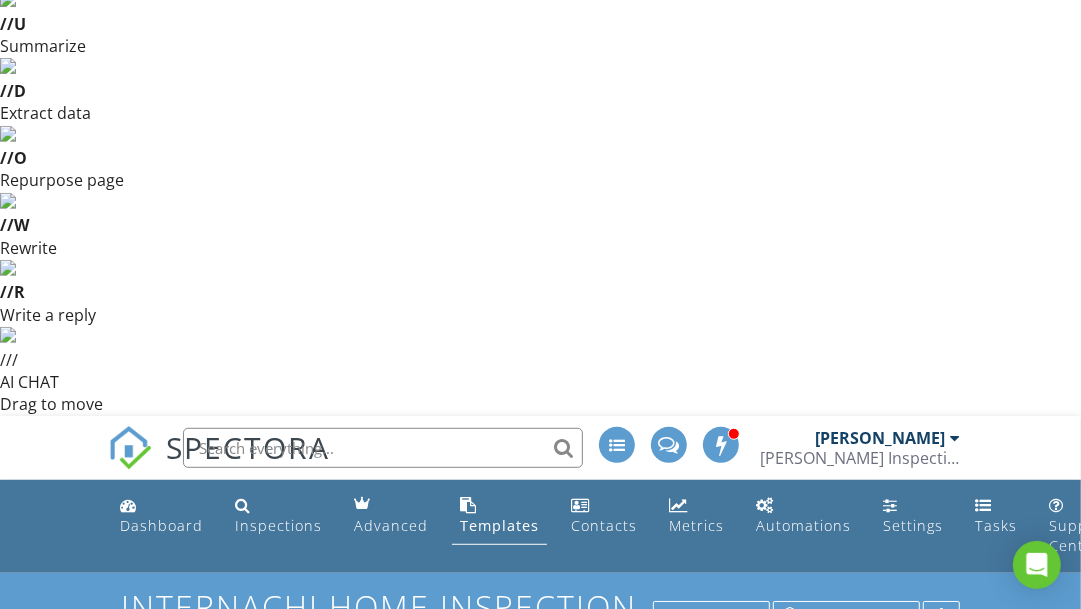 click on "Heating" at bounding box center (138, 1108) 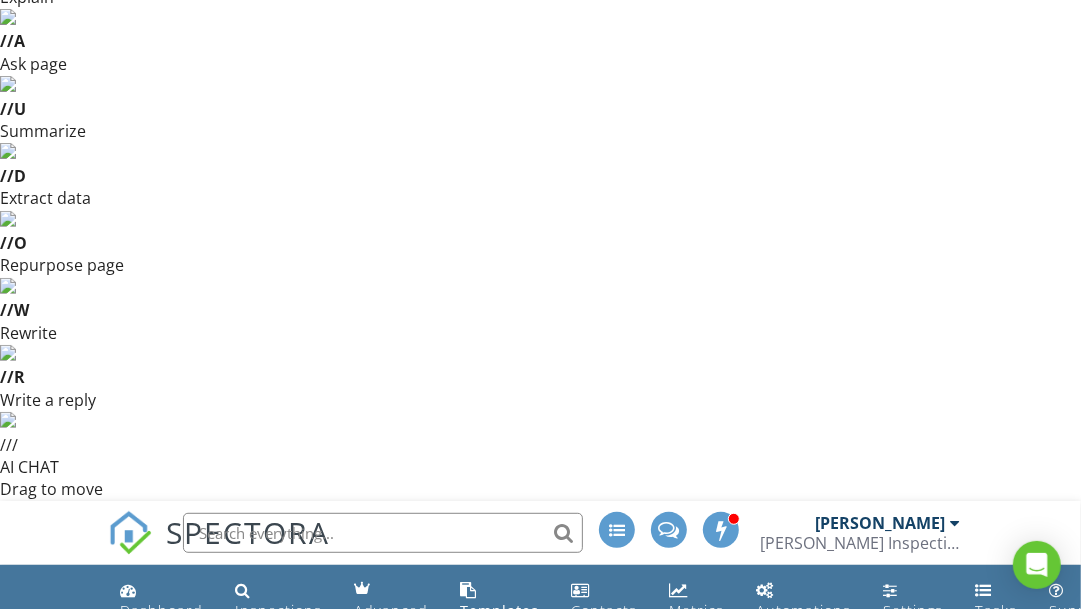scroll, scrollTop: 279, scrollLeft: 0, axis: vertical 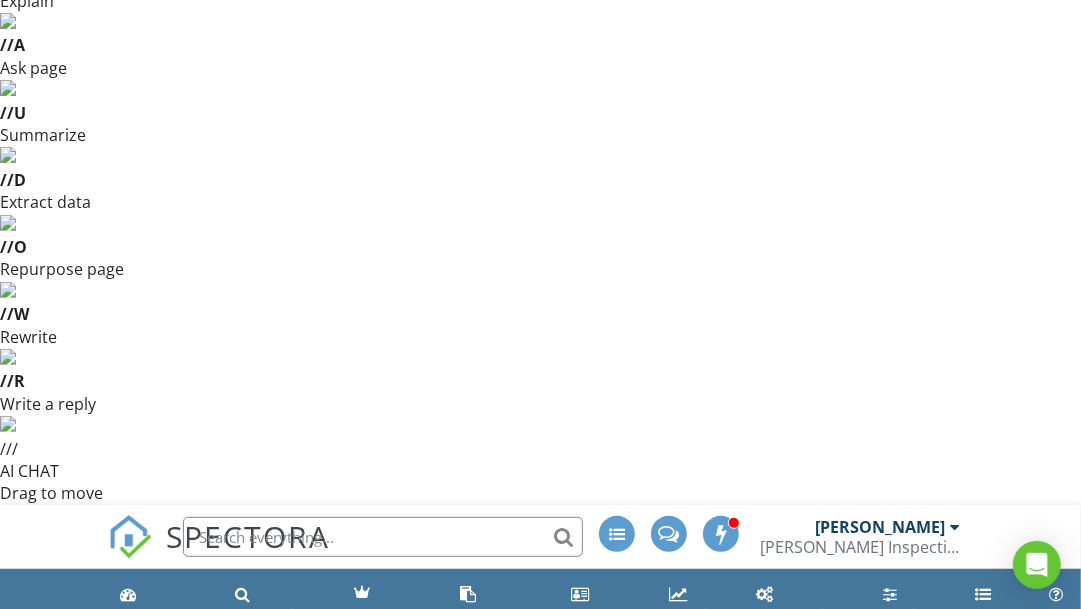 click on "Distribution System" at bounding box center [408, 1033] 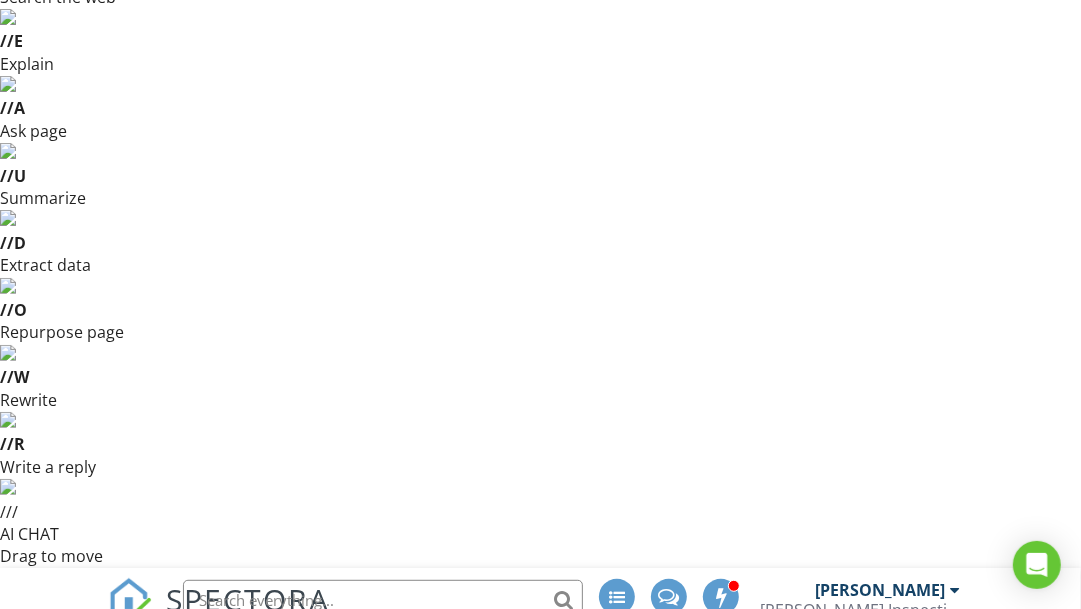 scroll, scrollTop: 217, scrollLeft: 0, axis: vertical 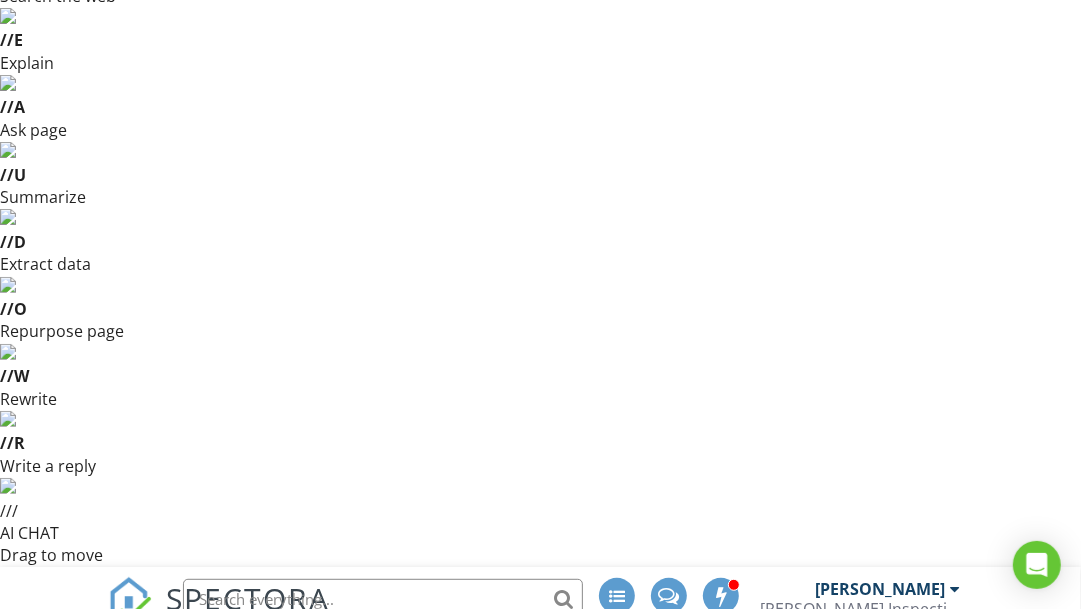 click on "Heating System Information" at bounding box center [370, 947] 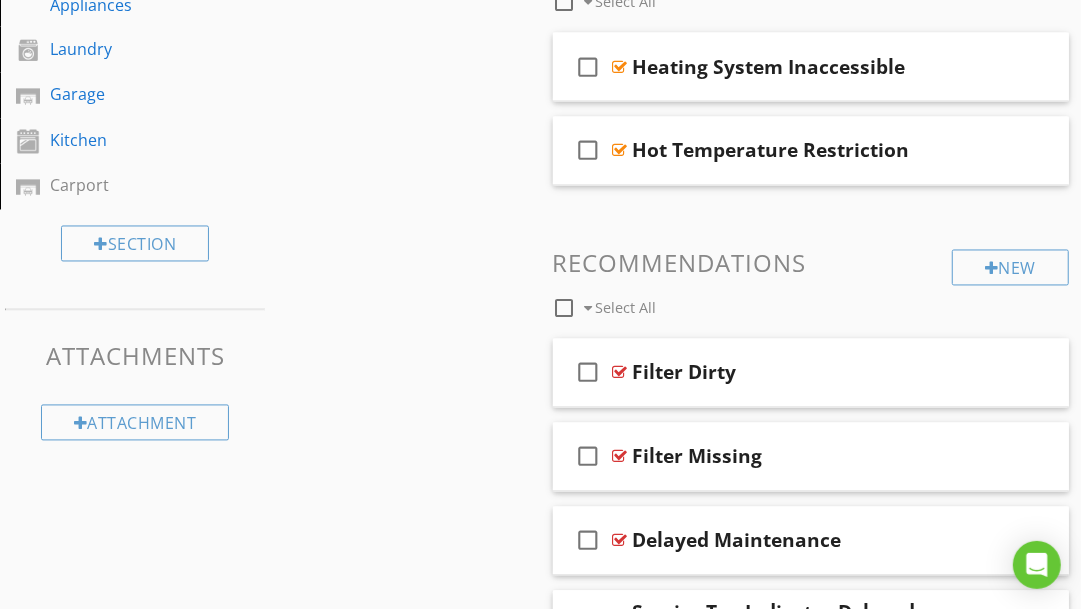scroll, scrollTop: 1861, scrollLeft: 0, axis: vertical 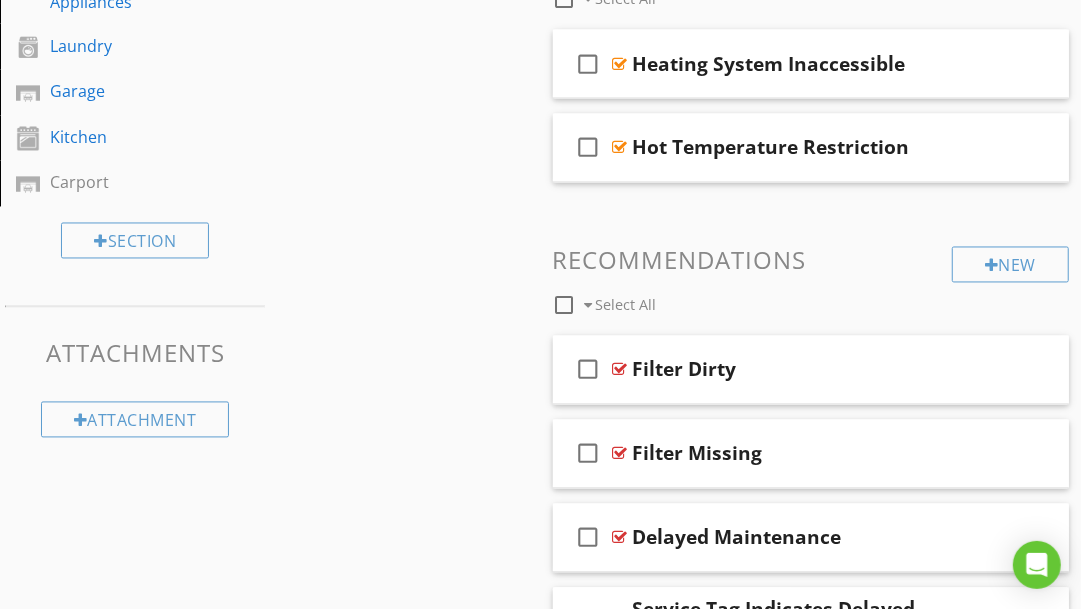 click on "Duct Defect" at bounding box center [688, 1126] 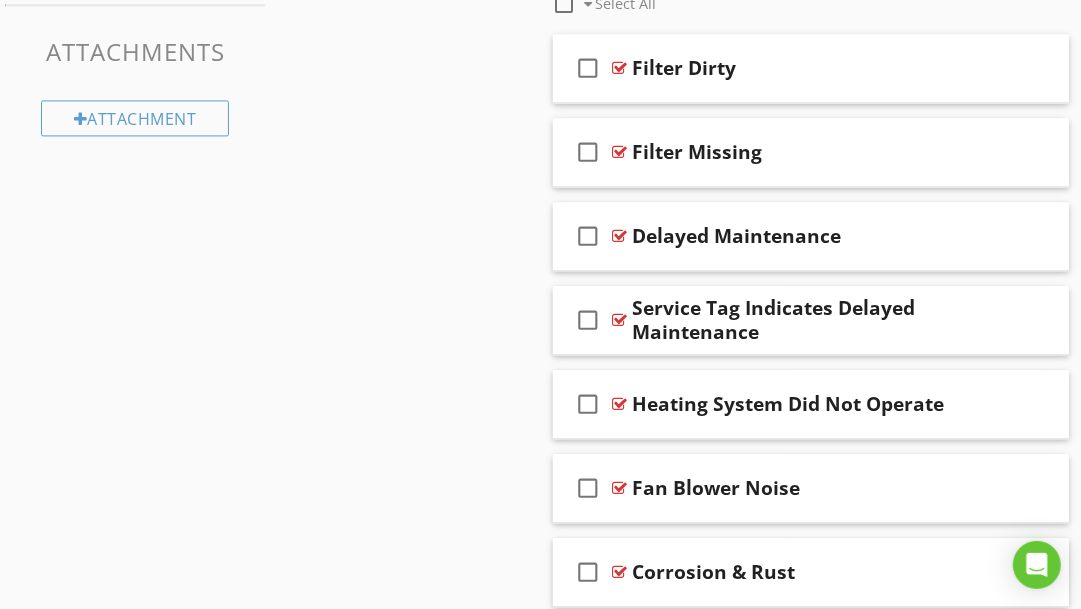 scroll, scrollTop: 2170, scrollLeft: 0, axis: vertical 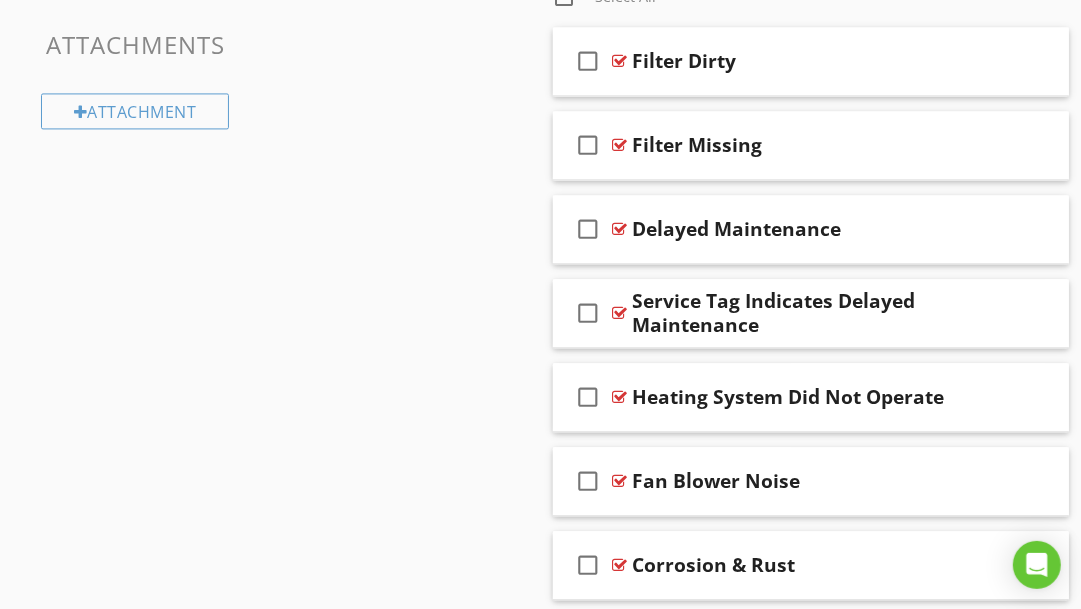 click on "I am deserved a defect at the ductwork." at bounding box center (811, 1186) 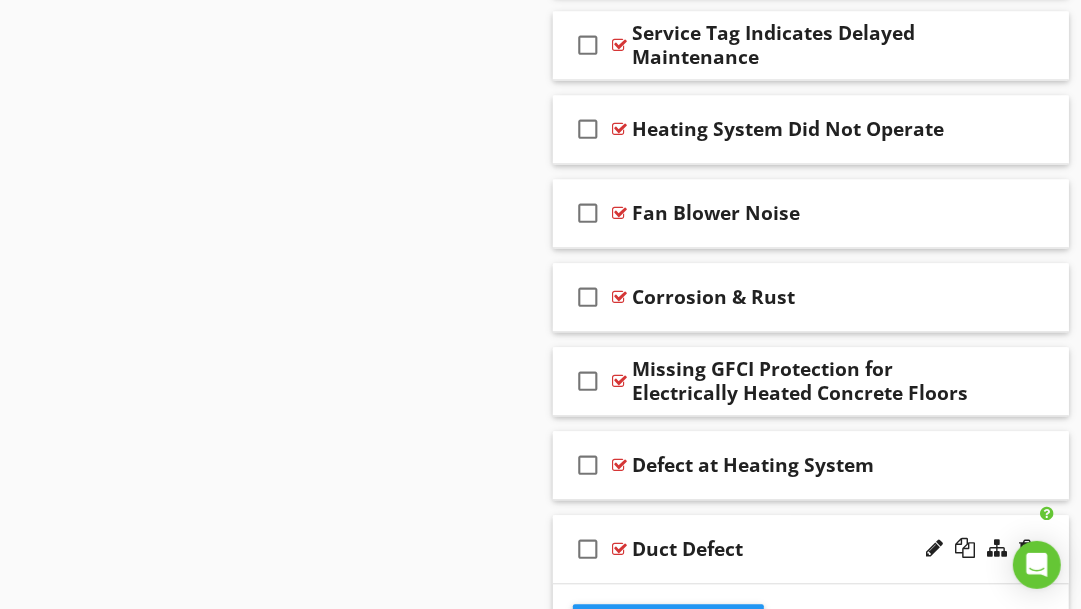click on "I am deserved a defect at the ductwork." at bounding box center (811, 918) 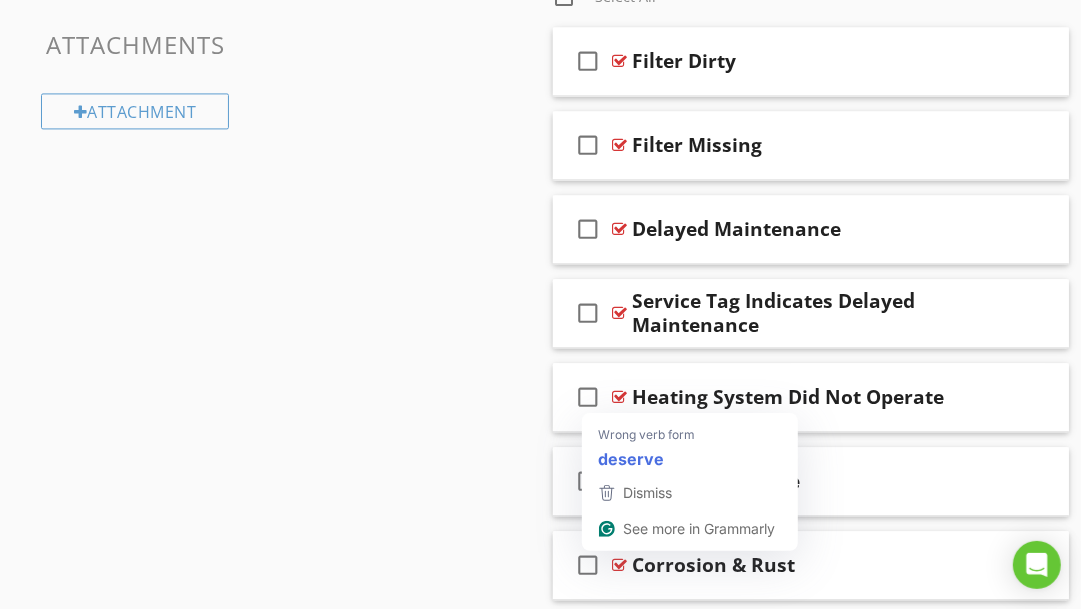 drag, startPoint x: 696, startPoint y: 396, endPoint x: 628, endPoint y: 396, distance: 68 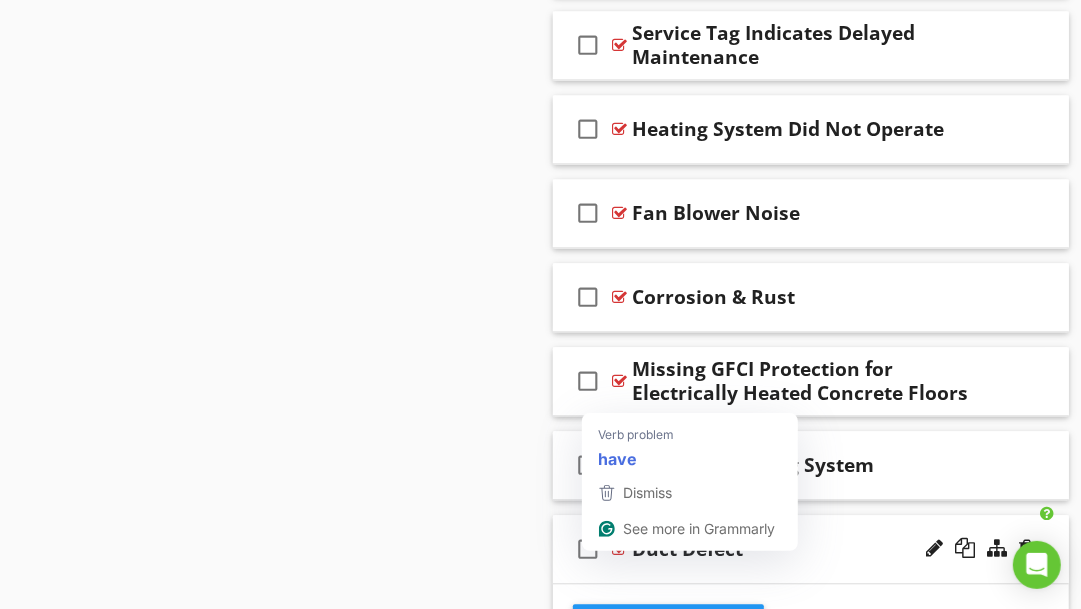 click on "I am observed a defect at the ductwork." at bounding box center (811, 918) 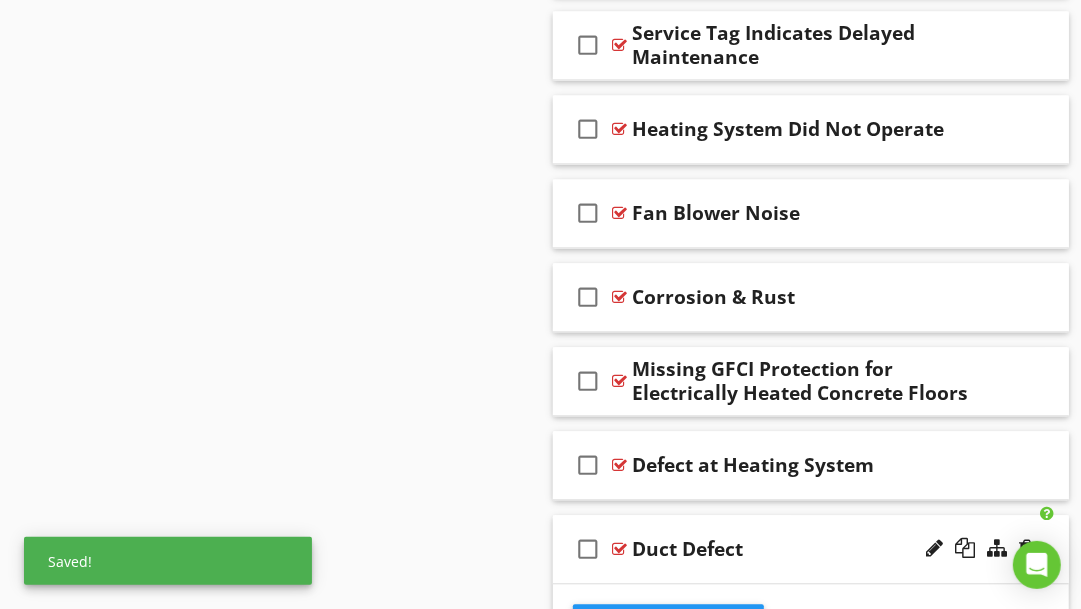 click on "I observed a defect at the ductwork." at bounding box center (811, 982) 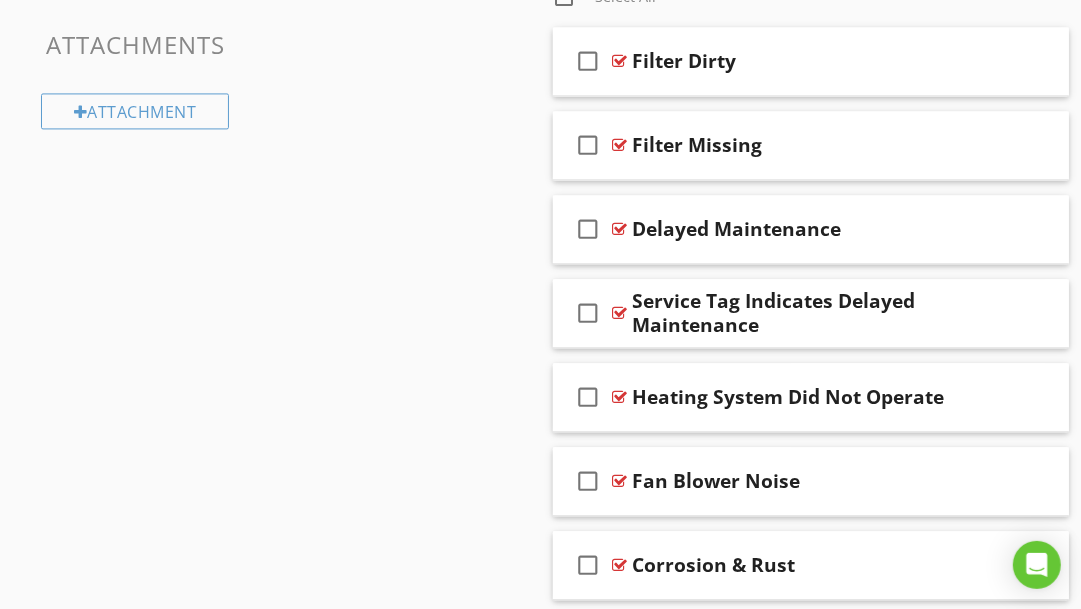 scroll, scrollTop: 0, scrollLeft: 0, axis: both 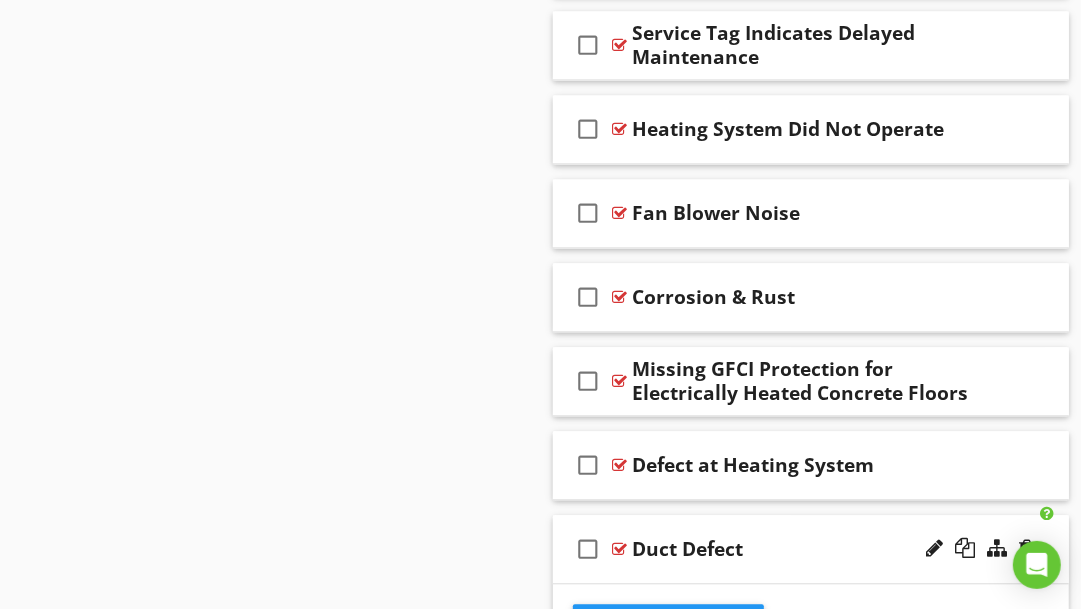 click on "At the time of the inspection, I observed a defect at the ductwork." at bounding box center (811, 982) 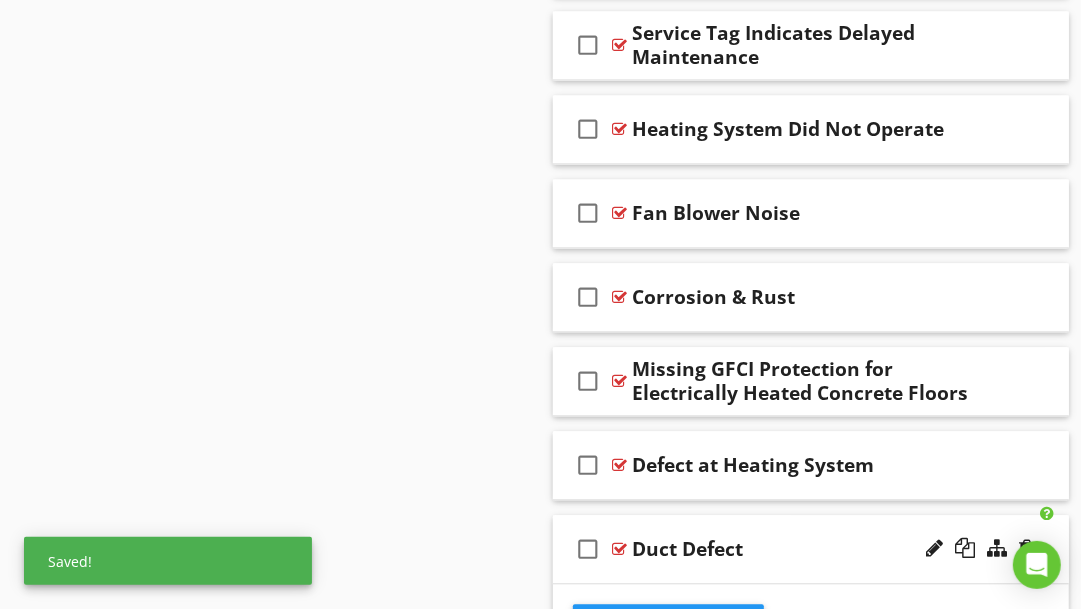 click on "Sections
Inspection Details           Roof           Chimney, Fireplace, or Stove           Basement, Foundation, Crawlspace & Structure           Exterior           Heating           Cooling           Plumbing           Electrical           Attic, Insulation & Ventilation           Bathrooms           Doors, Windows & Interior           Built-in Appliances           Laundry           Garage           Kitchen           Carport
Section
Attachments
Attachment
Items
General           Heating System Information           Thermostat and Normal Operating Controls           Distribution System           Radiators
Item
Comments
New
Informational   check_box_outline_blank     Select All       check_box_outline_blank
Homeowner's Responsibility" at bounding box center [540, 697] 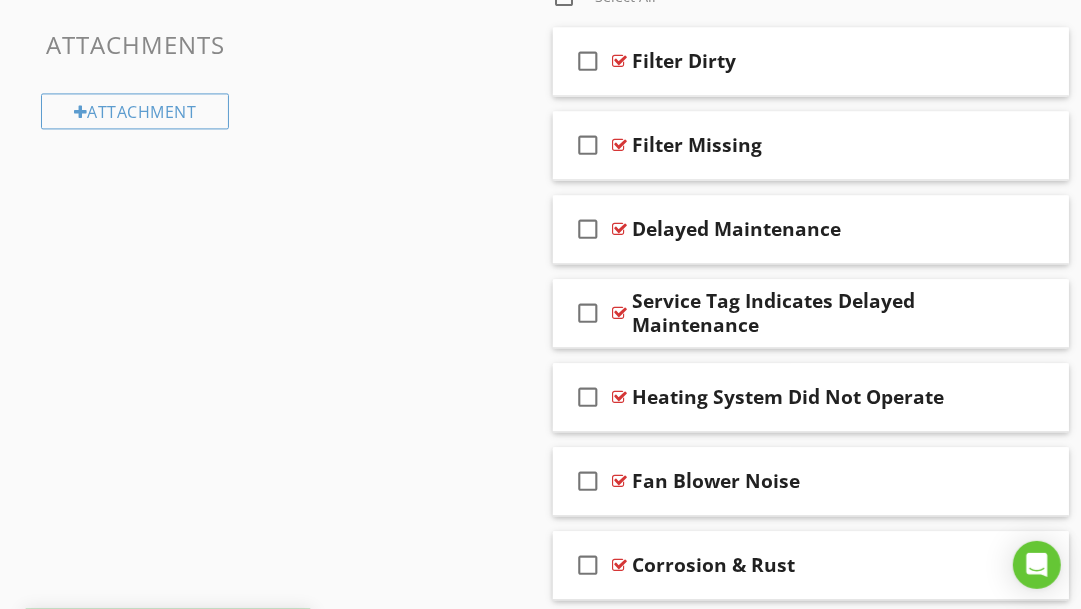 click on "Sections
Inspection Details           Roof           Chimney, Fireplace, or Stove           Basement, Foundation, Crawlspace & Structure           Exterior           Heating           Cooling           Plumbing           Electrical           Attic, Insulation & Ventilation           Bathrooms           Doors, Windows & Interior           Built-in Appliances           Laundry           Garage           Kitchen           Carport
Section
Attachments
Attachment
Items
General           Heating System Information           Thermostat and Normal Operating Controls           Distribution System           Radiators
Item
Comments
New
Informational   check_box_outline_blank     Select All       check_box_outline_blank
Homeowner's Responsibility" at bounding box center (540, 965) 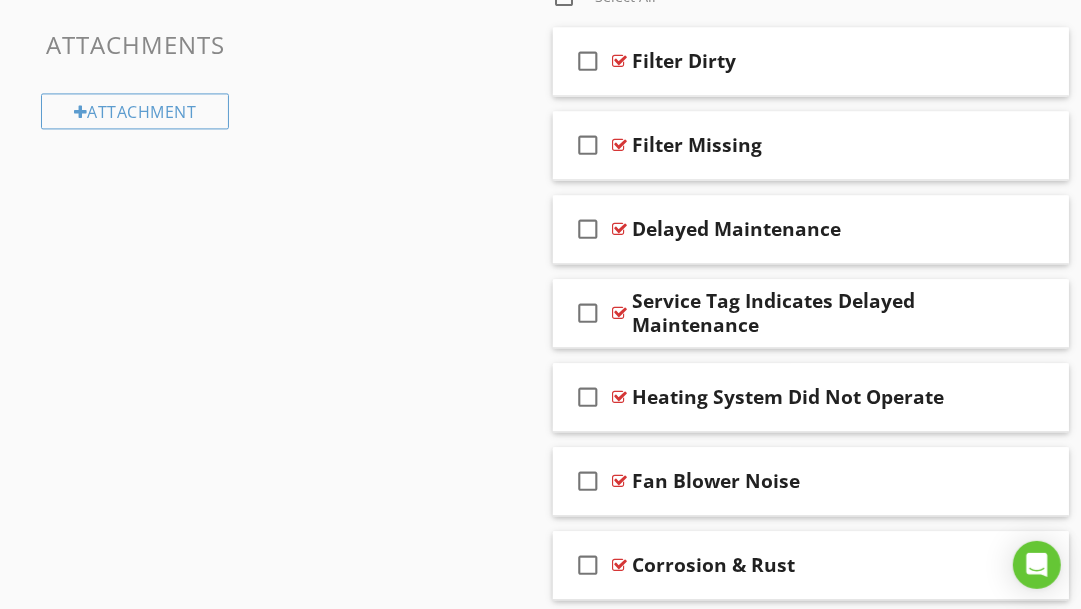 click on "Sections
Inspection Details           Roof           Chimney, Fireplace, or Stove           Basement, Foundation, Crawlspace & Structure           Exterior           Heating           Cooling           Plumbing           Electrical           Attic, Insulation & Ventilation           Bathrooms           Doors, Windows & Interior           Built-in Appliances           Laundry           Garage           Kitchen           Carport
Section
Attachments
Attachment
Items
General           Heating System Information           Thermostat and Normal Operating Controls           Distribution System           Radiators
Item
Comments
New
Informational   check_box_outline_blank     Select All       check_box_outline_blank
Homeowner's Responsibility" at bounding box center (540, 965) 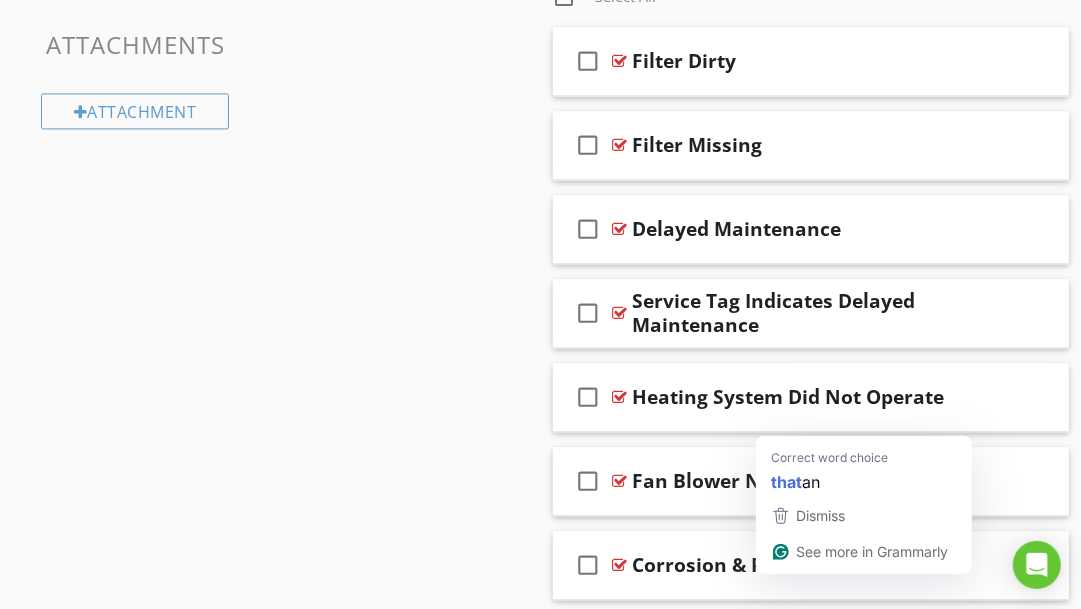 click on "Sections
Inspection Details           Roof           Chimney, Fireplace, or Stove           Basement, Foundation, Crawlspace & Structure           Exterior           Heating           Cooling           Plumbing           Electrical           Attic, Insulation & Ventilation           Bathrooms           Doors, Windows & Interior           Built-in Appliances           Laundry           Garage           Kitchen           Carport
Section
Attachments
Attachment
Items
General           Heating System Information           Thermostat and Normal Operating Controls           Distribution System           Radiators
Item
Comments
New
Informational   check_box_outline_blank     Select All       check_box_outline_blank
Homeowner's Responsibility" at bounding box center [540, 965] 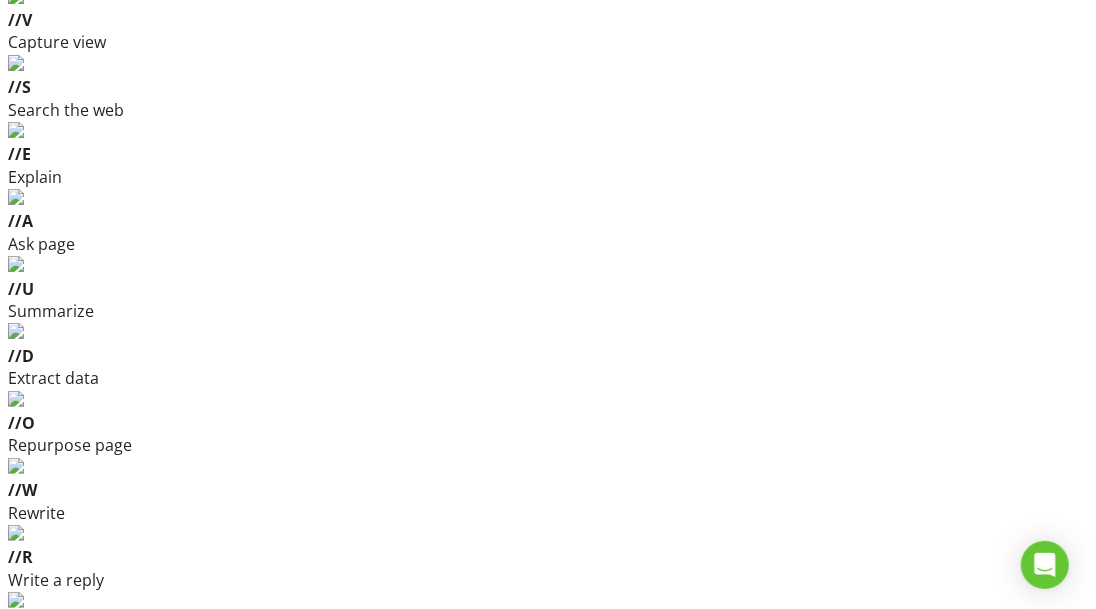 scroll, scrollTop: 0, scrollLeft: 0, axis: both 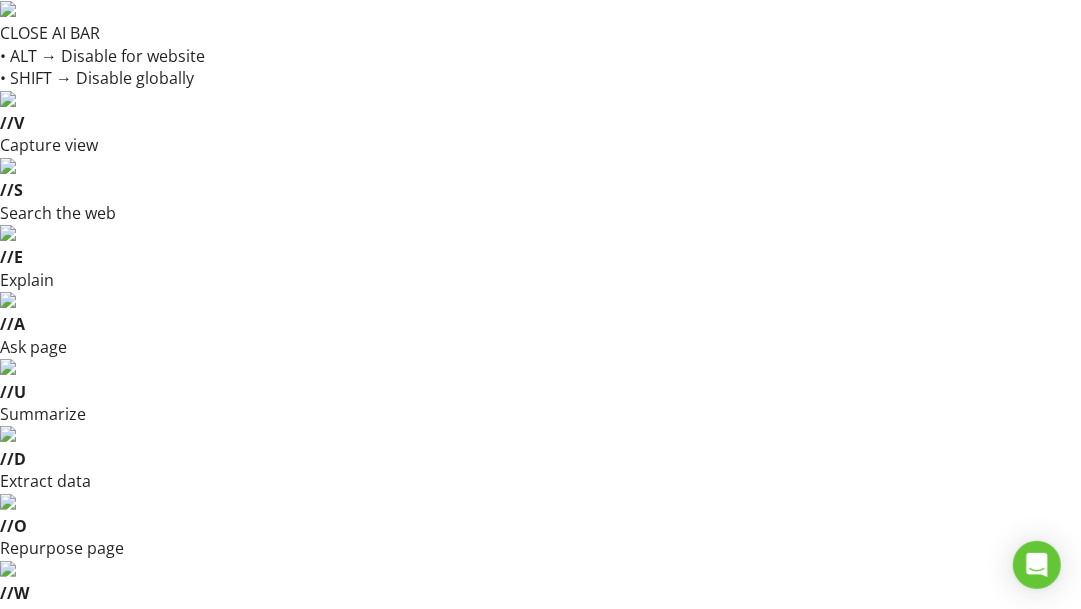 click at bounding box center [941, 983] 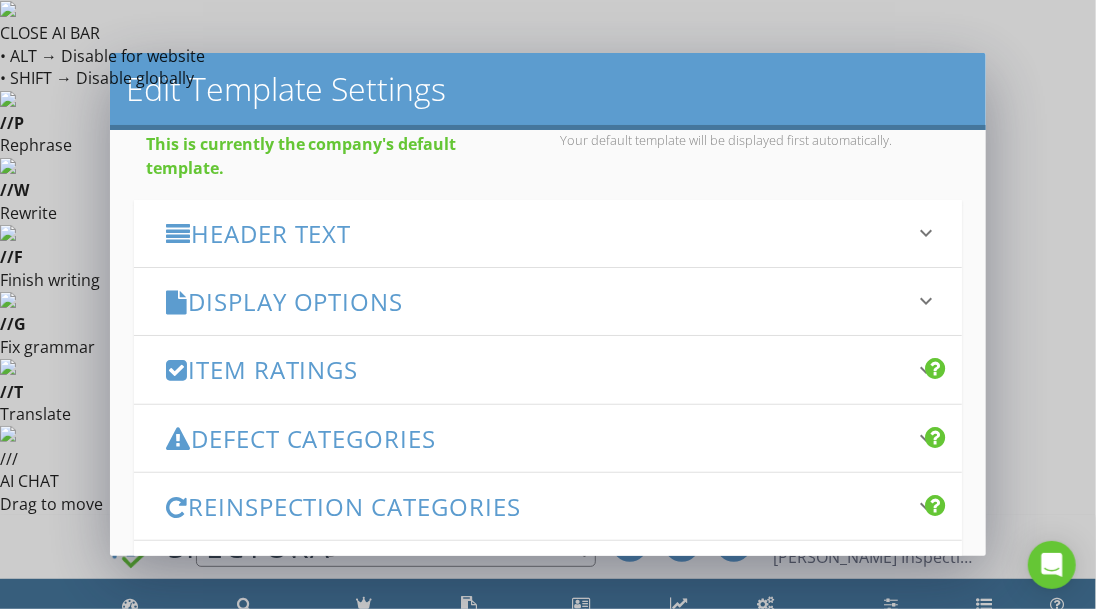 scroll, scrollTop: 217, scrollLeft: 0, axis: vertical 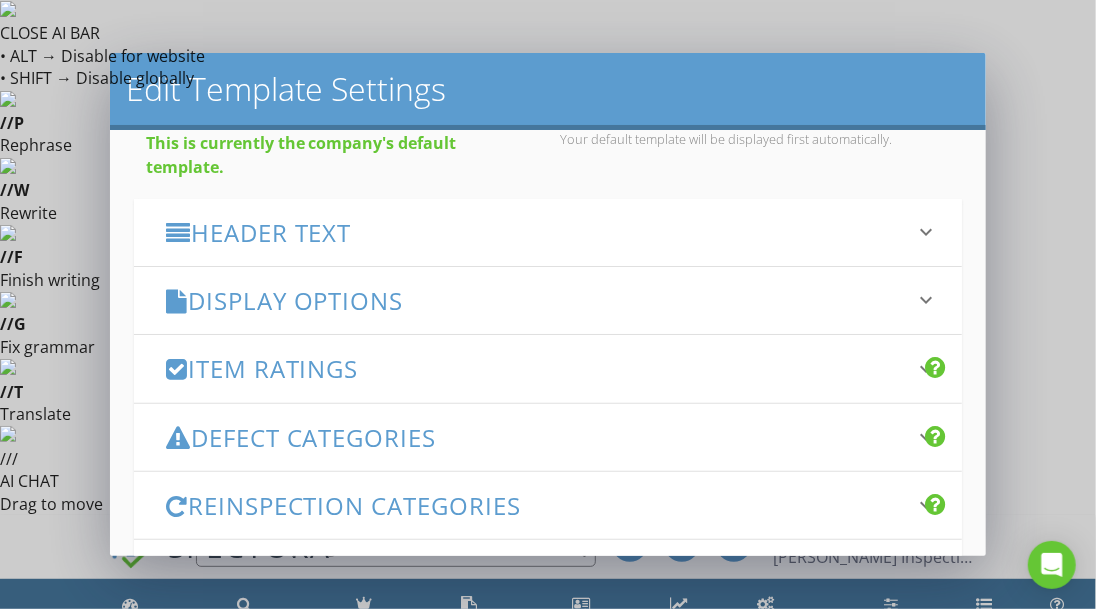 click on "keyboard_arrow_down" at bounding box center [926, 300] 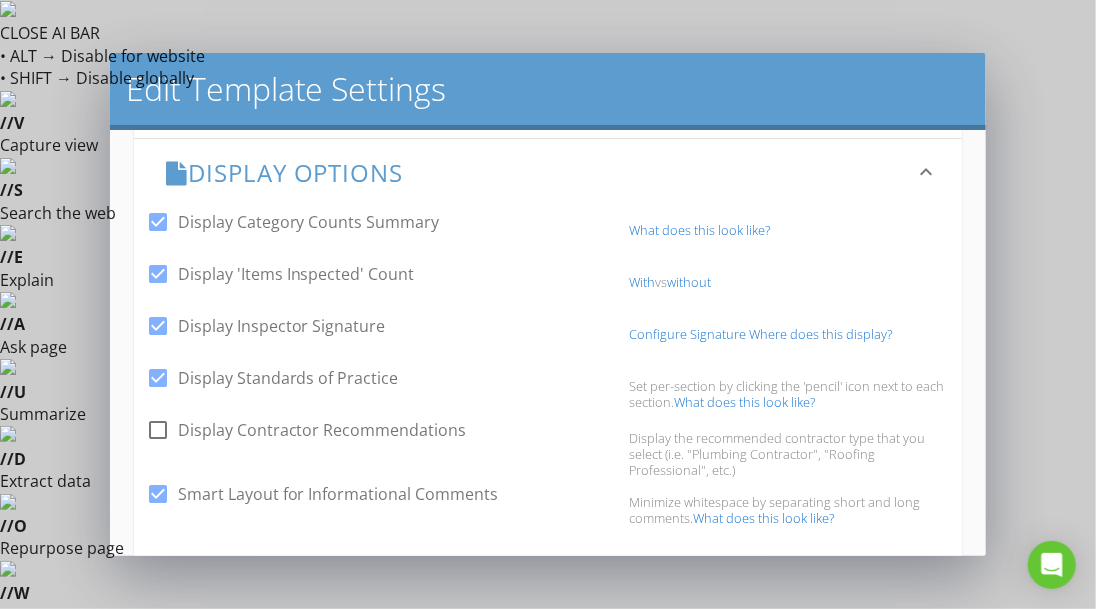 scroll, scrollTop: 346, scrollLeft: 0, axis: vertical 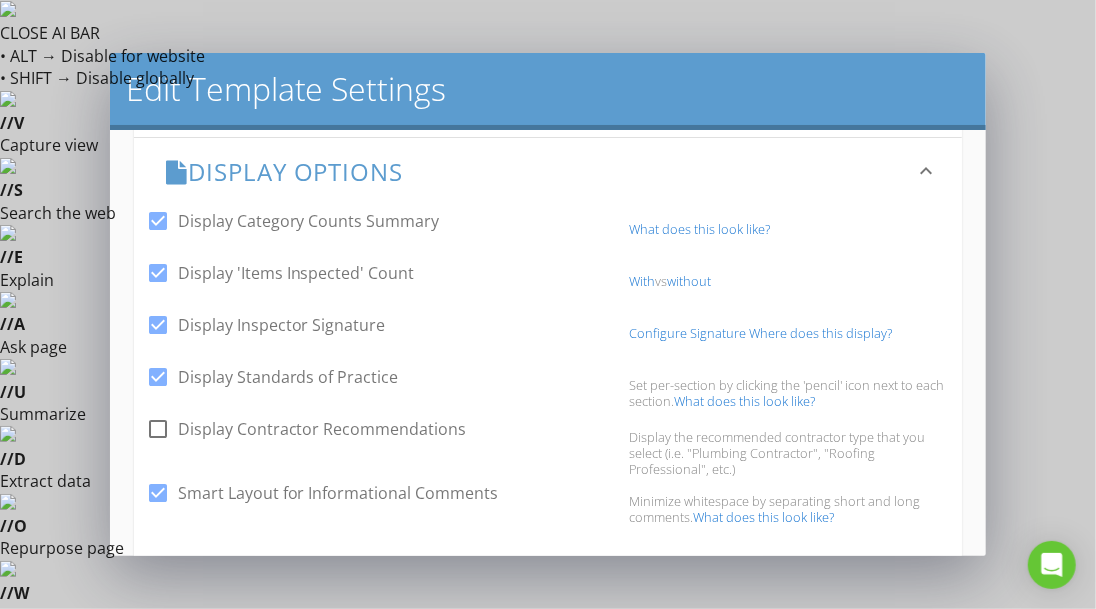 click at bounding box center (158, 221) 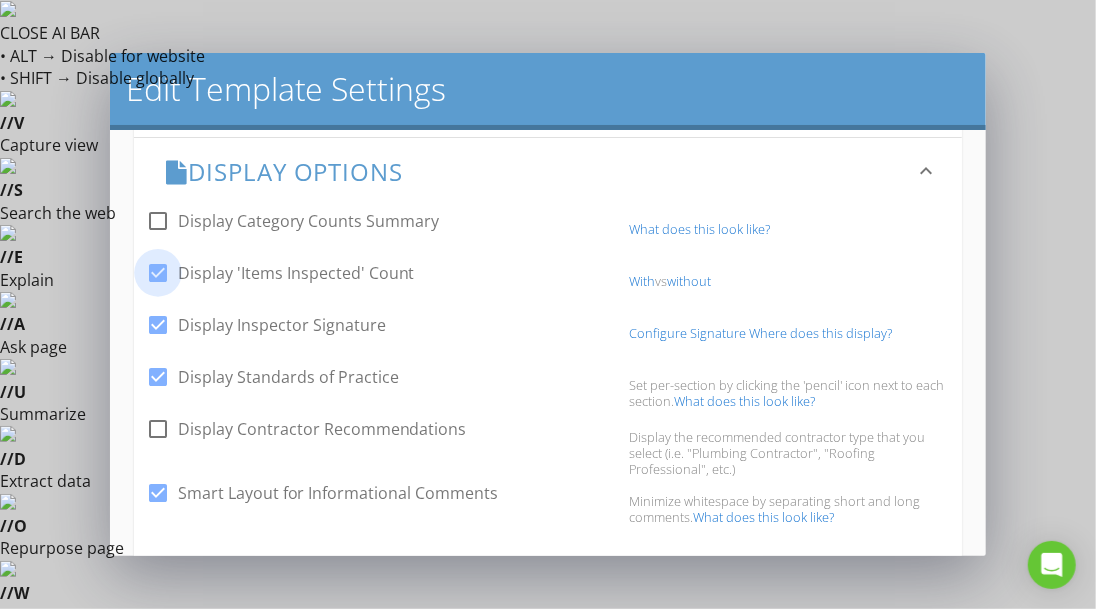 click at bounding box center (158, 273) 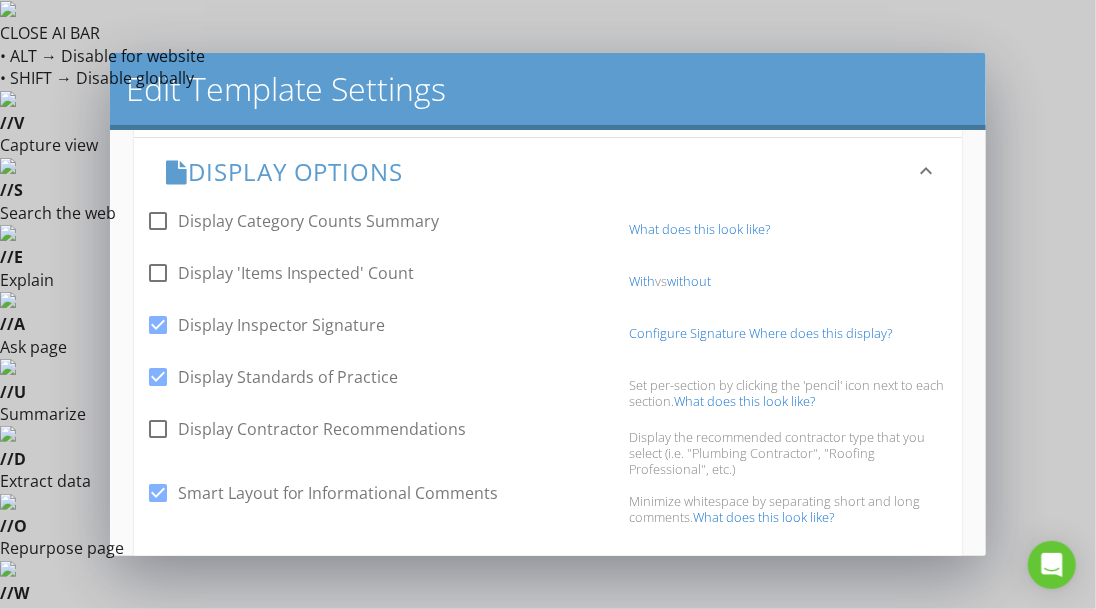 click on "What does this look like?" at bounding box center [699, 229] 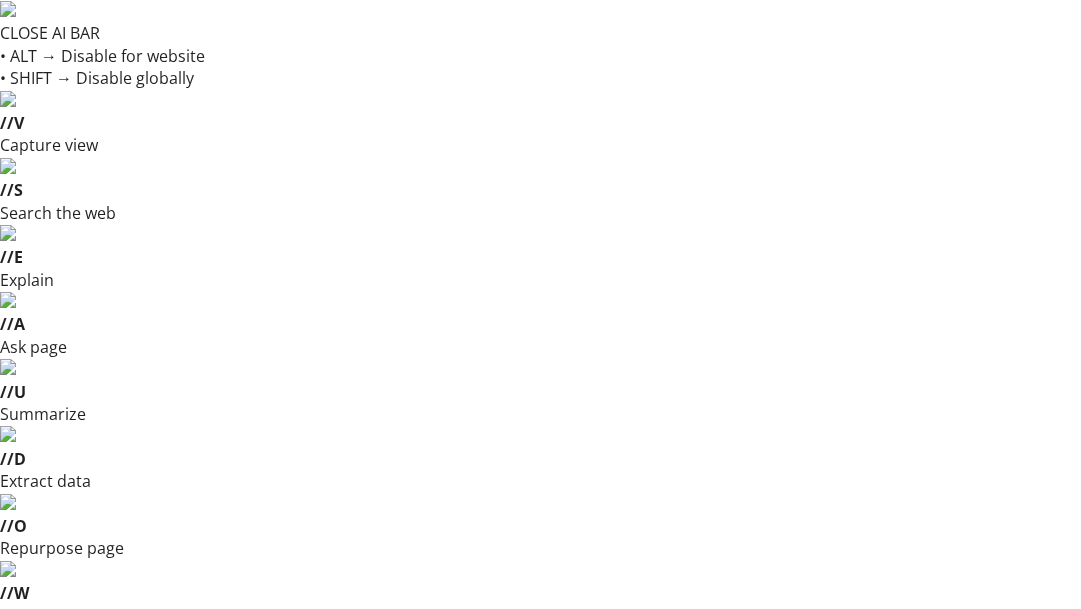 scroll, scrollTop: 0, scrollLeft: 0, axis: both 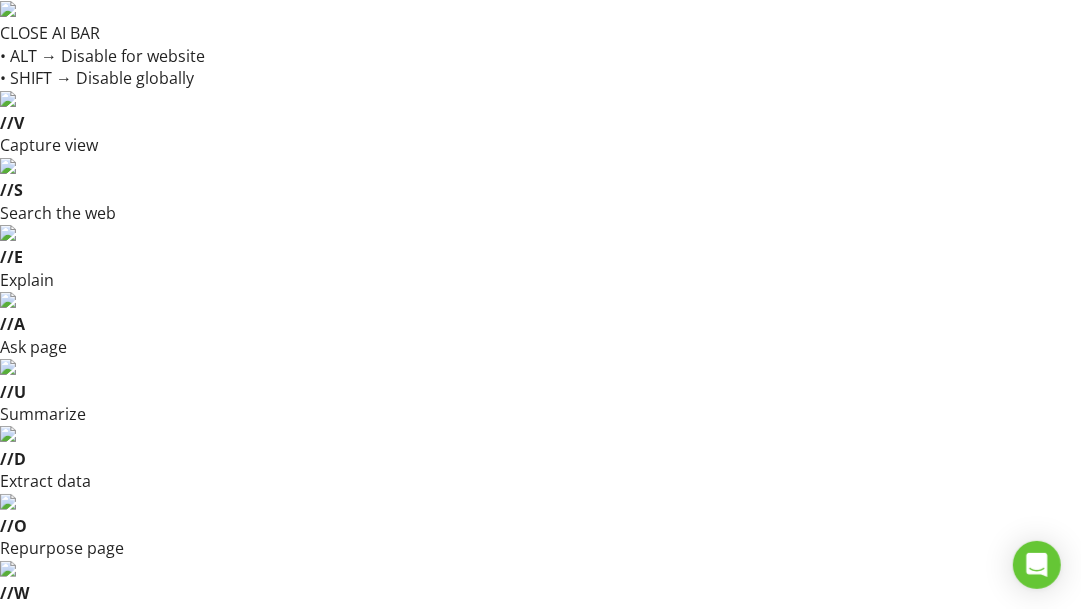 click on "Templates" at bounding box center [499, 884] 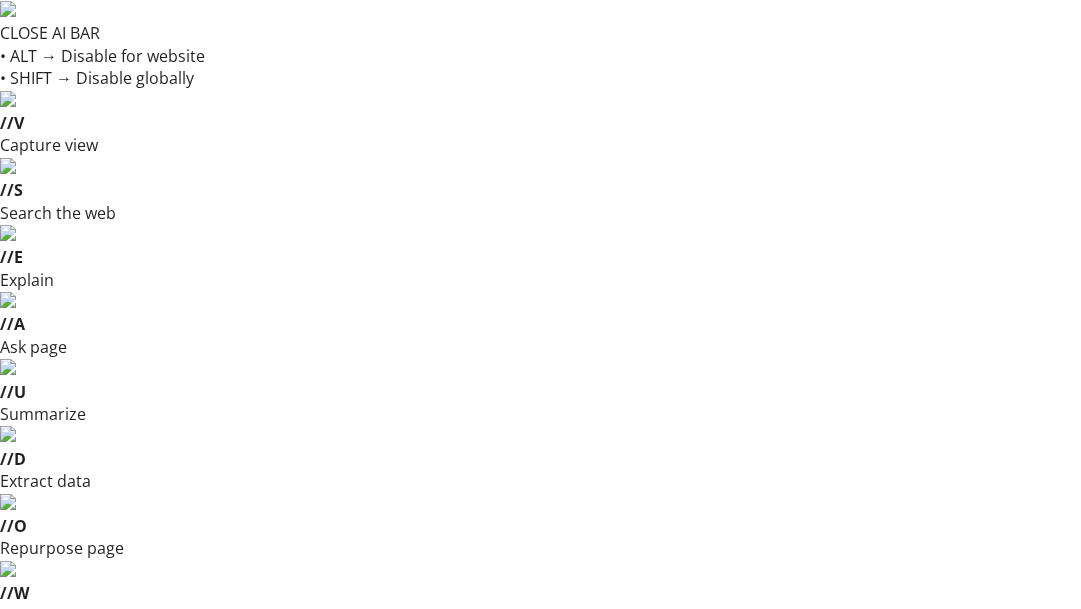 scroll, scrollTop: 0, scrollLeft: 0, axis: both 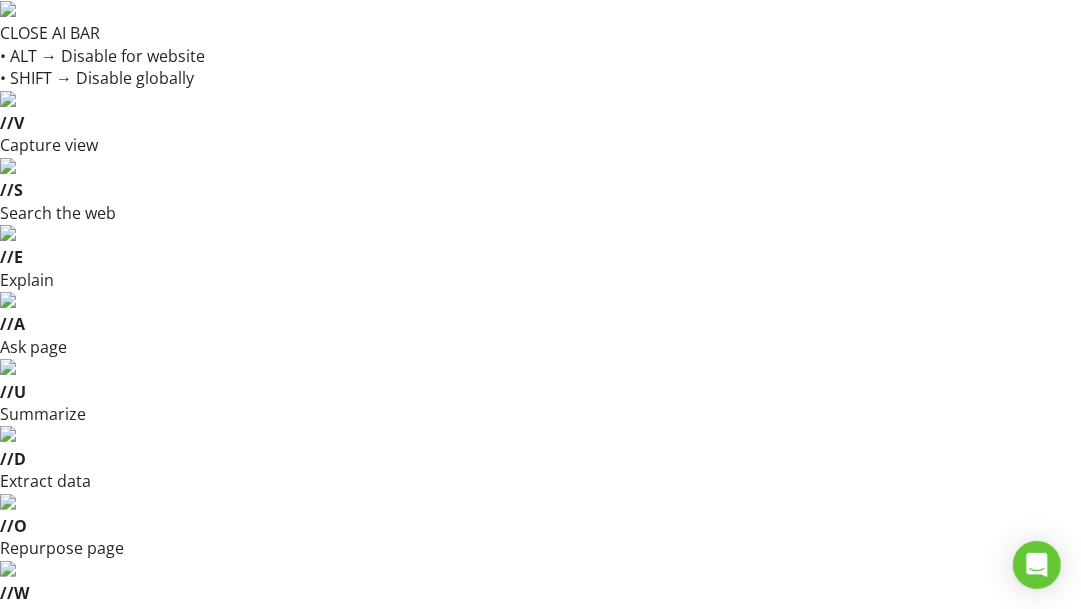 click at bounding box center [941, 983] 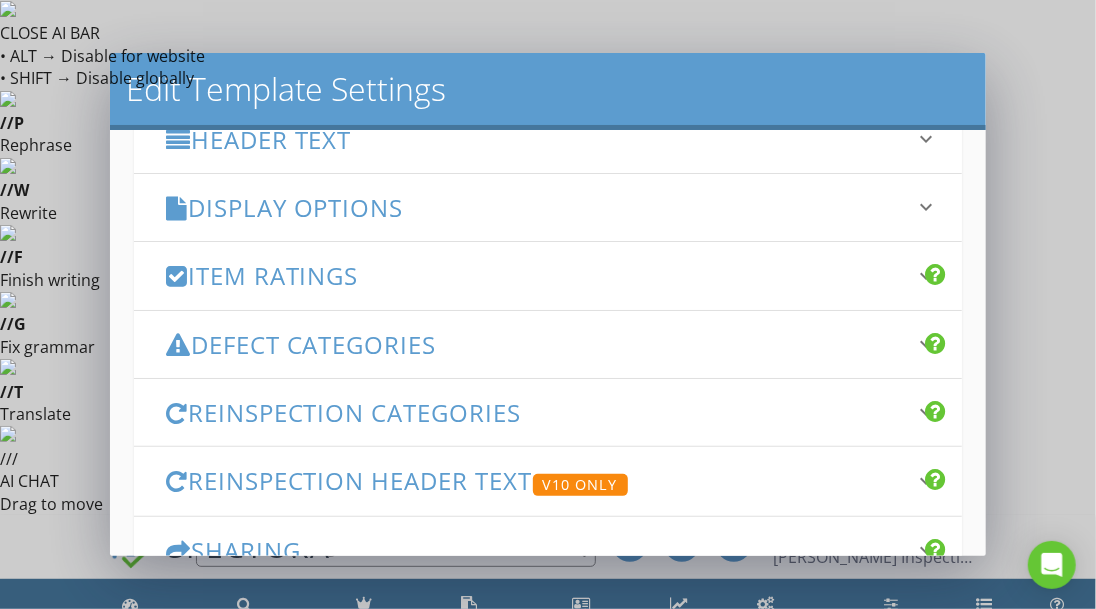 scroll, scrollTop: 293, scrollLeft: 0, axis: vertical 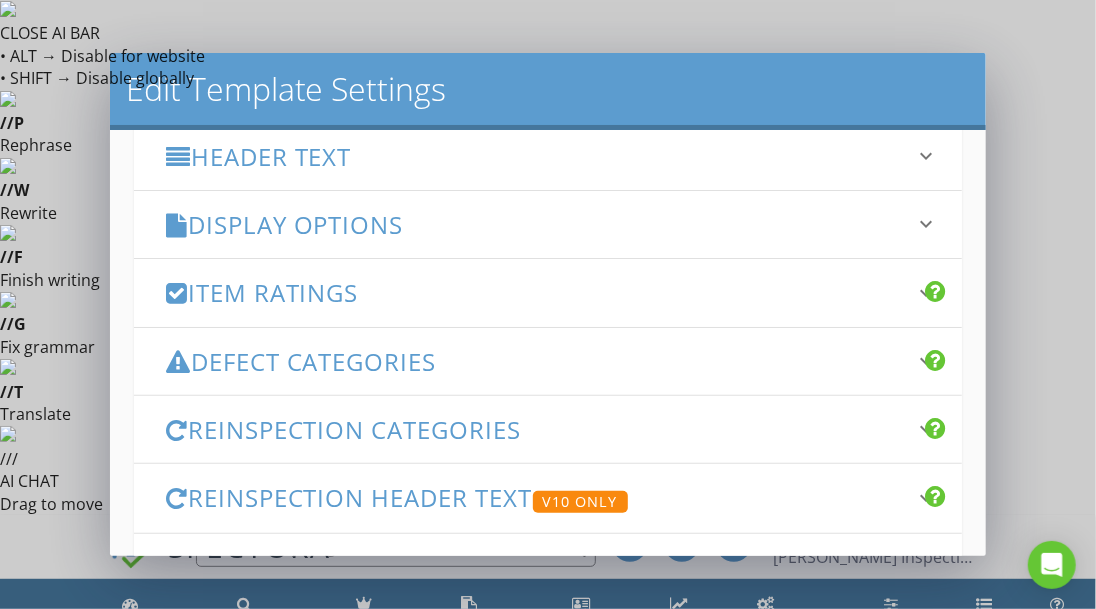click on "keyboard_arrow_down" at bounding box center [926, 224] 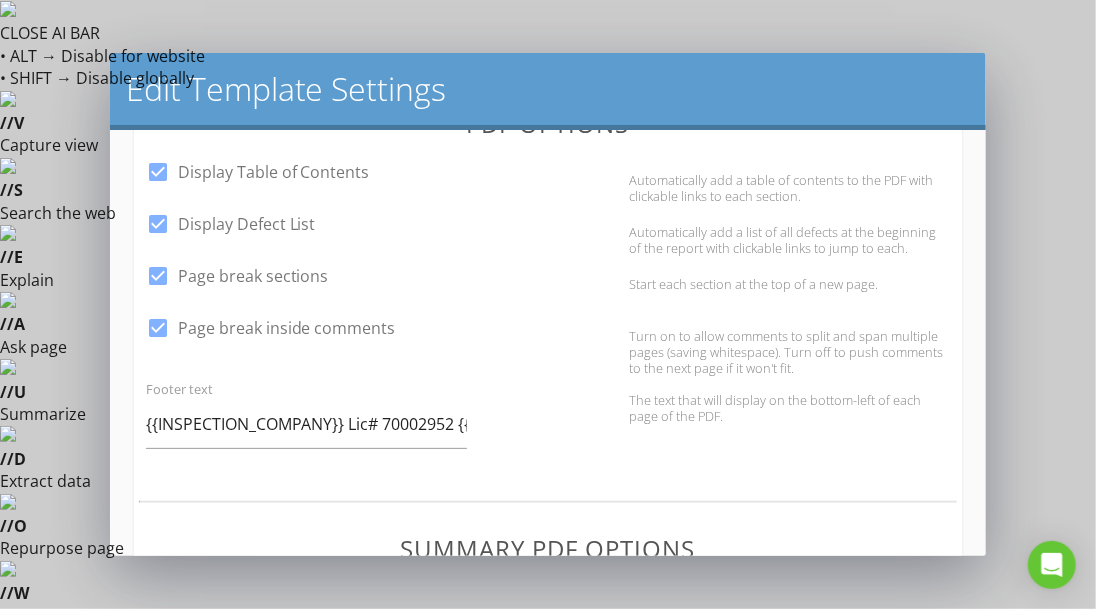 scroll, scrollTop: 831, scrollLeft: 0, axis: vertical 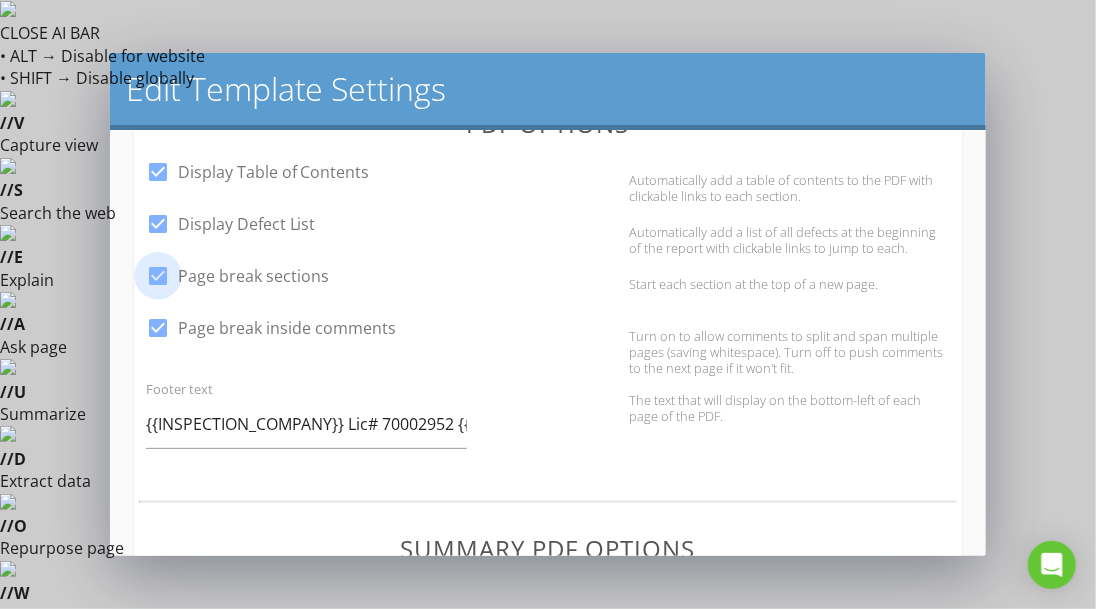 click at bounding box center (158, 276) 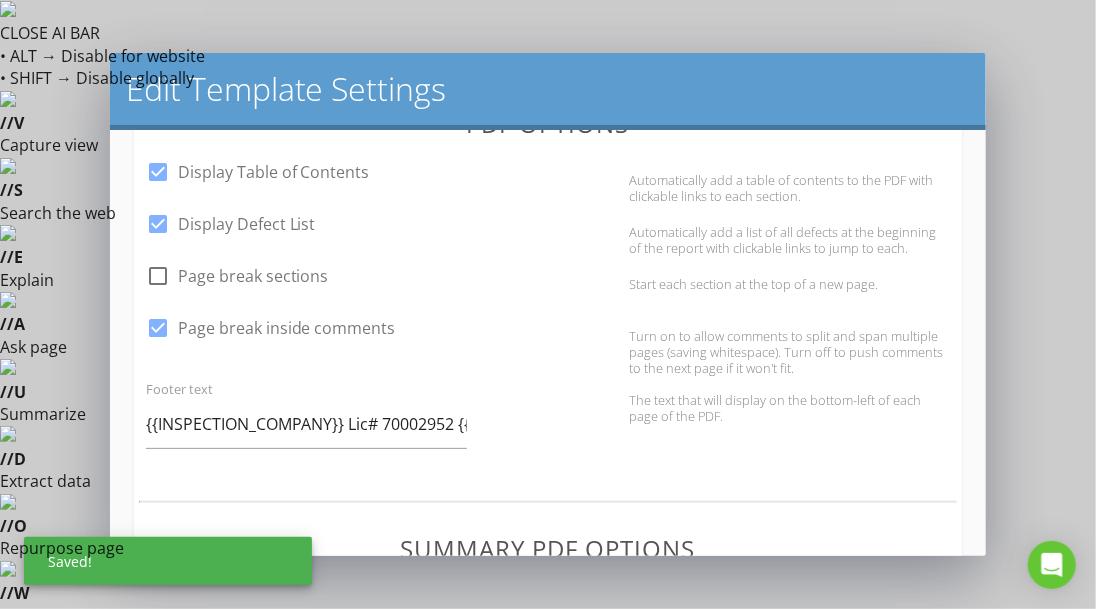 click at bounding box center [158, 276] 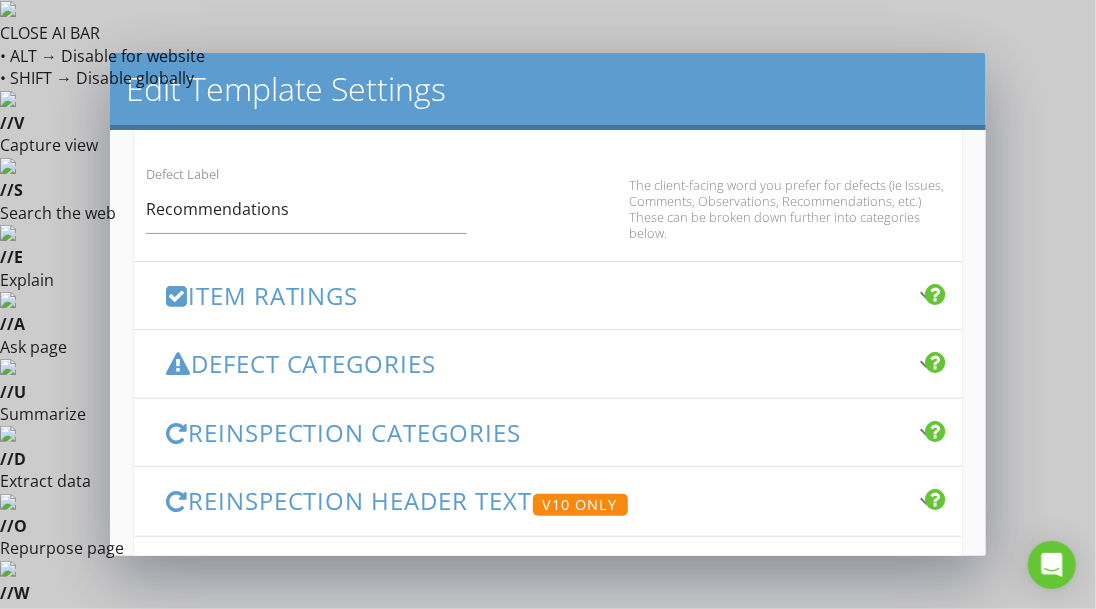 scroll, scrollTop: 1417, scrollLeft: 0, axis: vertical 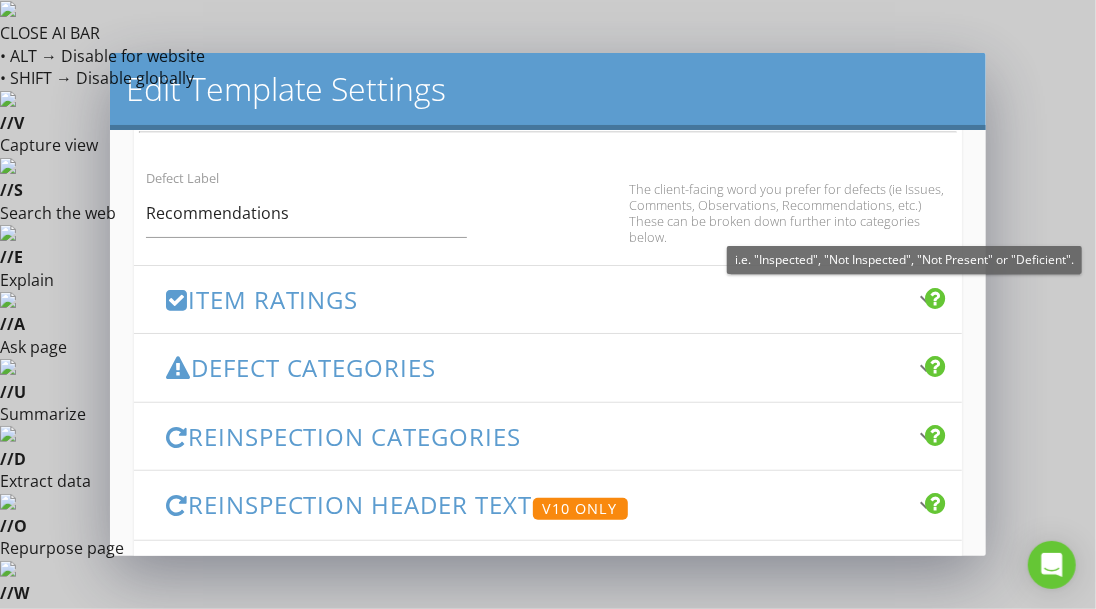 click at bounding box center [936, 298] 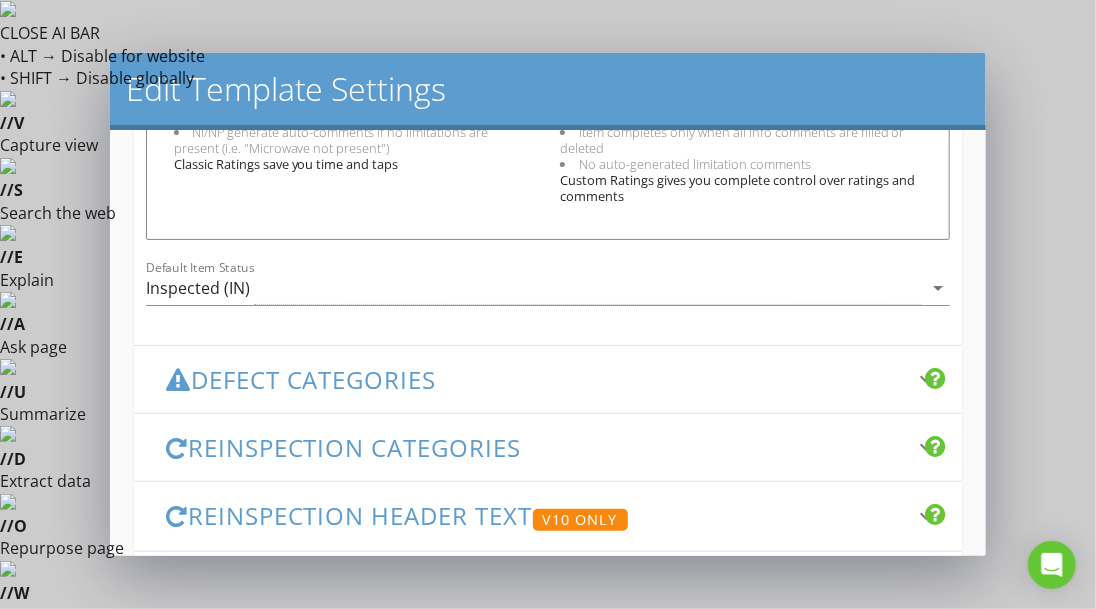 scroll, scrollTop: 876, scrollLeft: 0, axis: vertical 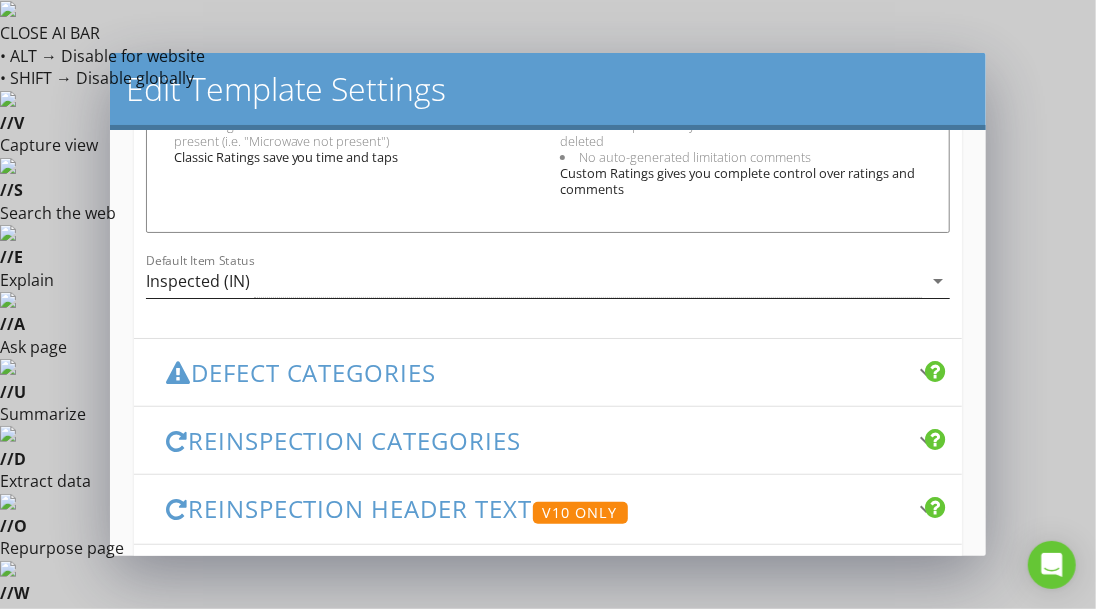 click on "arrow_drop_down" at bounding box center [938, 281] 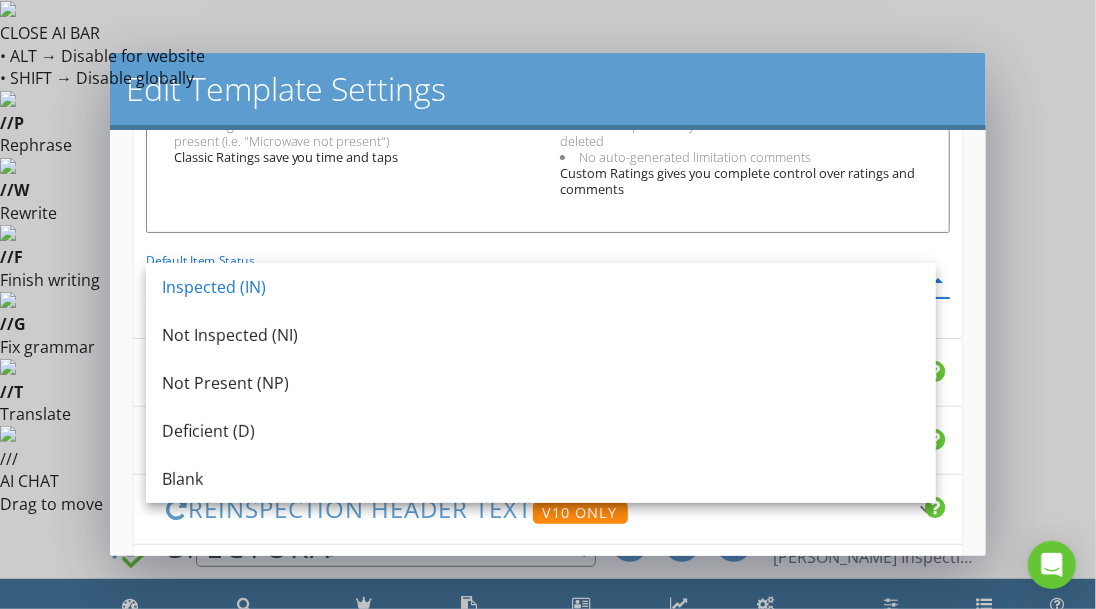 click on "Classic Ratings   Fixed ratings: IN/NI/NP + customizable Defect   Ratings are linked for less taps (i.e. tapping "NI"
de-selects "IN")   Comments show-and-hide based on selected rating   Marking NI/NP completes an item in the progress
meter   NI/NP generate auto-comments if no limitations are
present (i.e. "Microwave not present")   Classic Ratings save you time and taps   Custom Ratings   Customize all ratings to anything you want (great
for other inspection types)   Ratings are unlinked from each other (any
combination in possible)   All comments are always displayed   Item completes only when all info comments are
filled or deleted   No auto-generated limitation comments   Custom Ratings gives you complete control over
ratings and comments   Default Item Status Inspected (IN) arrow_drop_down" at bounding box center [548, 157] 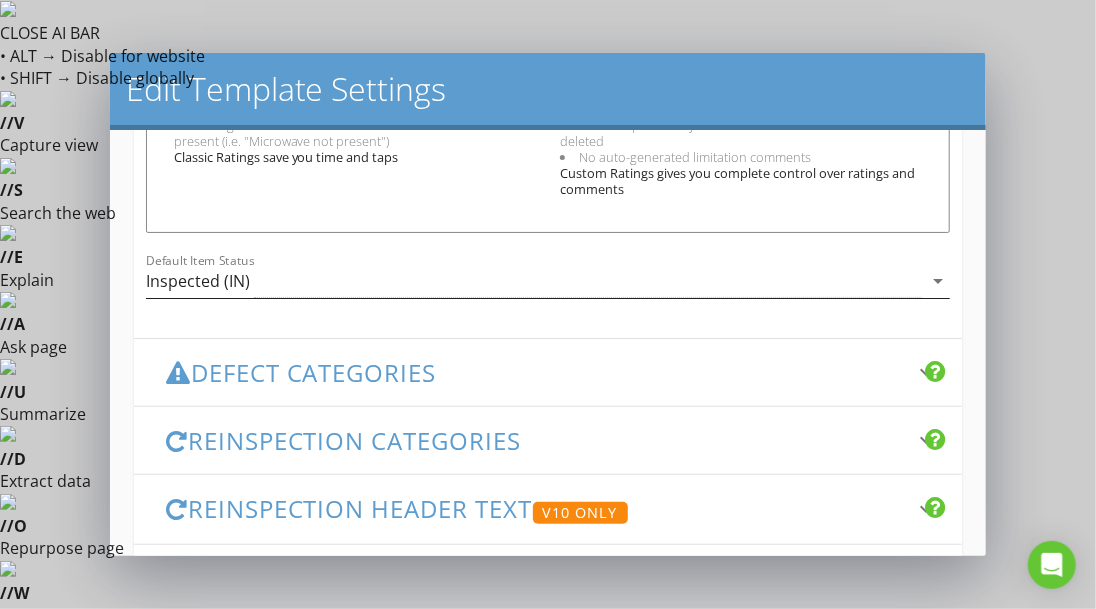 click on "arrow_drop_down" at bounding box center (938, 281) 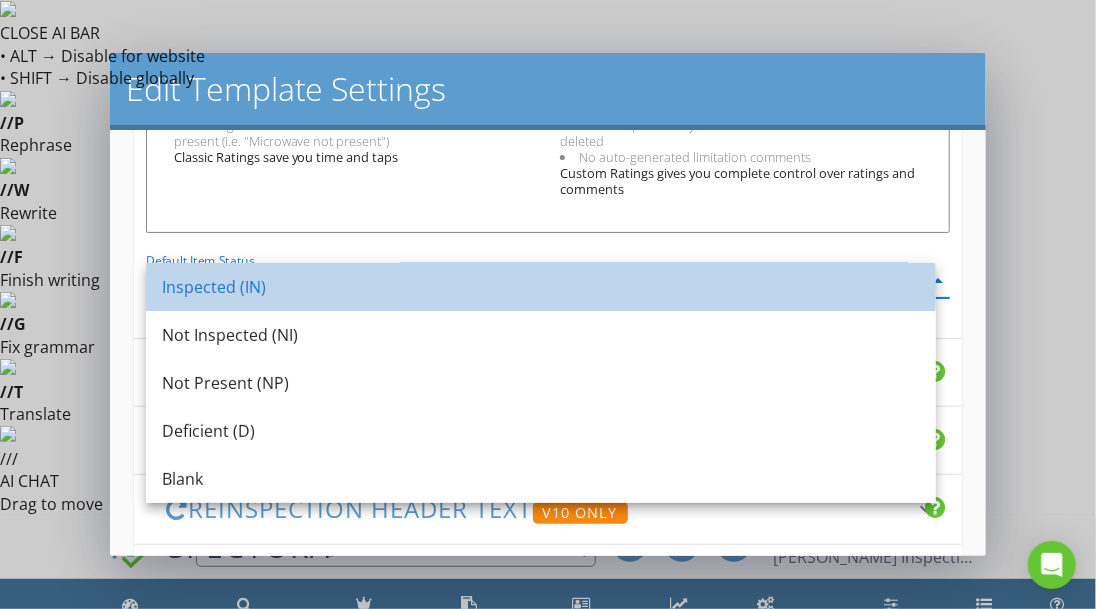 click on "Inspected (IN)" at bounding box center [541, 287] 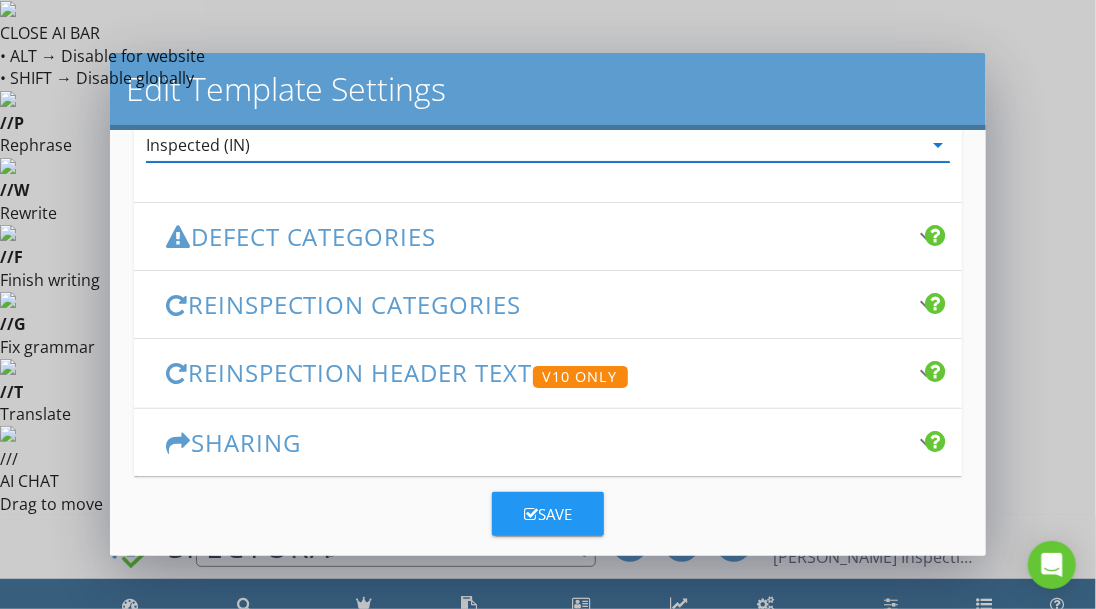 scroll, scrollTop: 1033, scrollLeft: 0, axis: vertical 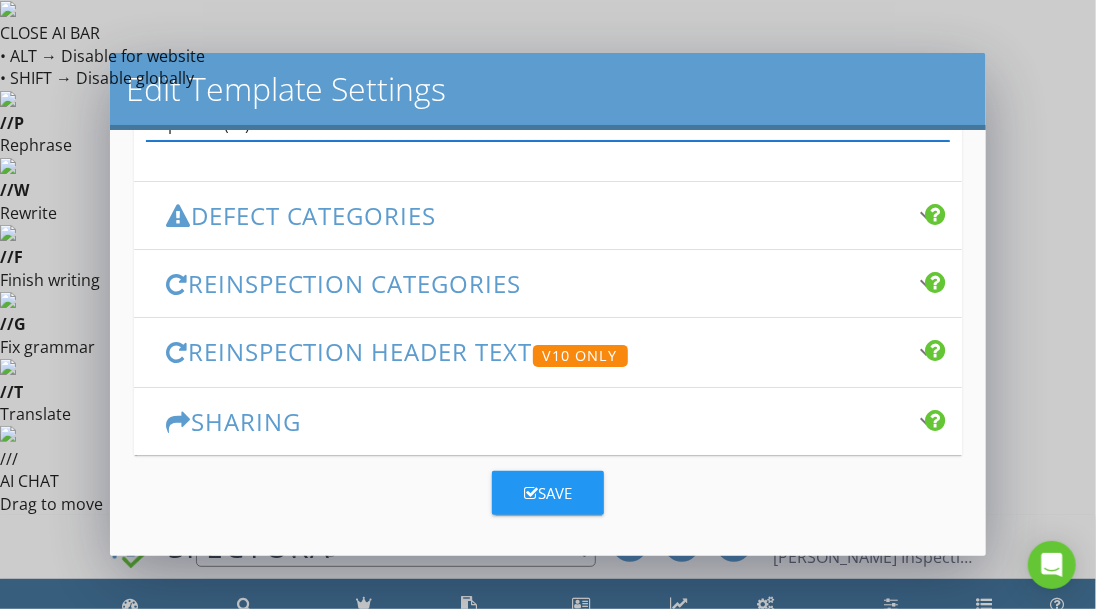 click on "Defect Categories" at bounding box center (536, 215) 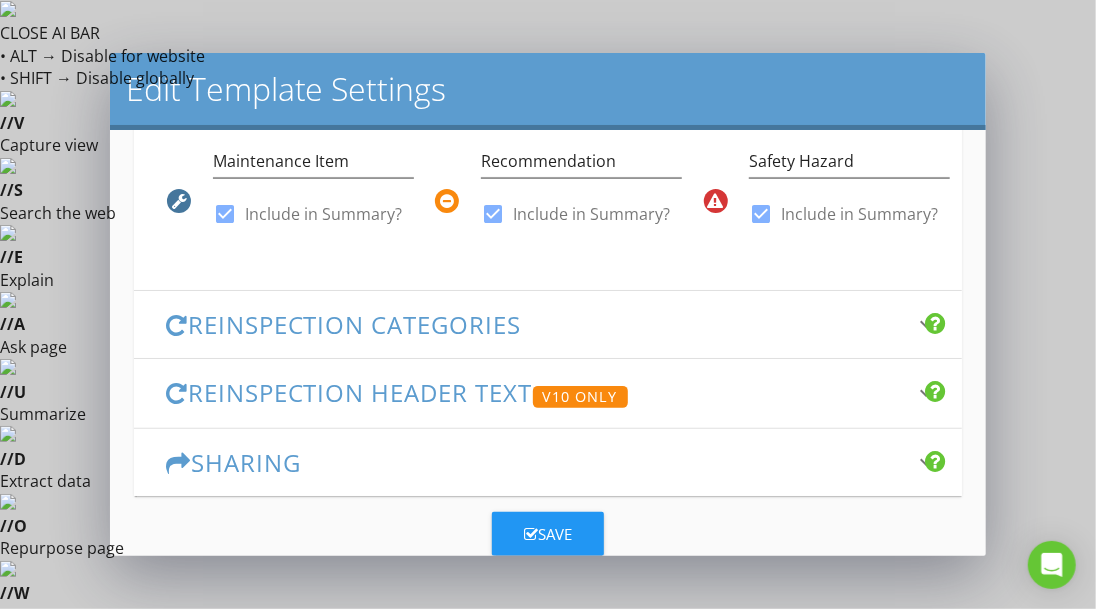 scroll, scrollTop: 705, scrollLeft: 0, axis: vertical 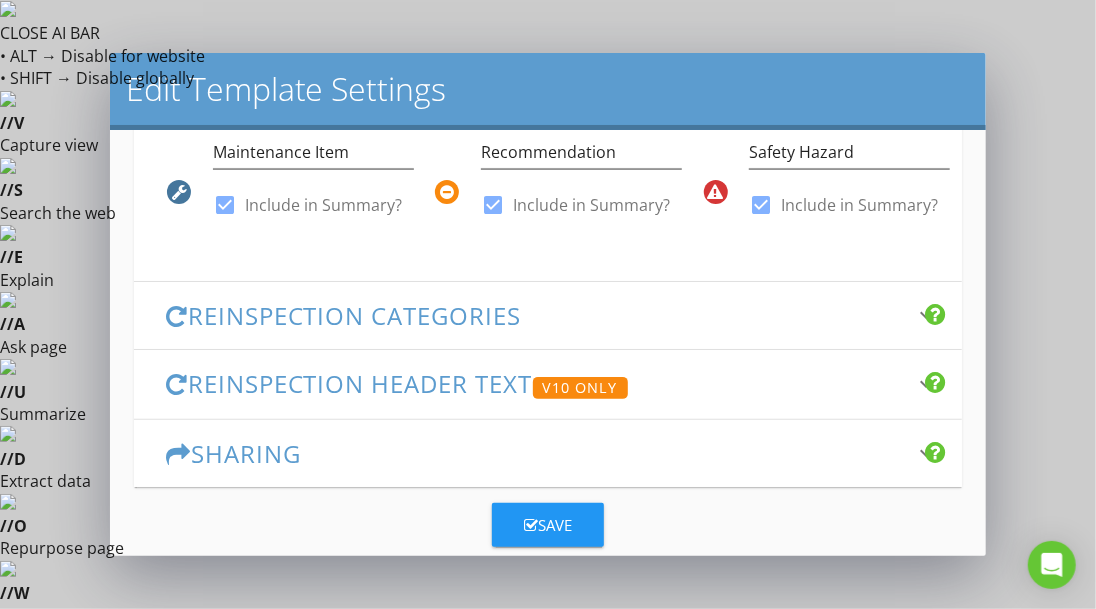 click on "Reinspection Header Text
V10 Only" at bounding box center [536, 384] 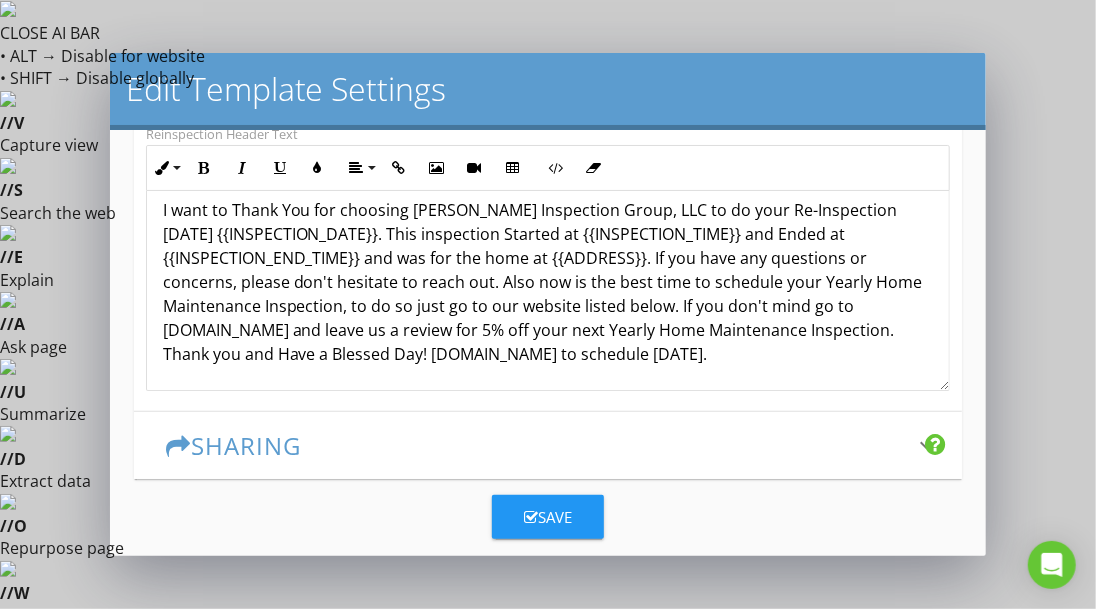 scroll, scrollTop: 41, scrollLeft: 0, axis: vertical 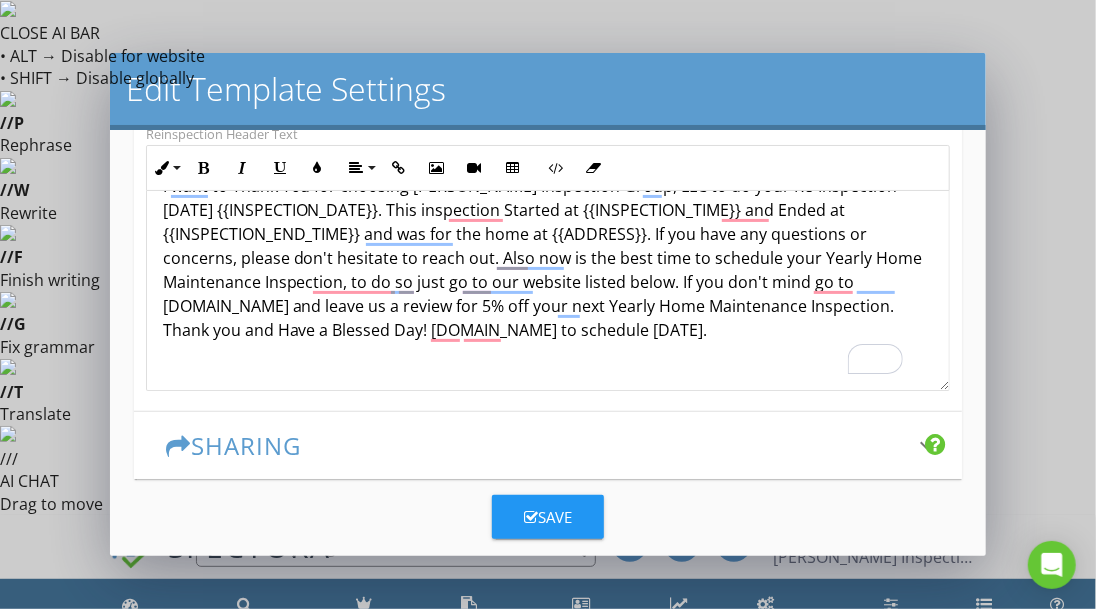 type 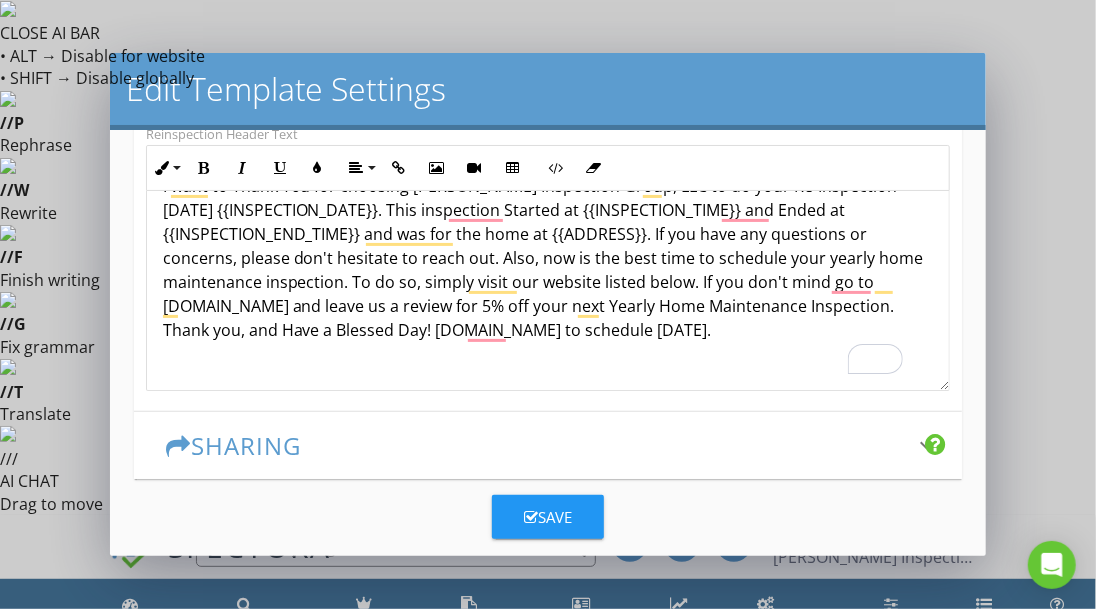 click on "I want to Thank You for choosing Davis Inspection Group, LLC to do your Re-Inspection today {{INSPECTION_DATE}}. This inspection Started at {{INSPECTION_TIME}} and Ended at {{INSPECTION_END_TIME}} and was for the home at {{ADDRESS}}. If you have any questions or concerns, please don't hesitate to reach out. Also, now is the best time to schedule your yearly home maintenance inspection. To do so, simply visit our website listed below. If you don't mind go to DavisInspectionGroupLLC.com and leave us a review for 5% off your next Yearly Home Maintenance Inspection. Thank you, and Have a Blessed Day! DavisInspectionGroupLLC.com to schedule today." at bounding box center (548, 258) 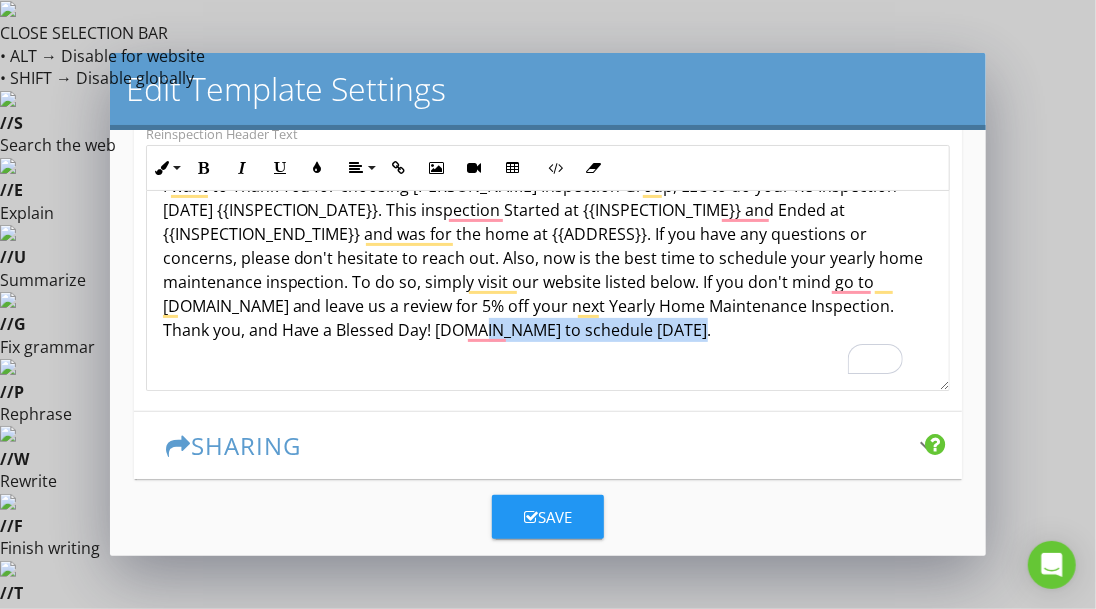 drag, startPoint x: 850, startPoint y: 326, endPoint x: 621, endPoint y: 327, distance: 229.00218 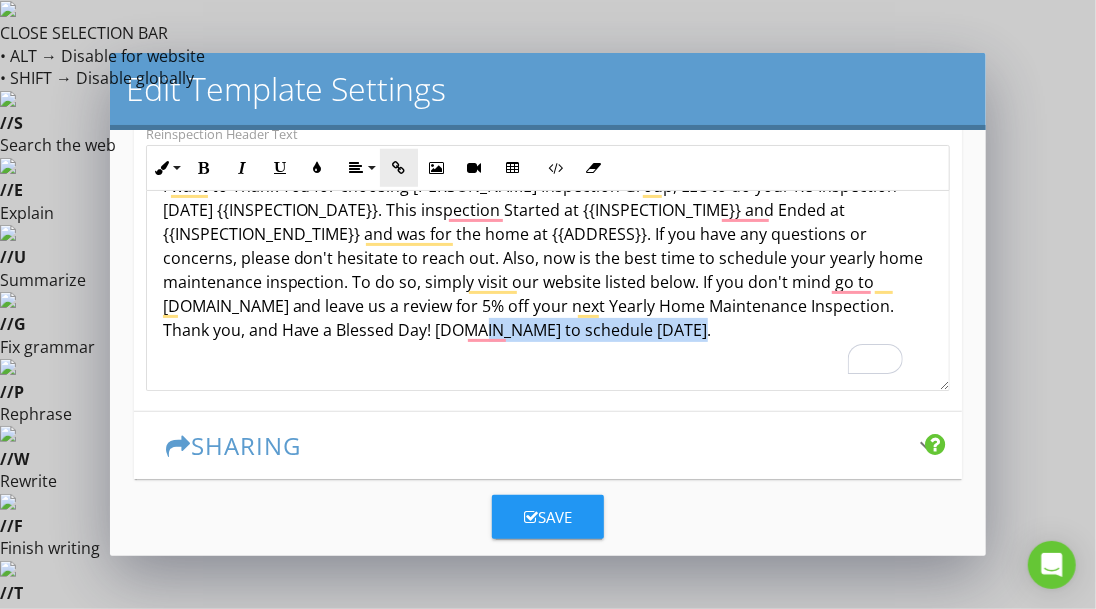 copy on "DavisInspectionGroupLLC.com" 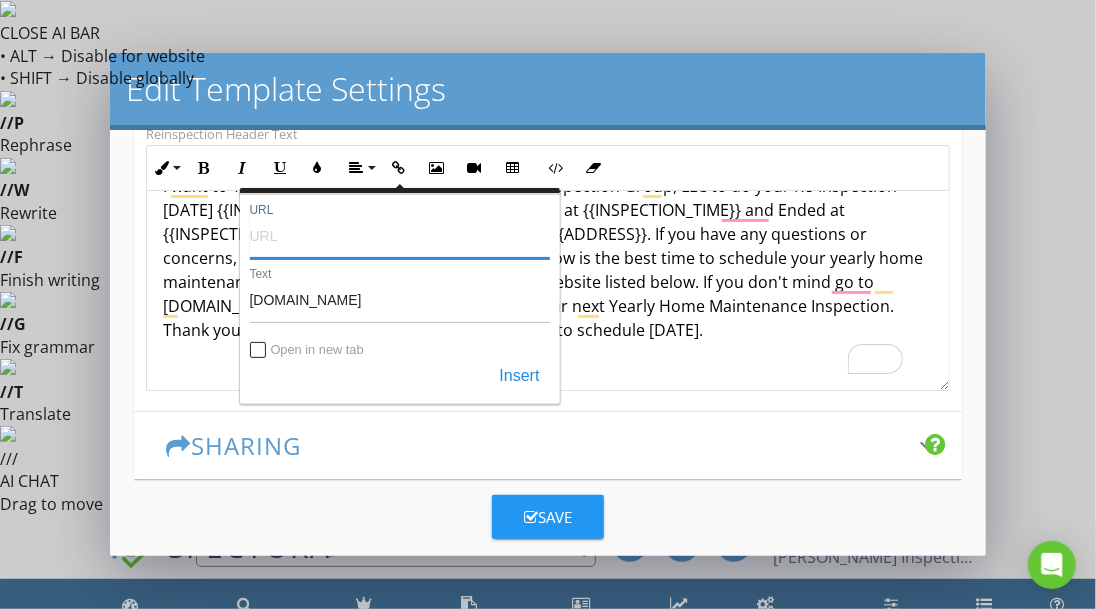 click on "URL" at bounding box center (400, 235) 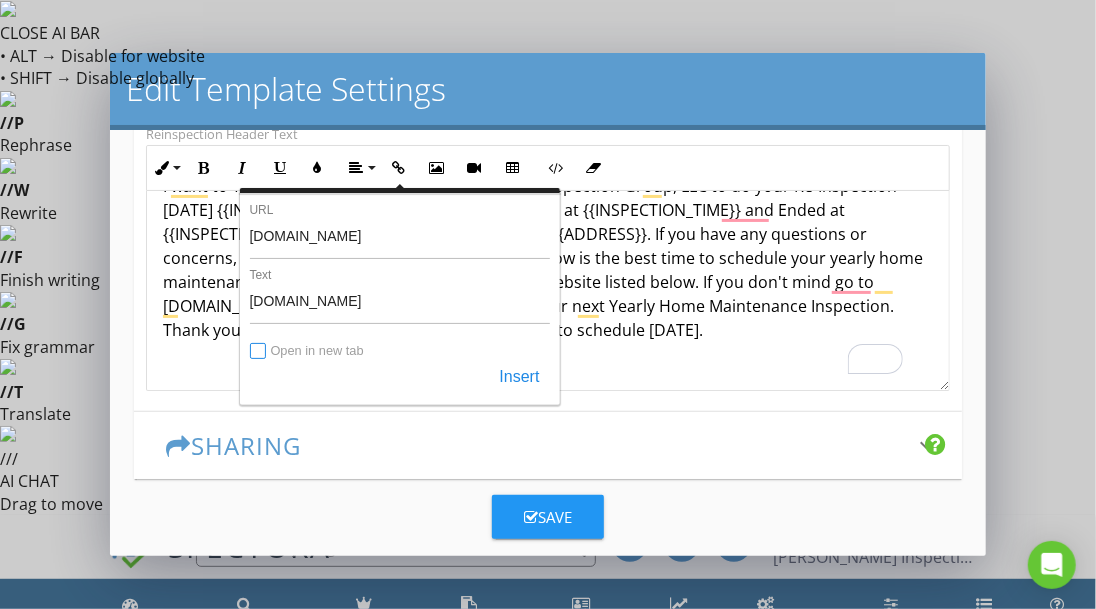 click on "Open in new tab" at bounding box center (259, 352) 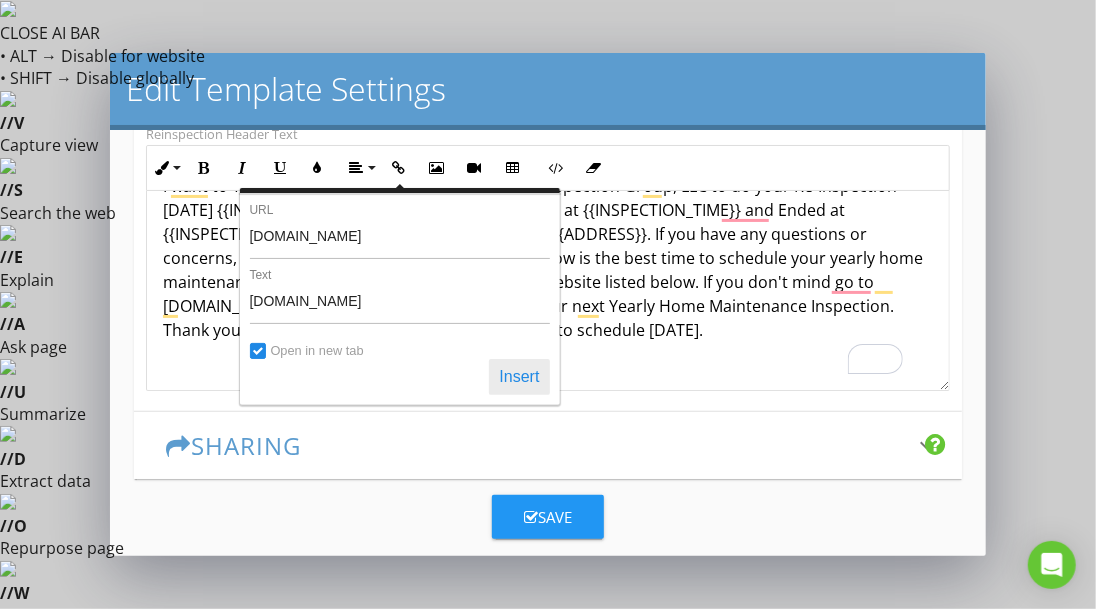 click on "Insert" at bounding box center (519, 377) 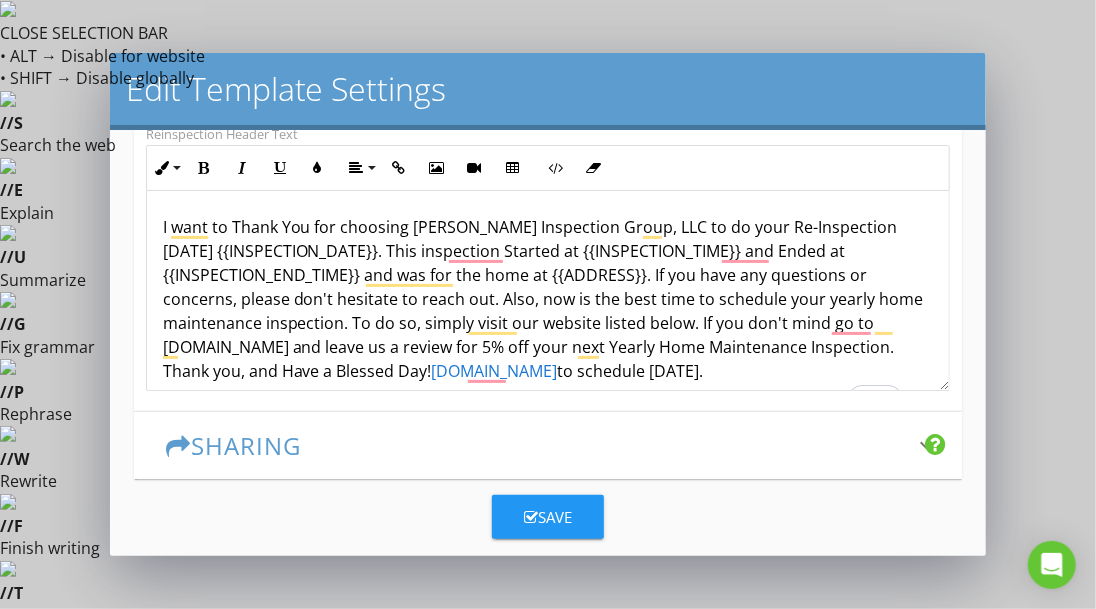 scroll, scrollTop: 41, scrollLeft: 0, axis: vertical 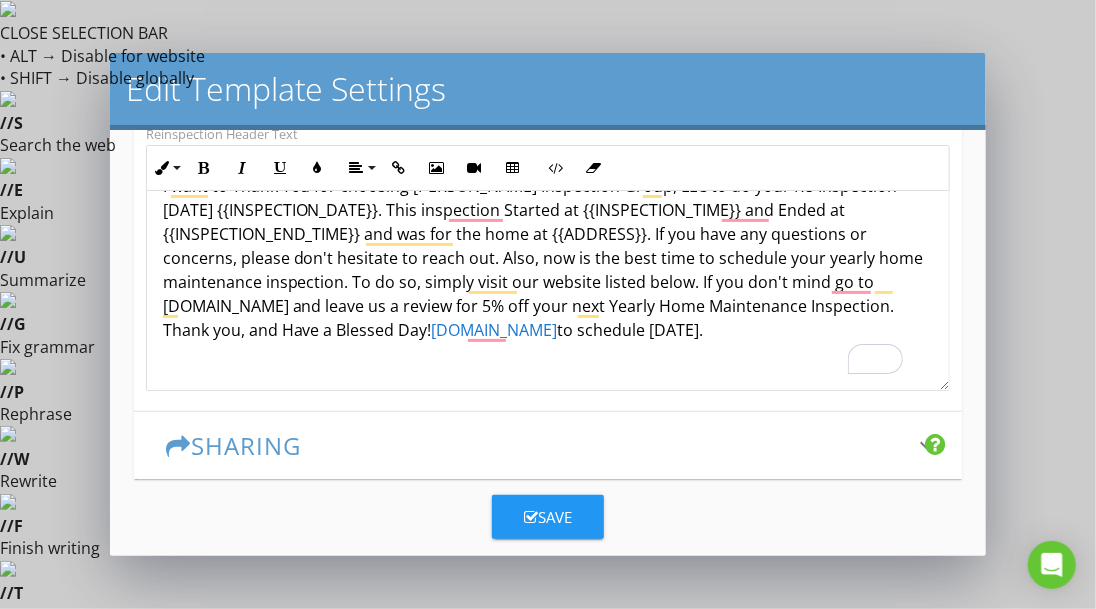 click on "Style" at bounding box center (714, 1155) 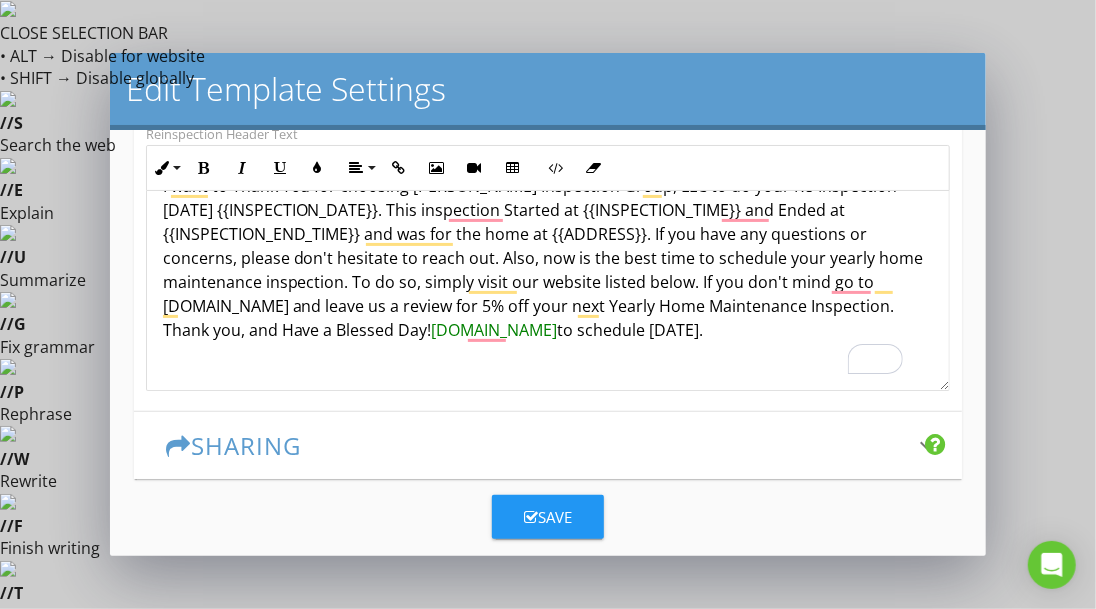click at bounding box center (672, 1155) 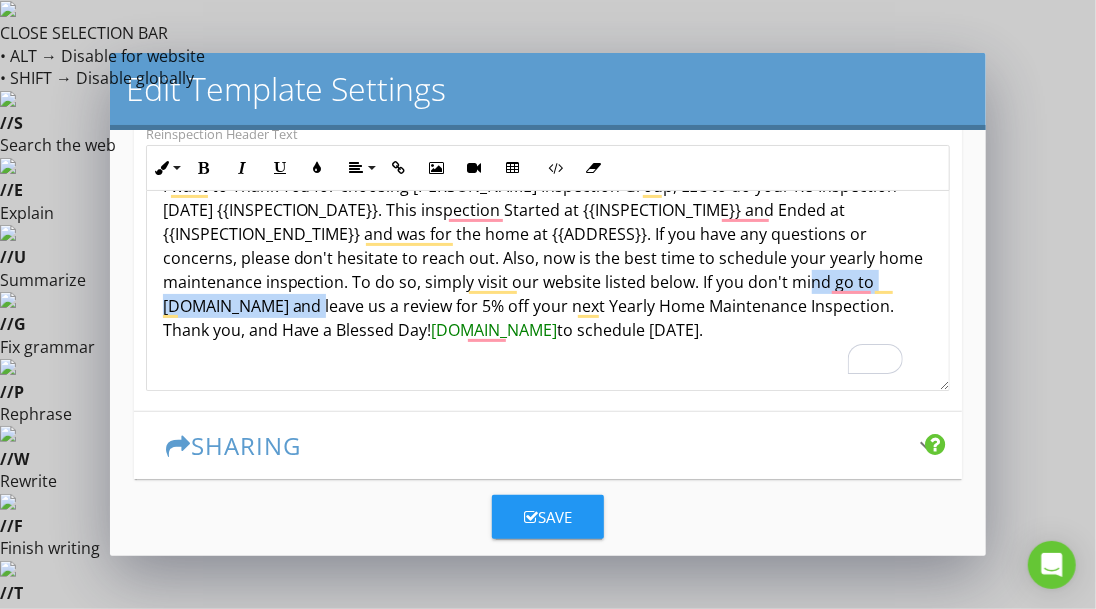 drag, startPoint x: 411, startPoint y: 302, endPoint x: 183, endPoint y: 304, distance: 228.00877 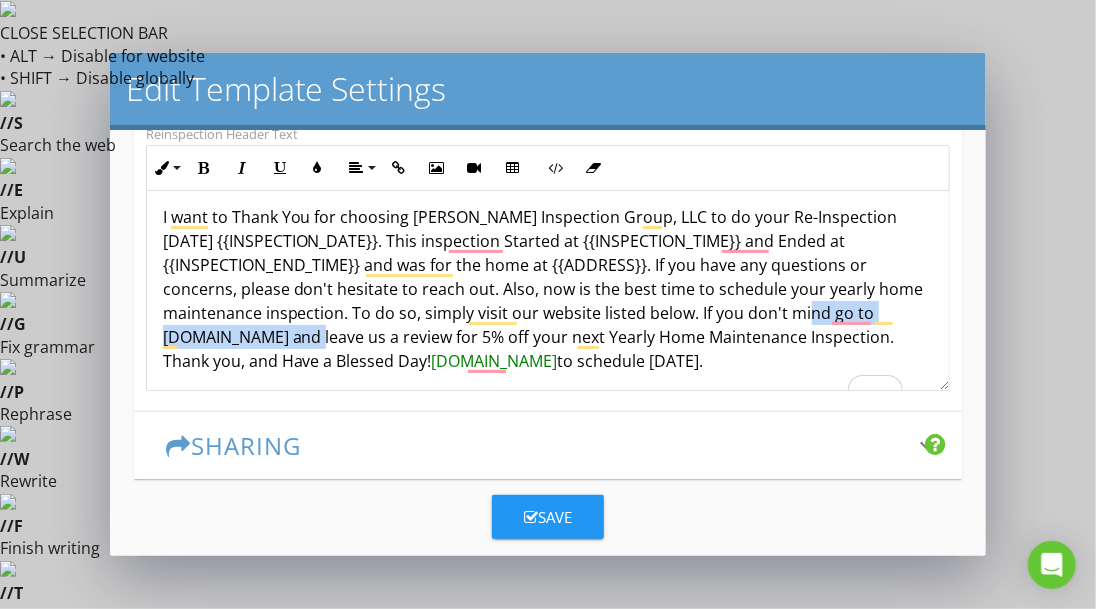 scroll, scrollTop: 0, scrollLeft: 0, axis: both 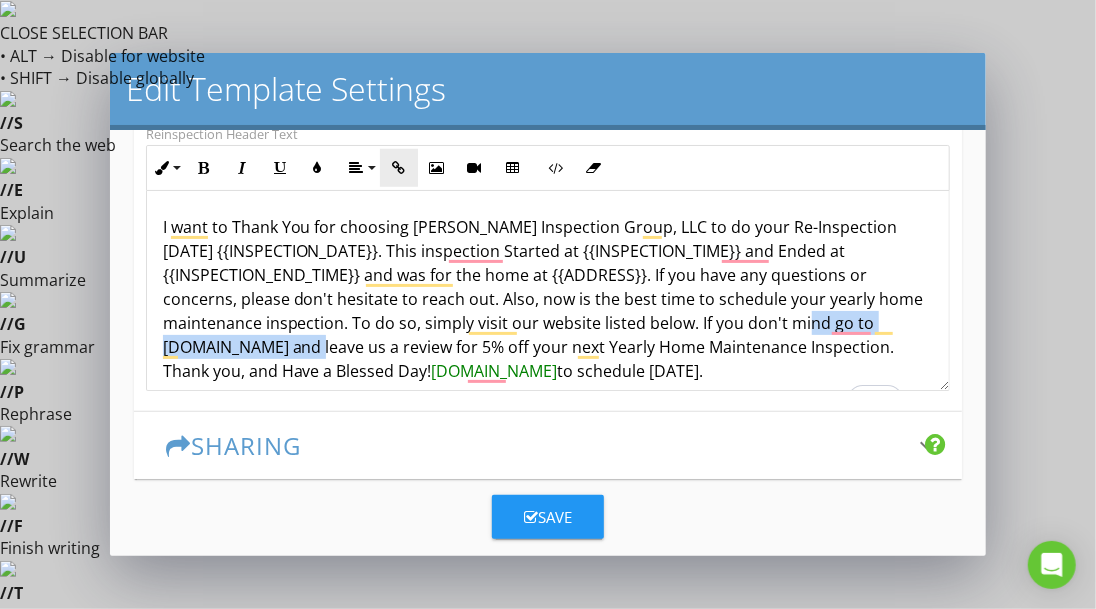 click at bounding box center [399, 168] 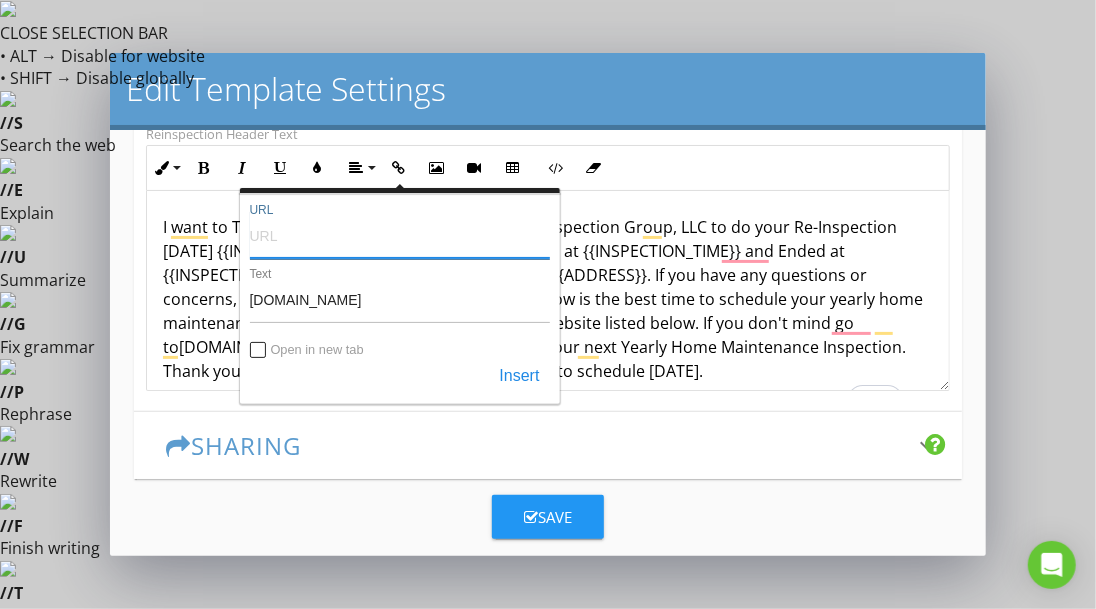 click on "URL" at bounding box center (400, 235) 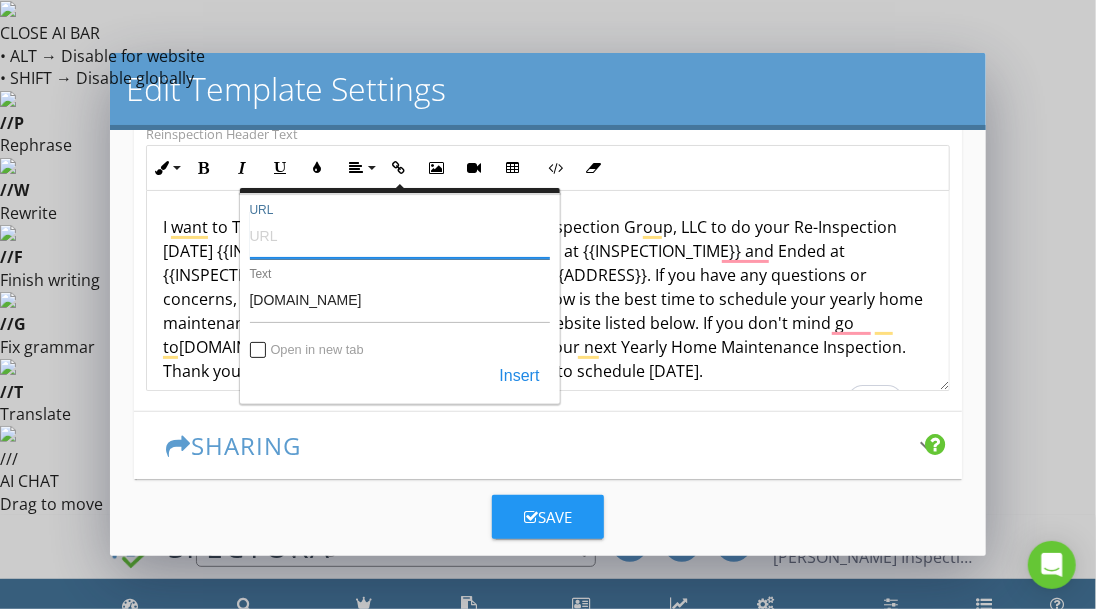 paste on "DavisInspectionGroupLLC.com" 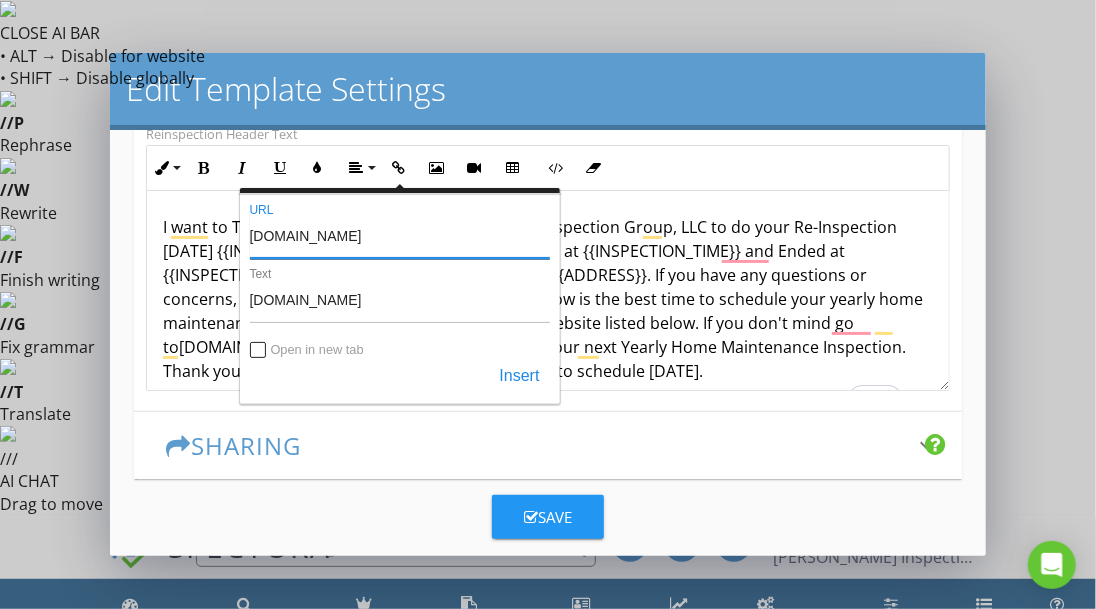 type on "Davisinspectiongroupllc.com" 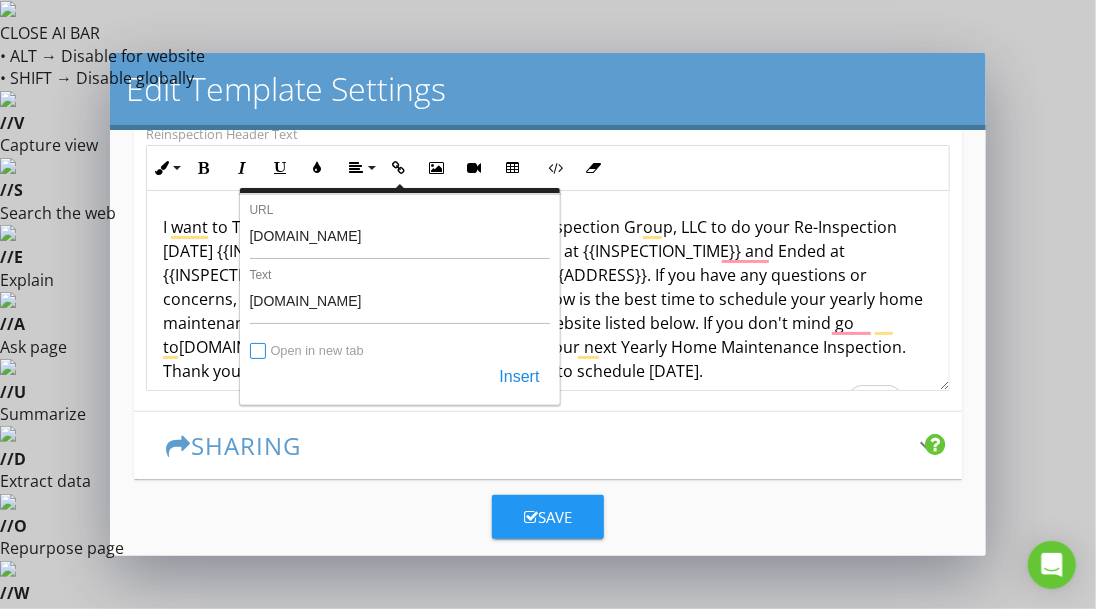 click on "Open in new tab" at bounding box center (259, 352) 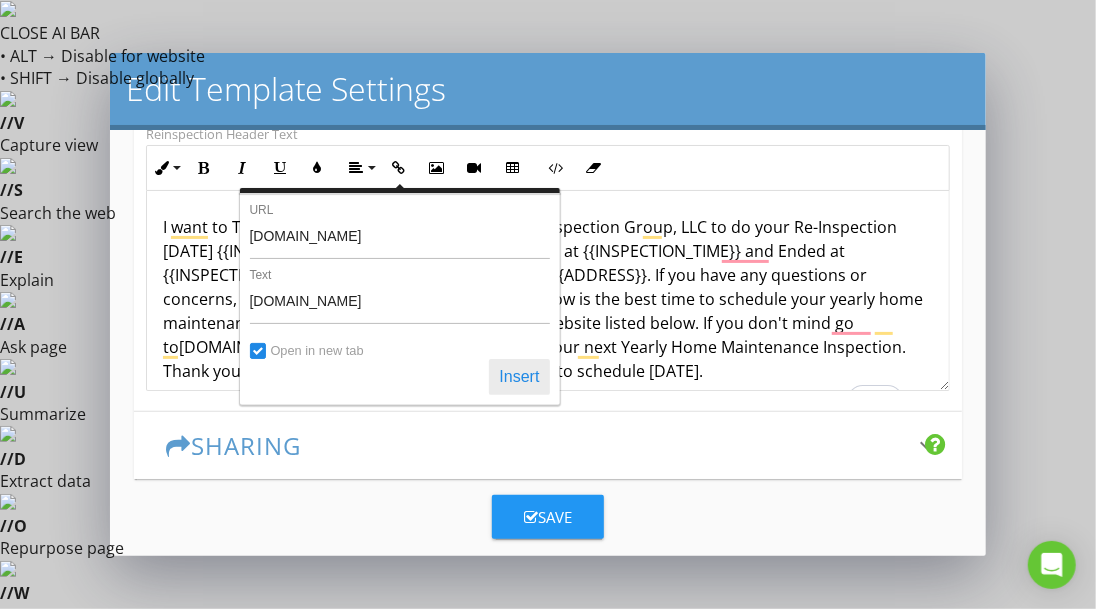 click on "Insert" at bounding box center (519, 377) 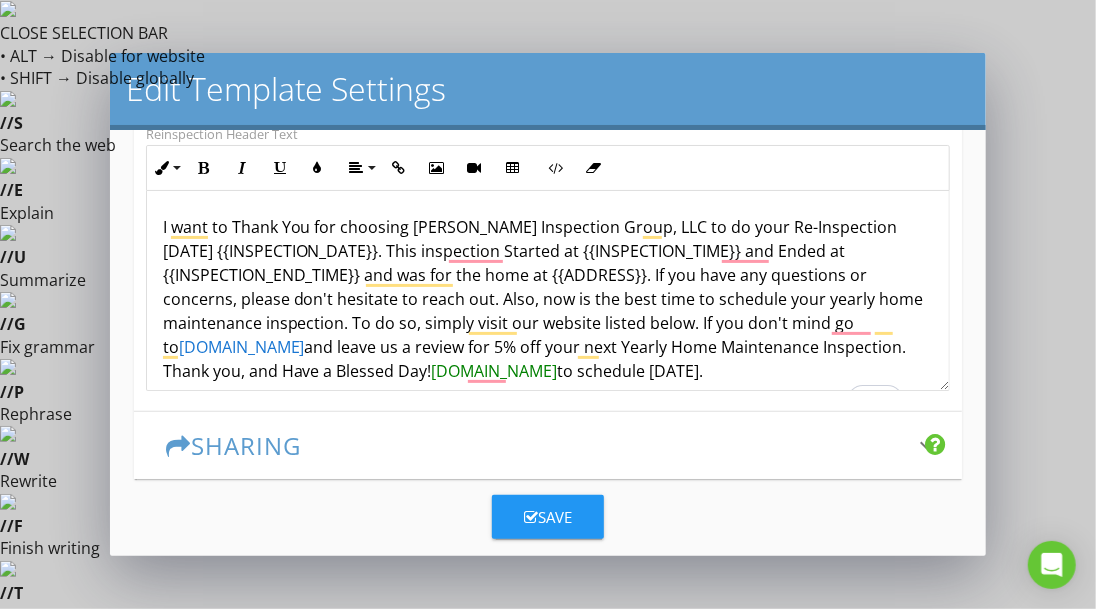 click on "Style" at bounding box center [275, 1172] 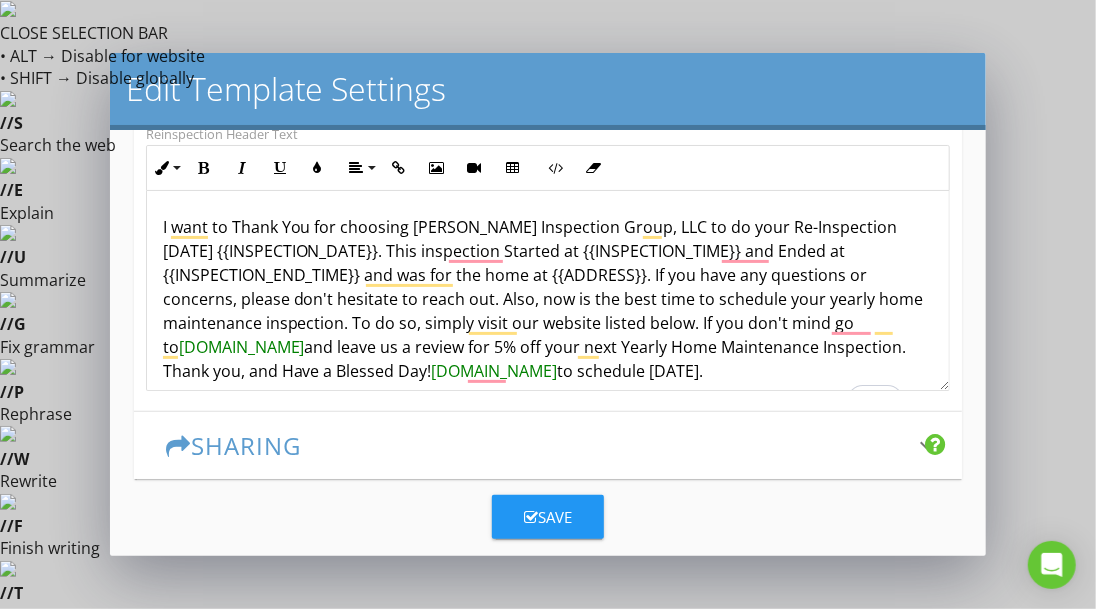 click on "Style" at bounding box center [275, 1172] 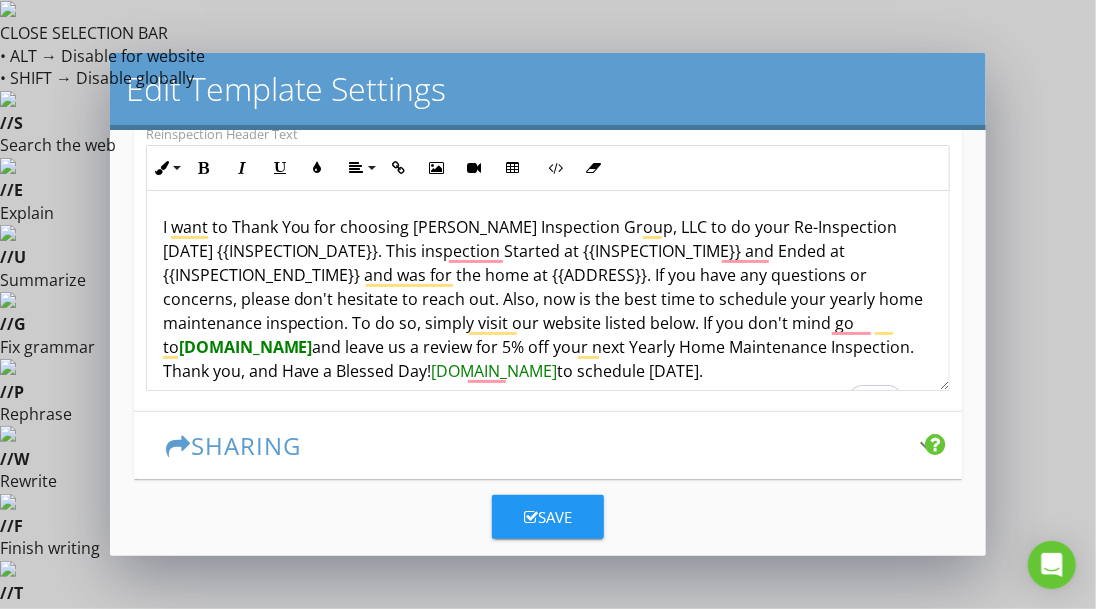 click on "Sharing" at bounding box center (536, 445) 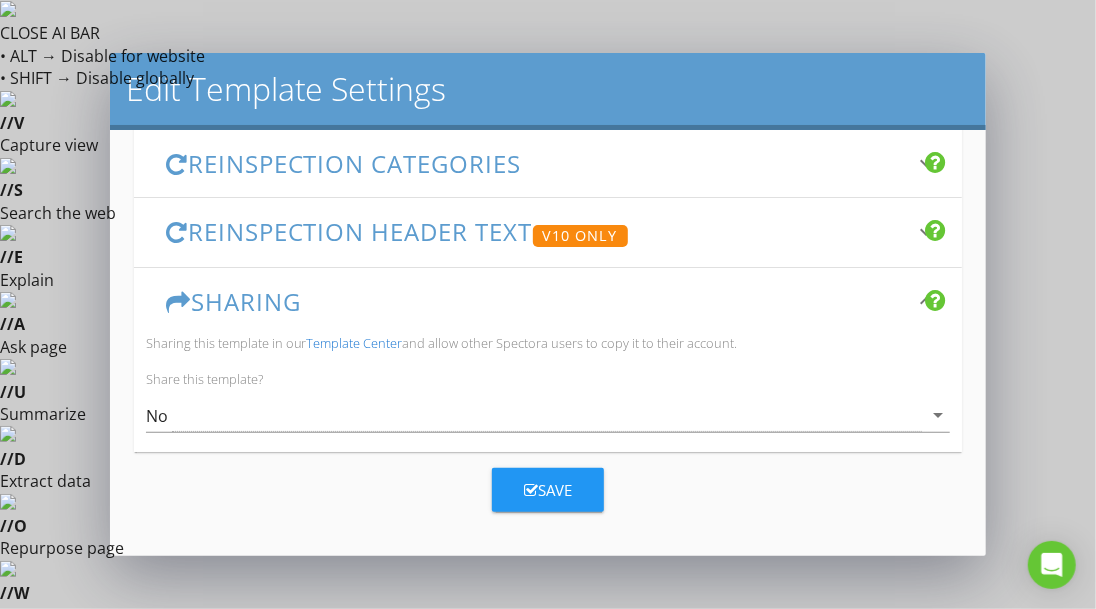 scroll, scrollTop: 570, scrollLeft: 0, axis: vertical 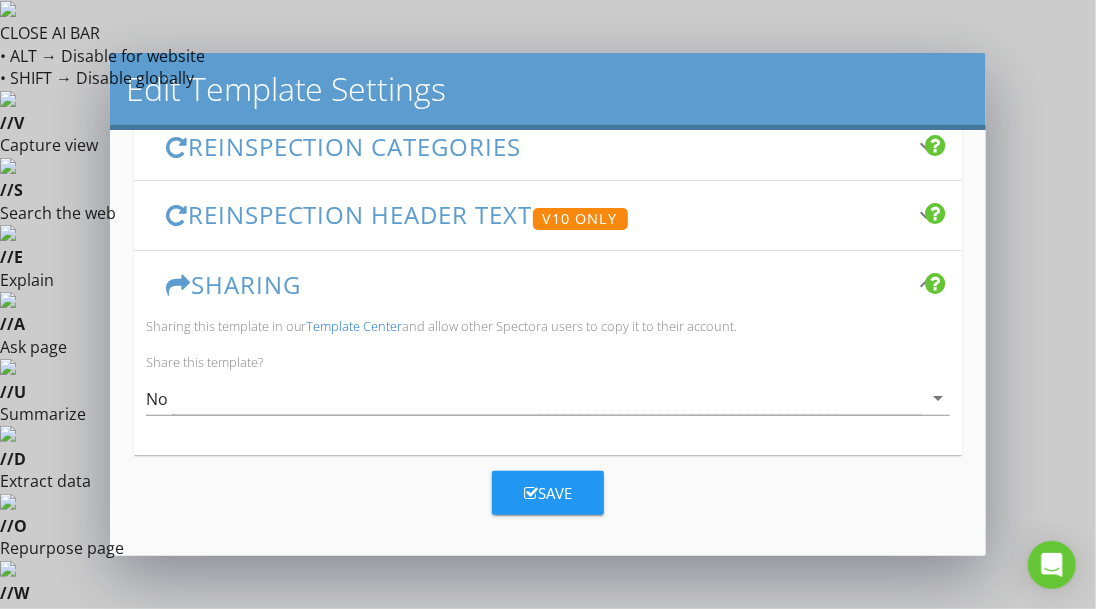 click on "Reinspection Header Text
V10 Only" at bounding box center (536, 215) 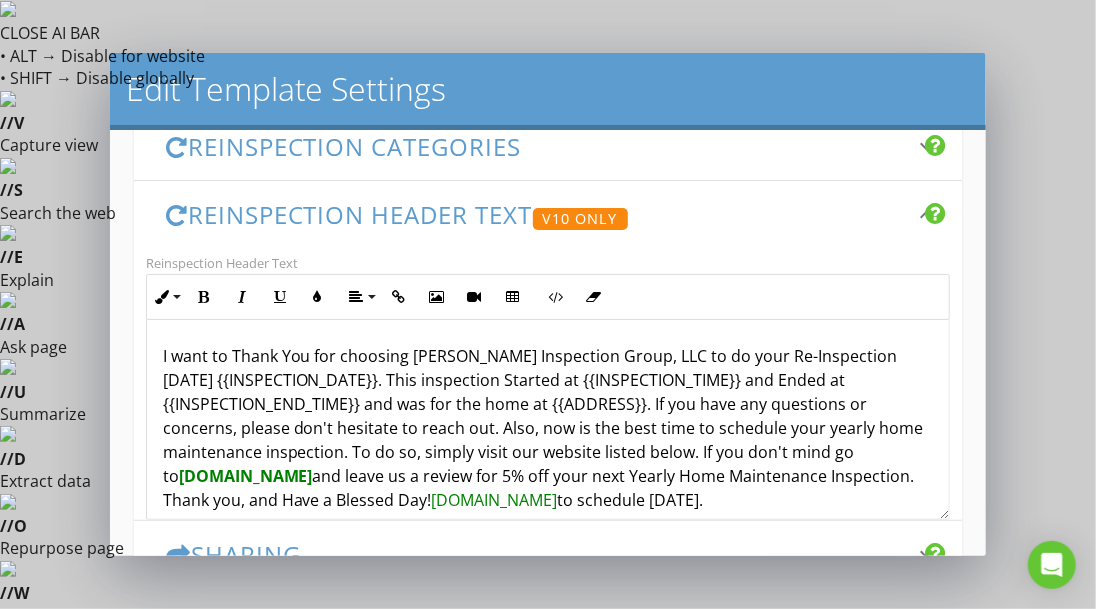 scroll, scrollTop: 776, scrollLeft: 0, axis: vertical 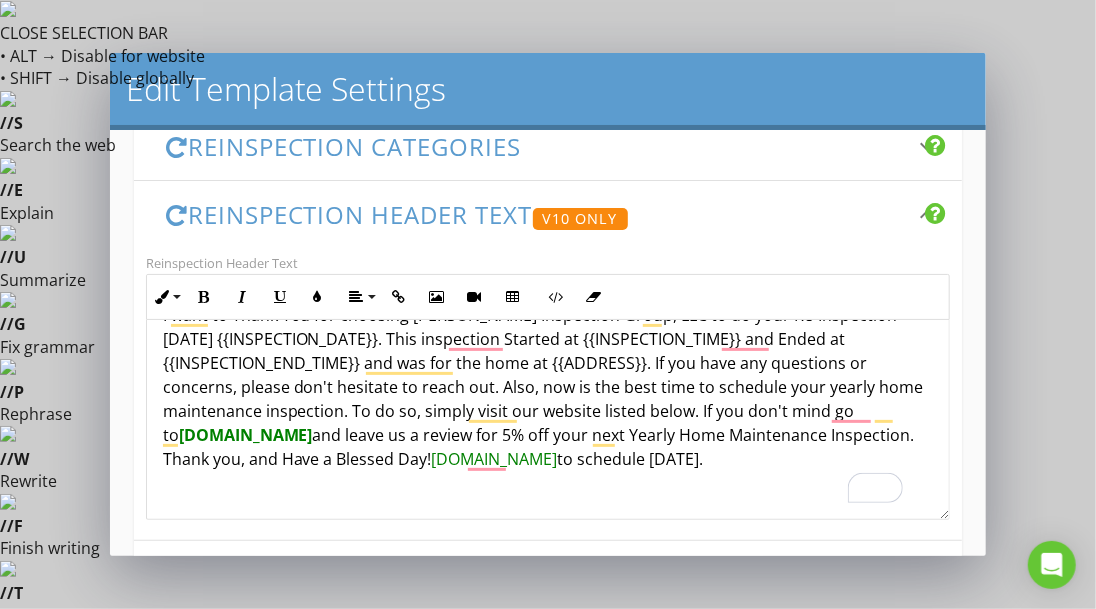 drag, startPoint x: 618, startPoint y: 493, endPoint x: 846, endPoint y: 459, distance: 230.52115 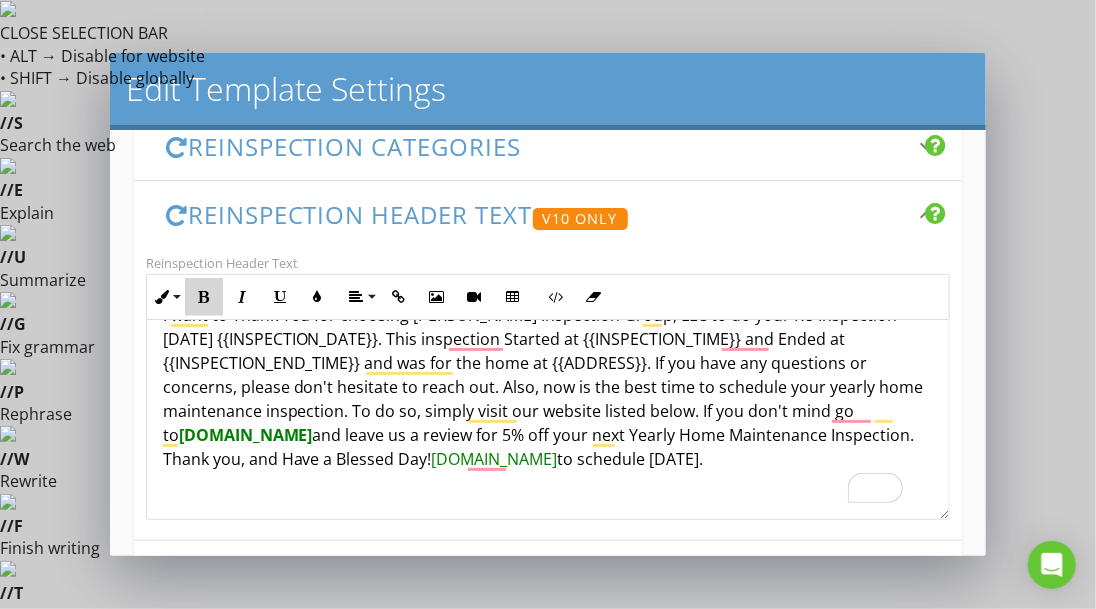 click on "Bold" at bounding box center [204, 297] 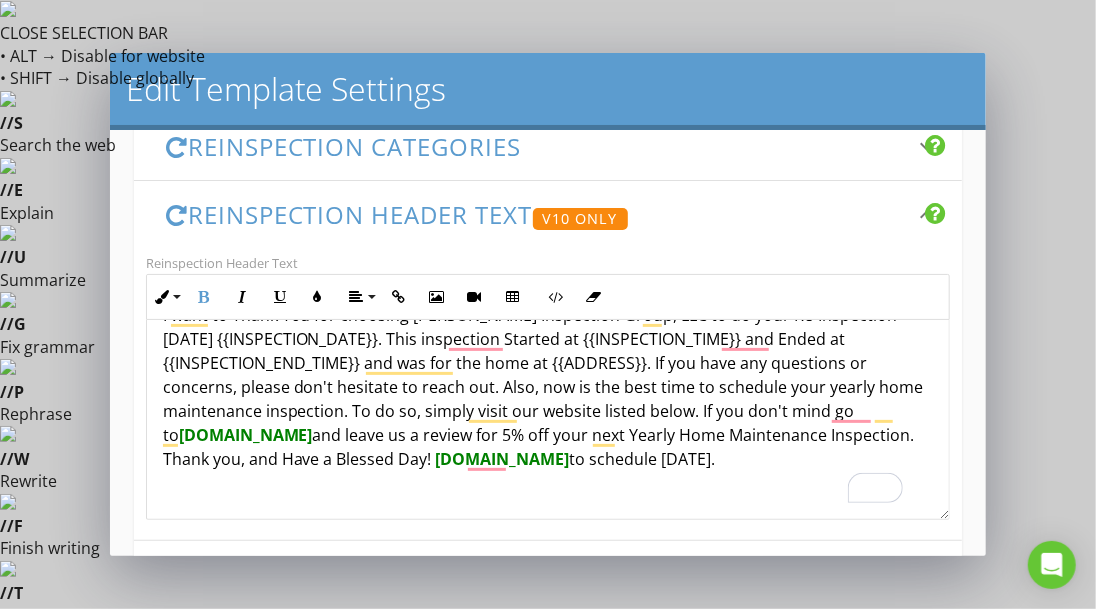 click on "I want to Thank You for choosing Davis Inspection Group, LLC to do your Re-Inspection today {{INSPECTION_DATE}}. This inspection Started at {{INSPECTION_TIME}} and Ended at {{INSPECTION_END_TIME}} and was for the home at {{ADDRESS}}. If you have any questions or concerns, please don't hesitate to reach out. Also, now is the best time to schedule your yearly home maintenance inspection. To do so, simply visit our website listed below. If you don't mind go to  DavisInspectionGroupLLC.com  and leave us a review for 5% off your next Yearly Home Maintenance Inspection. Thank you, and Have a Blessed Day!   DavisInspectionGroupLLC.com  to schedule today." at bounding box center (548, 387) 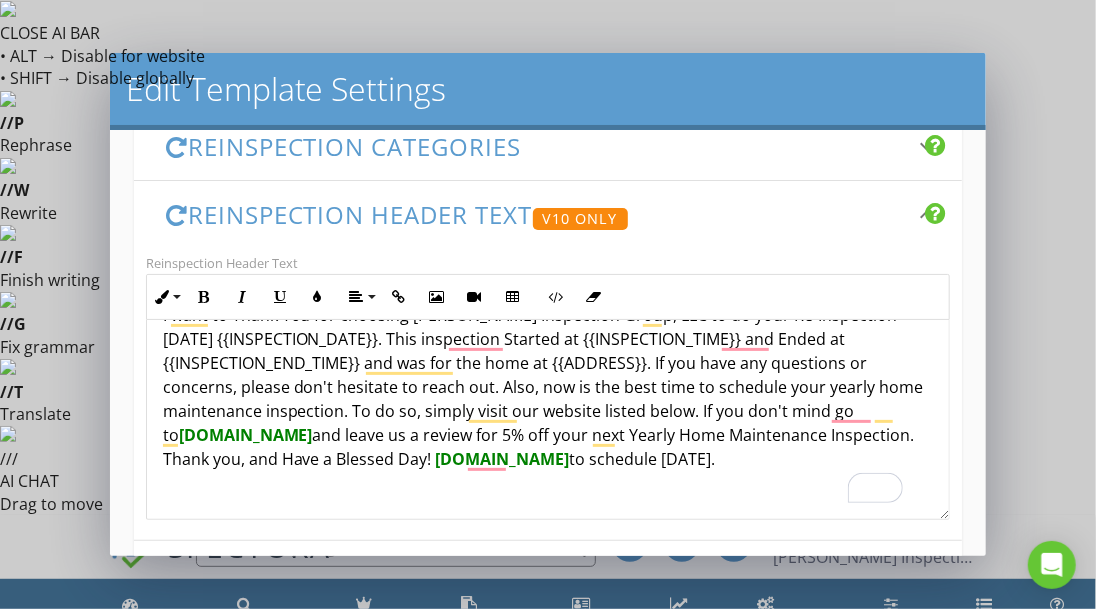 scroll, scrollTop: 715, scrollLeft: 0, axis: vertical 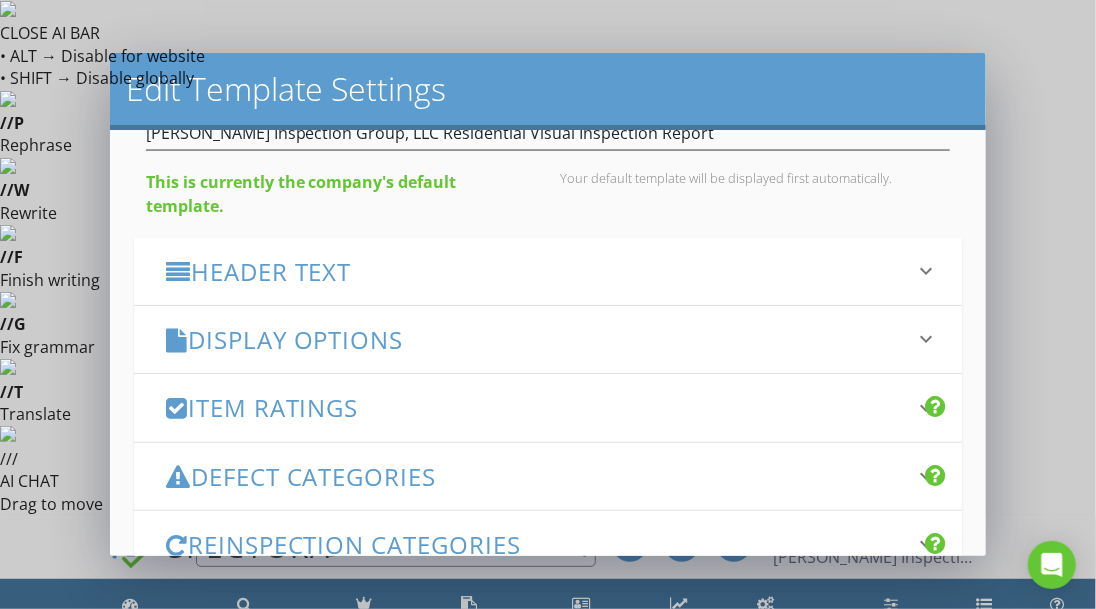 click on "keyboard_arrow_down" at bounding box center [926, 271] 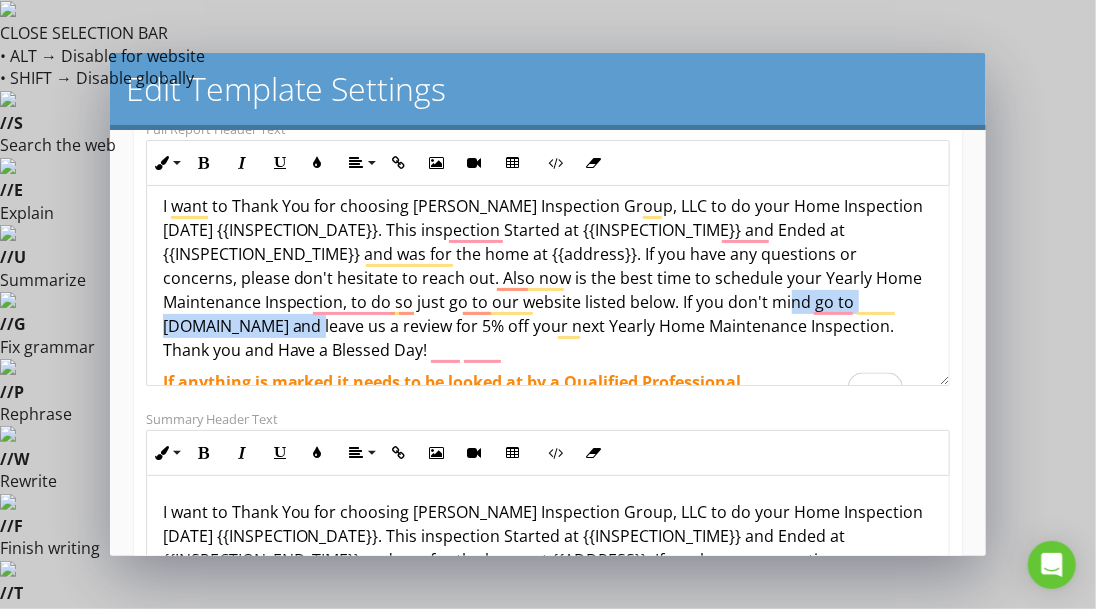 drag, startPoint x: 388, startPoint y: 323, endPoint x: 160, endPoint y: 329, distance: 228.07893 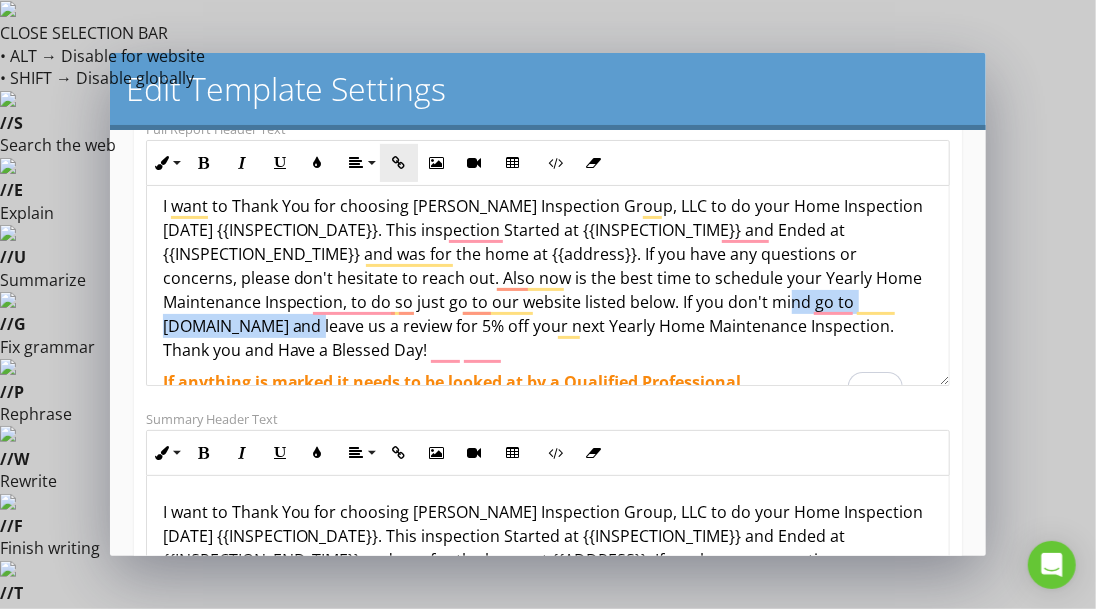 click at bounding box center (399, 163) 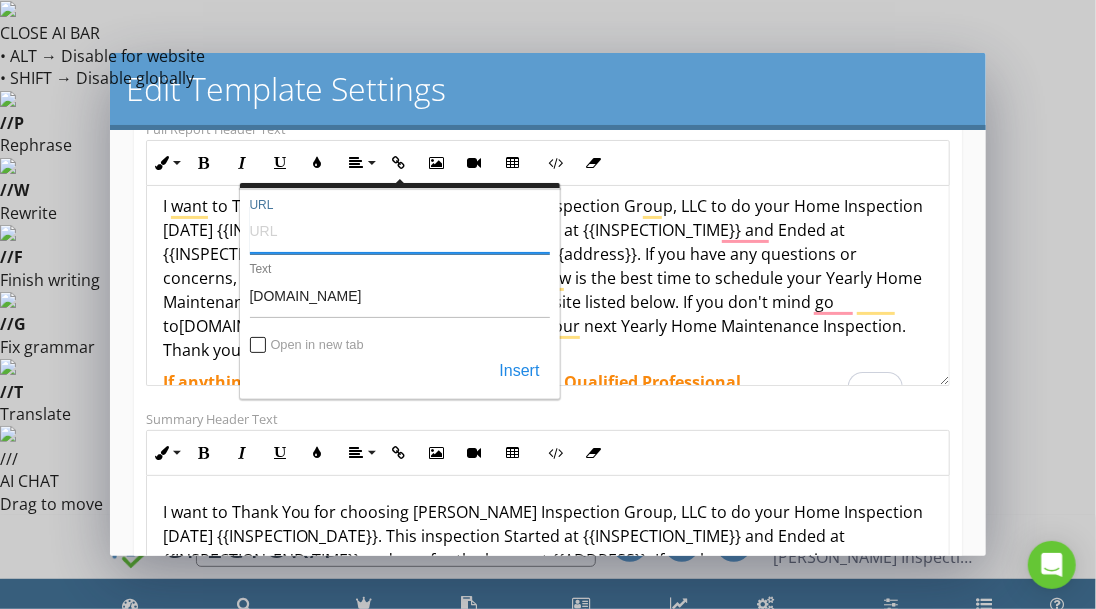 click on "URL" at bounding box center [400, 230] 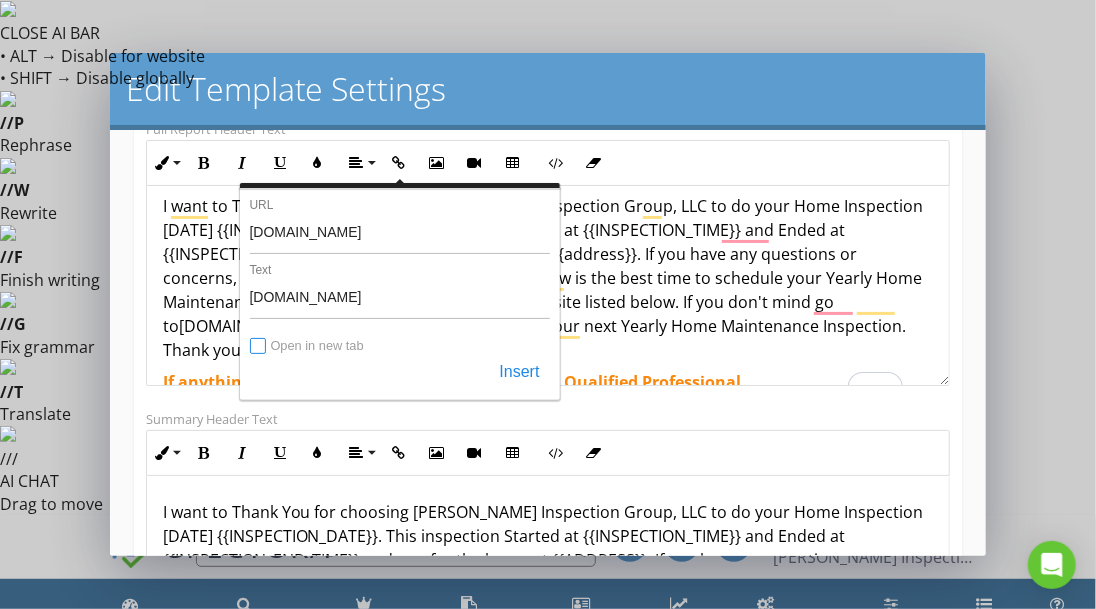 click on "Open in new tab" at bounding box center (259, 347) 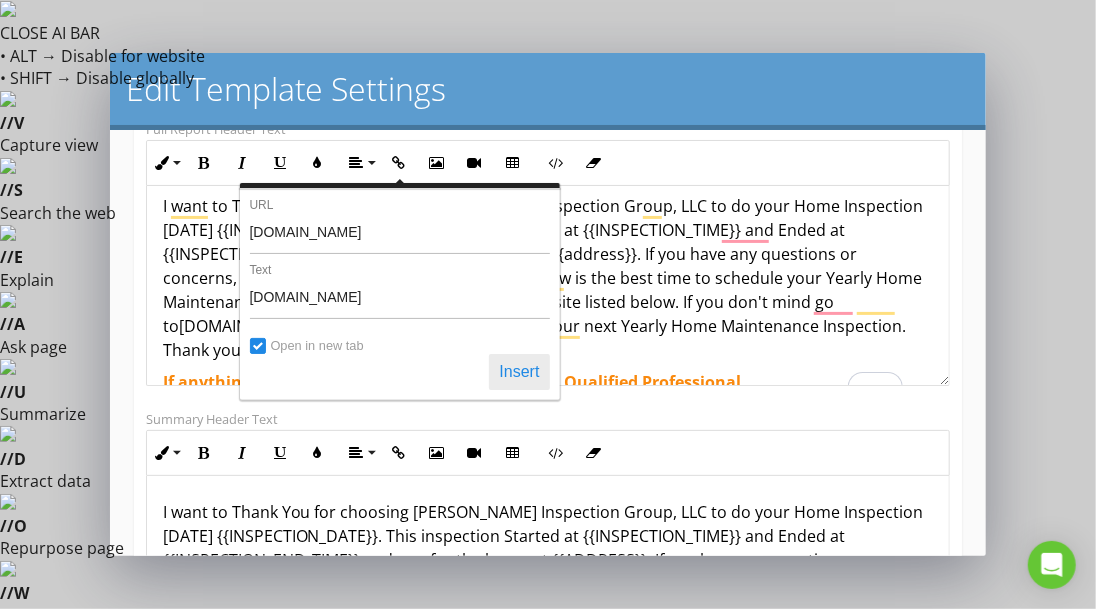 click on "Insert" at bounding box center (519, 372) 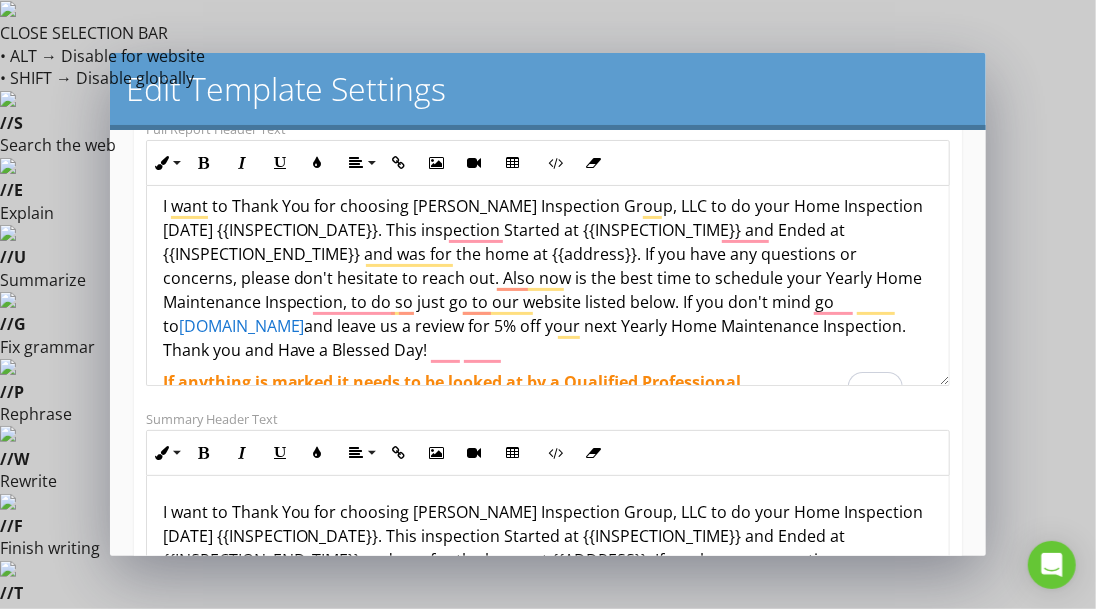 click on "Style" at bounding box center [256, 1151] 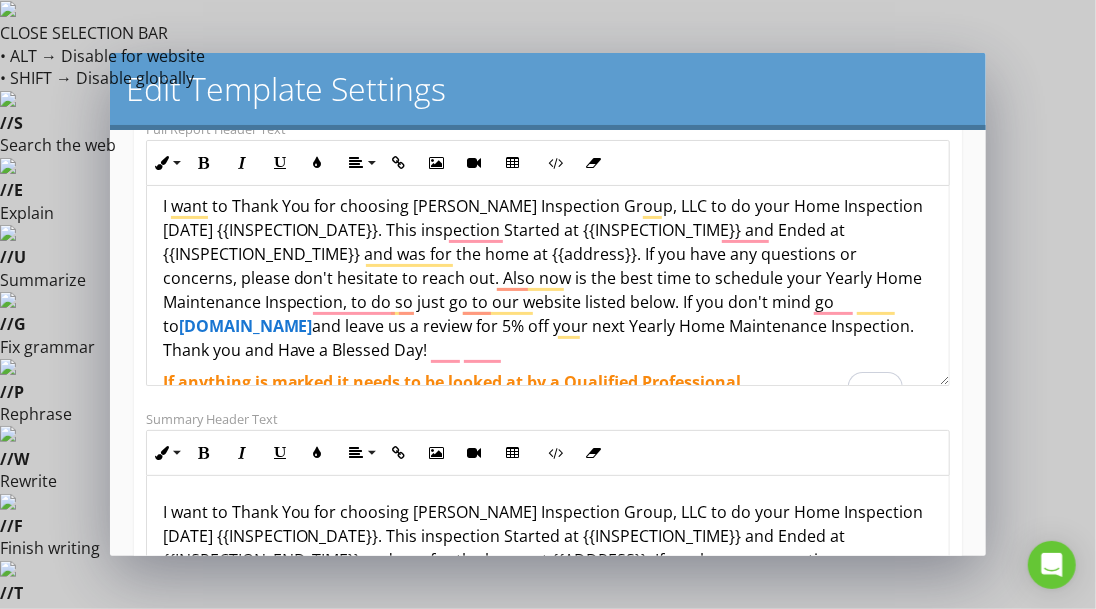 click on "Style" at bounding box center [263, 1151] 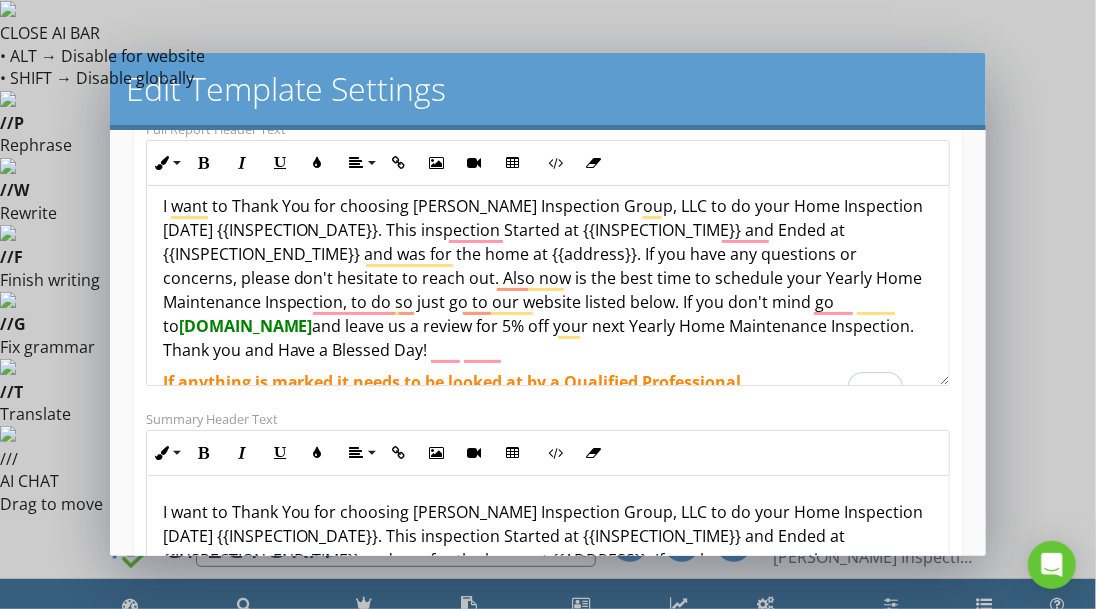click on "I want to Thank You for choosing Davis Inspection Group, LLC to do your Home Inspection today {{INSPECTION_DATE}}. This inspection Started at {{INSPECTION_TIME}} and Ended at {{INSPECTION_END_TIME}} and was for the home at {{address}}. If you have any questions or concerns, please don't hesitate to reach out. Also now is the best time to schedule your Yearly Home Maintenance Inspection, to do so just go to our website listed below. If you don't mind go to  DavisInspectionGroupLLC.com  and leave us a review for 5% off your next Yearly Home Maintenance Inspection. Thank you and Have a Blessed Day!" at bounding box center (548, 278) 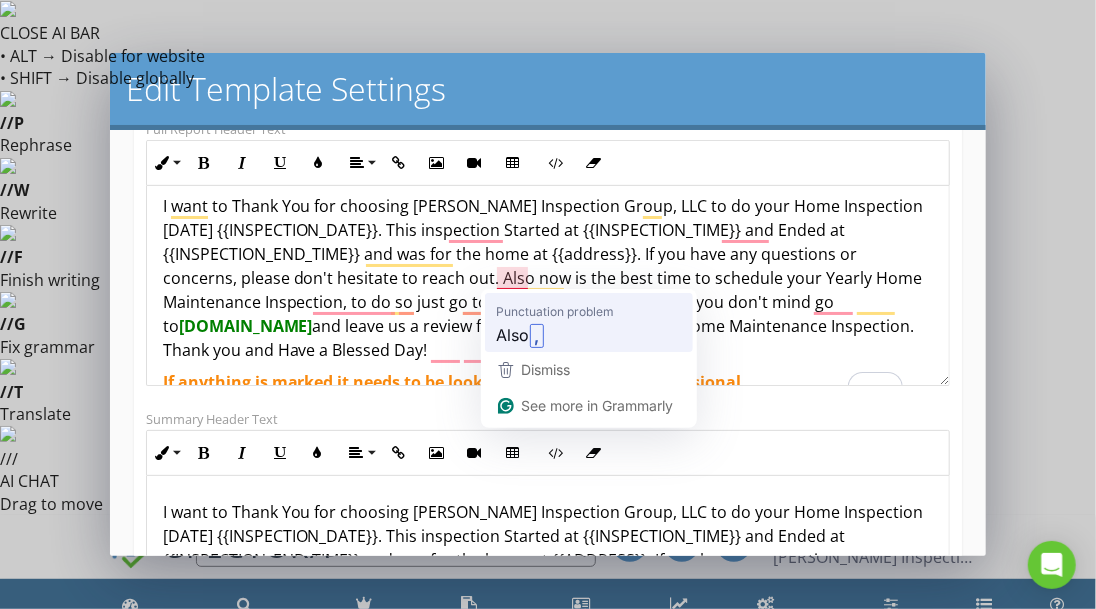 type 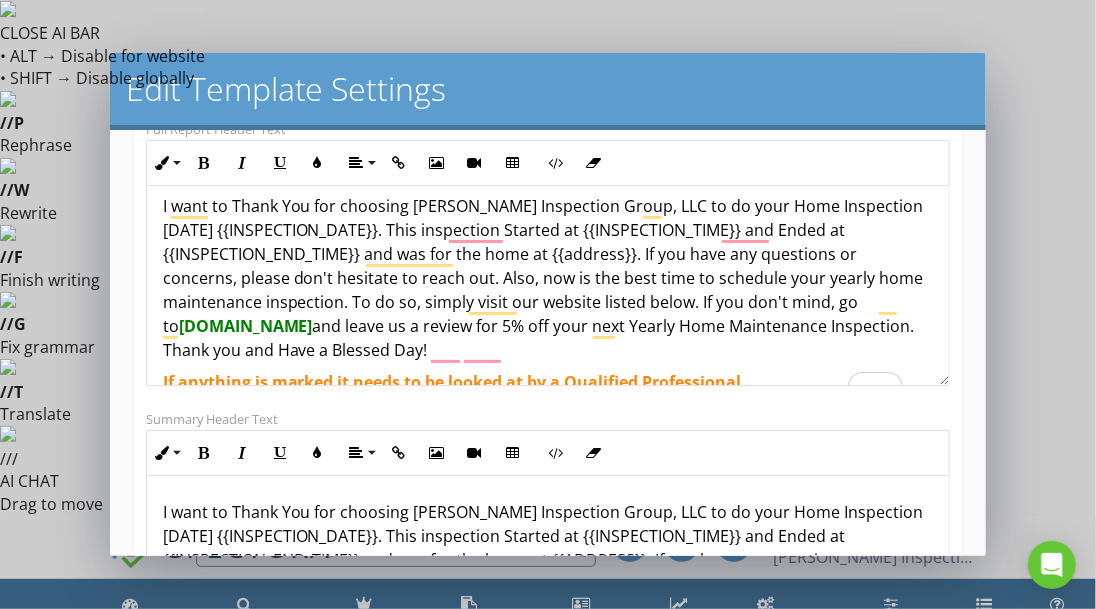 scroll, scrollTop: 35, scrollLeft: 0, axis: vertical 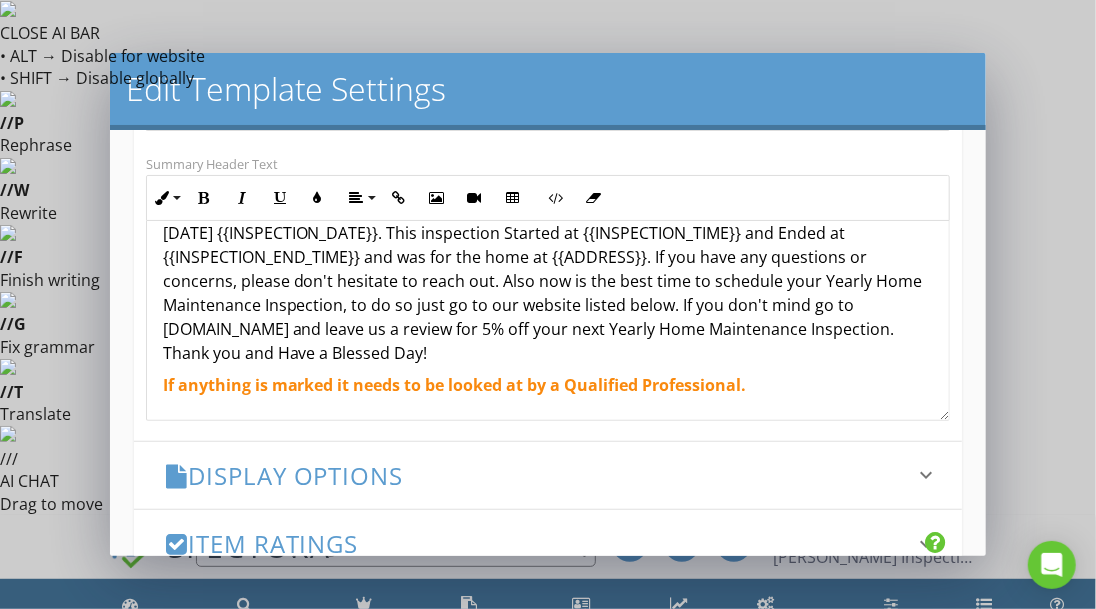 click on "If anything is marked it needs to be looked at by a Qualified Professional." at bounding box center (455, 385) 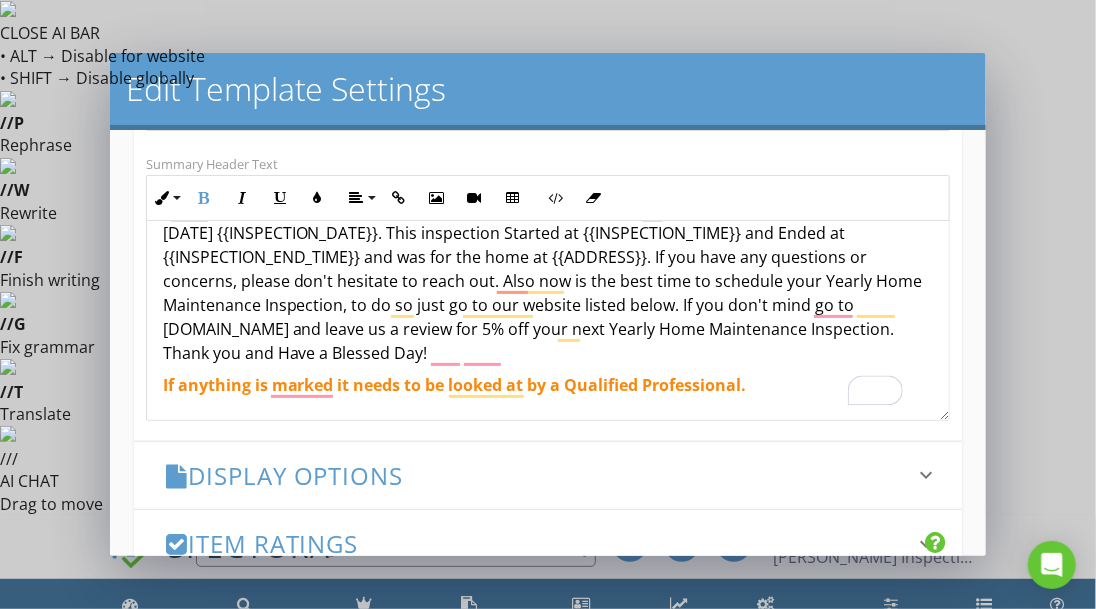 type 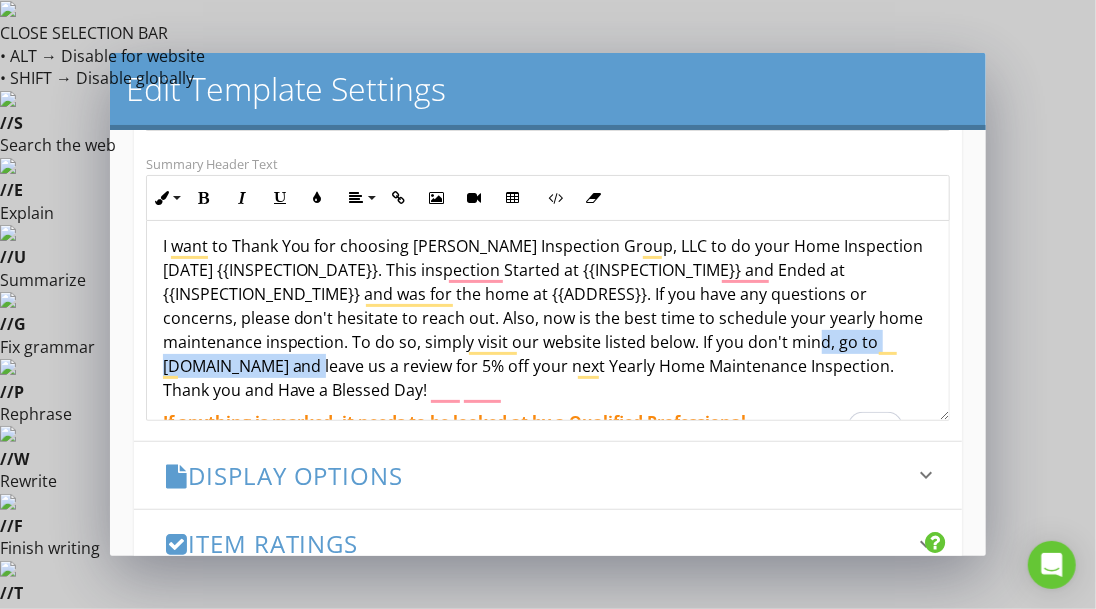 drag, startPoint x: 410, startPoint y: 364, endPoint x: 183, endPoint y: 360, distance: 227.03523 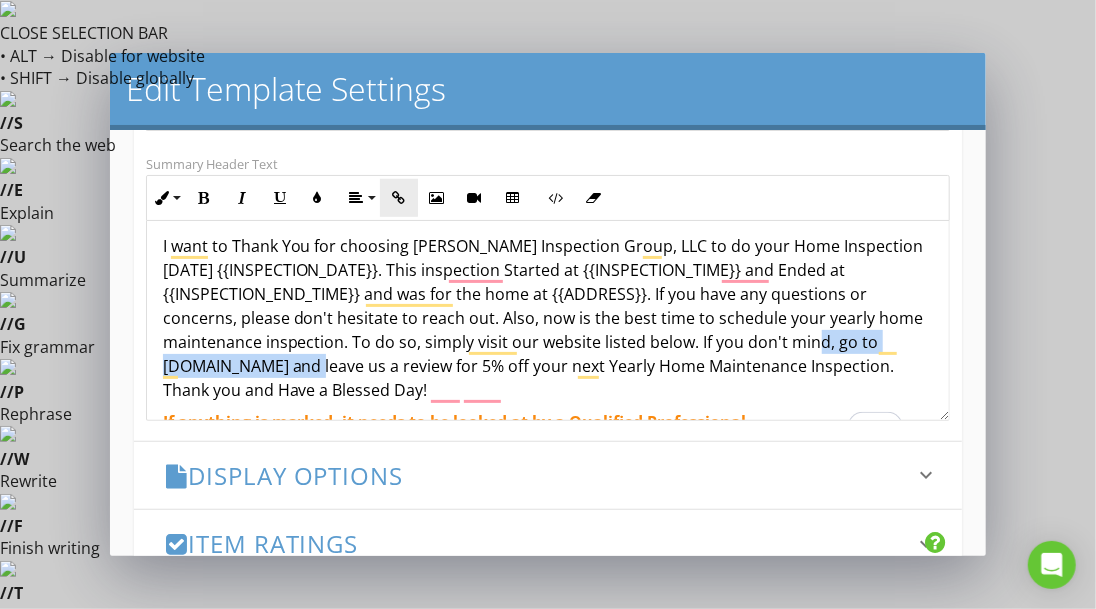 click at bounding box center [399, 198] 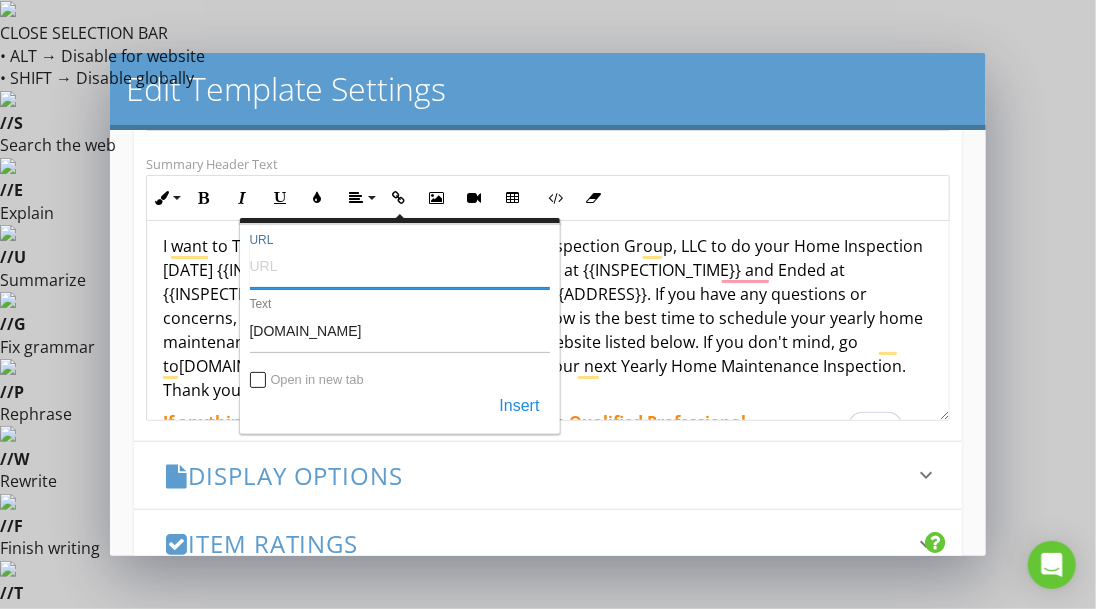click on "URL" at bounding box center [400, 265] 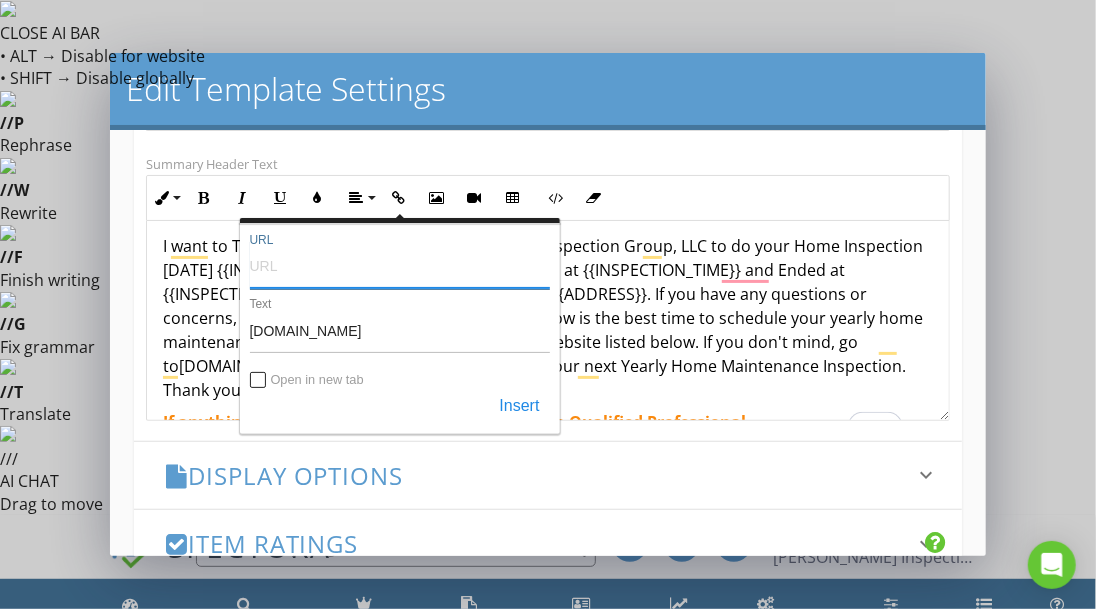 type on "Davisinspectiongroupllc.com" 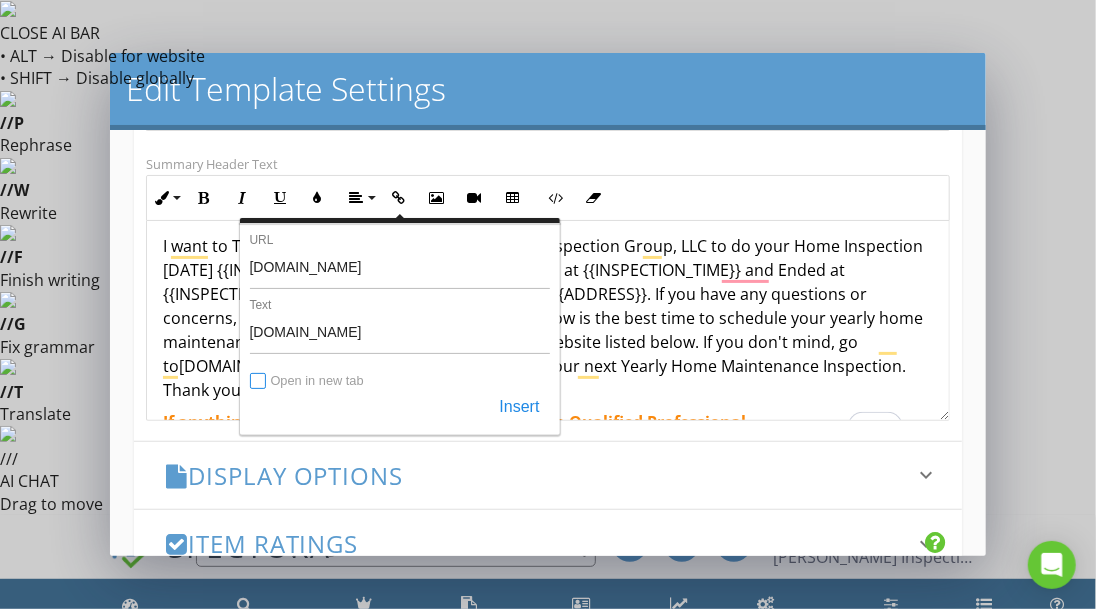 click on "Open in new tab" at bounding box center (259, 382) 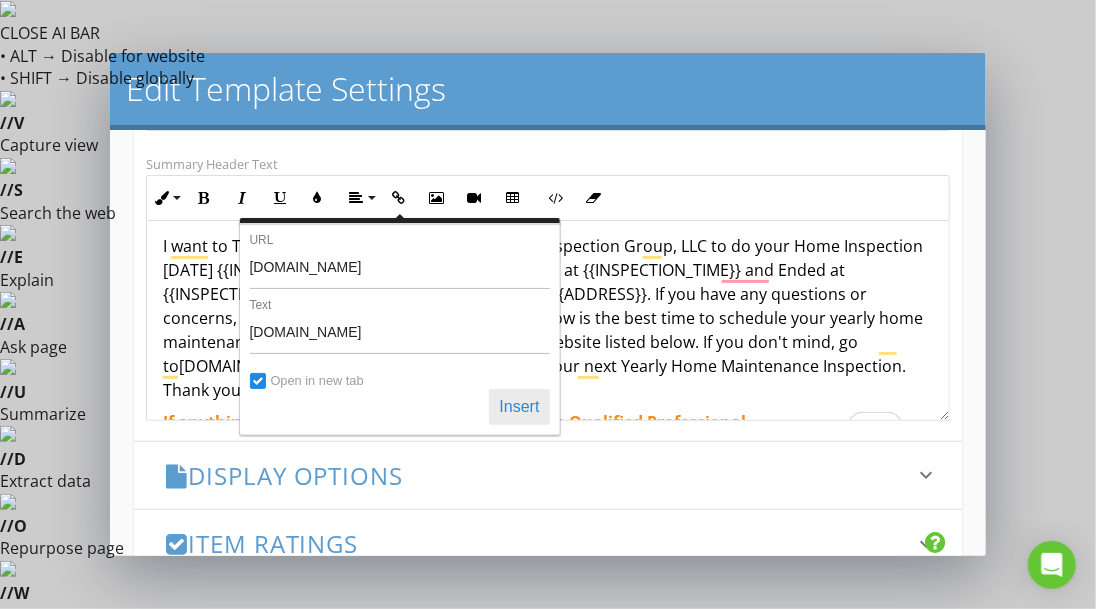 click on "Insert" at bounding box center (519, 407) 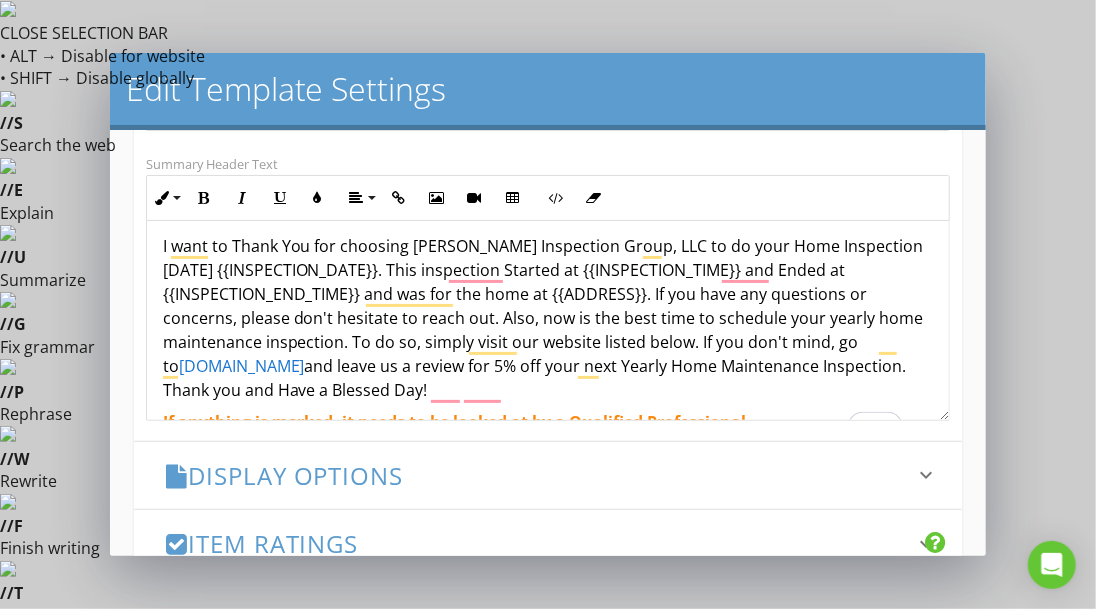 click on "Style" at bounding box center [275, 1191] 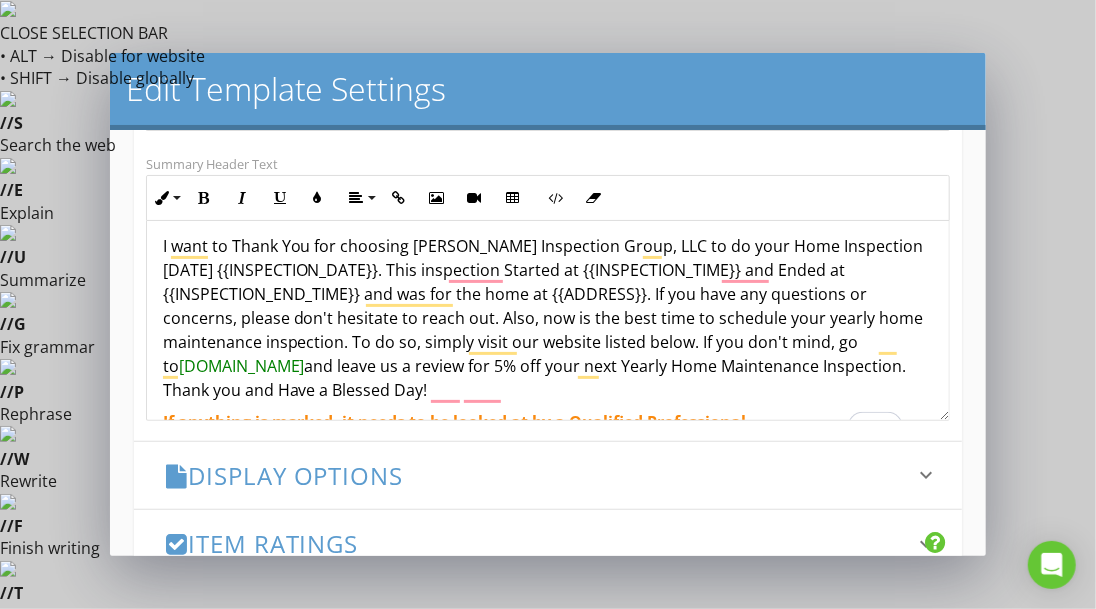 click on "Style" at bounding box center [275, 1191] 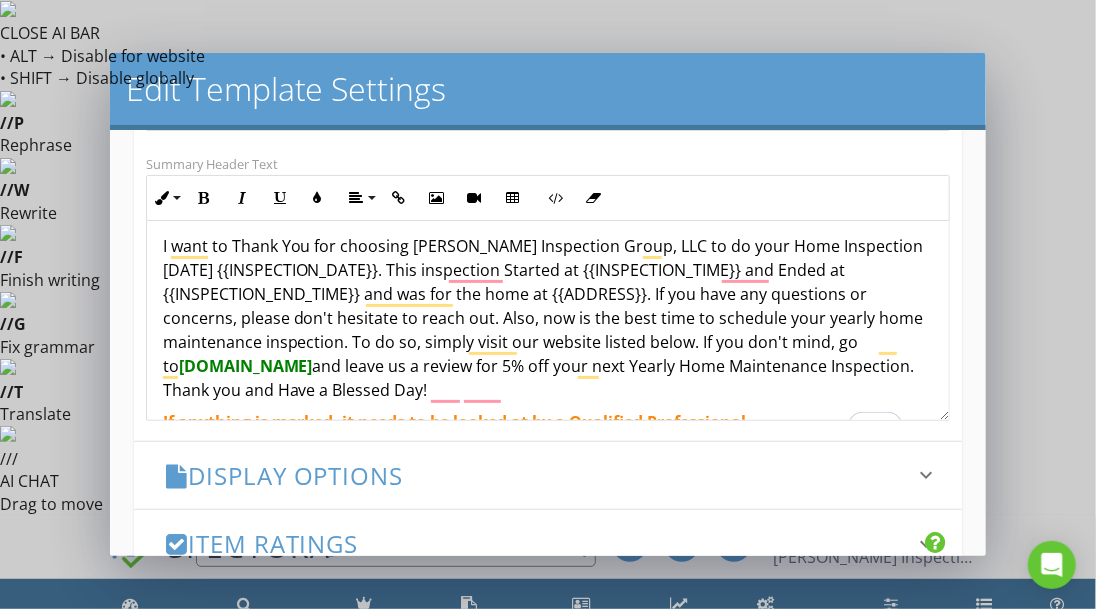 click on "I want to Thank You for choosing Davis Inspection Group, LLC to do your Home Inspection today {{INSPECTION_DATE}}. This inspection Started at {{INSPECTION_TIME}} and Ended at {{INSPECTION_END_TIME}} and was for the home at {{ADDRESS}}. If you have any questions or concerns, please don't hesitate to reach out. Also, now is the best time to schedule your yearly home maintenance inspection. To do so, simply visit our website listed below. If you don't mind, go to  DavisInspectionGroupLLC.com  and leave us a review for 5% off your next Yearly Home Maintenance Inspection. Thank you and Have a Blessed Day!" at bounding box center [548, 318] 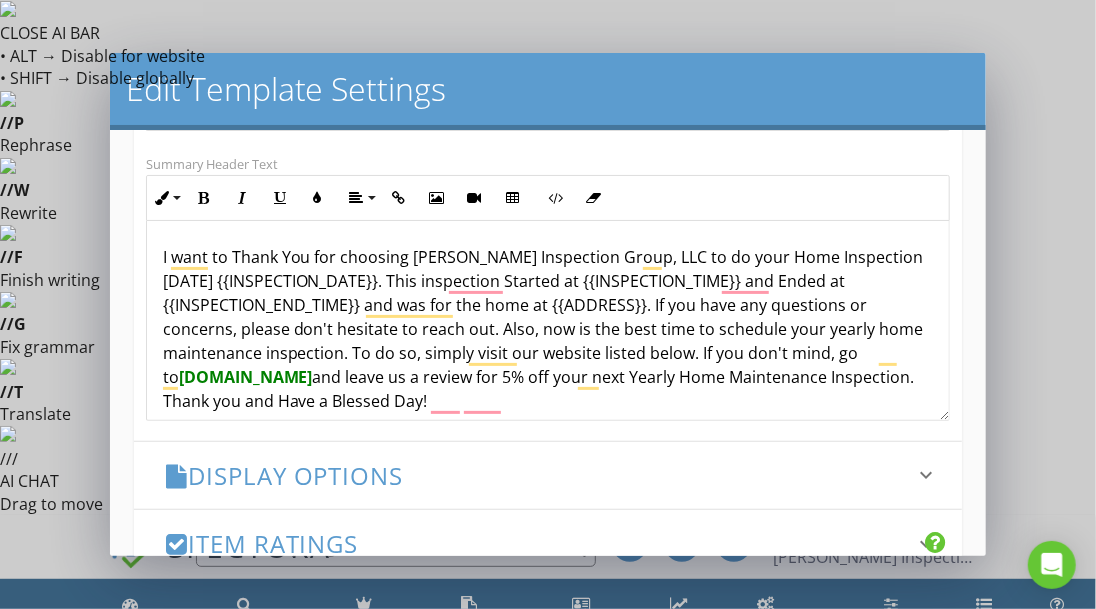 scroll, scrollTop: 48, scrollLeft: 0, axis: vertical 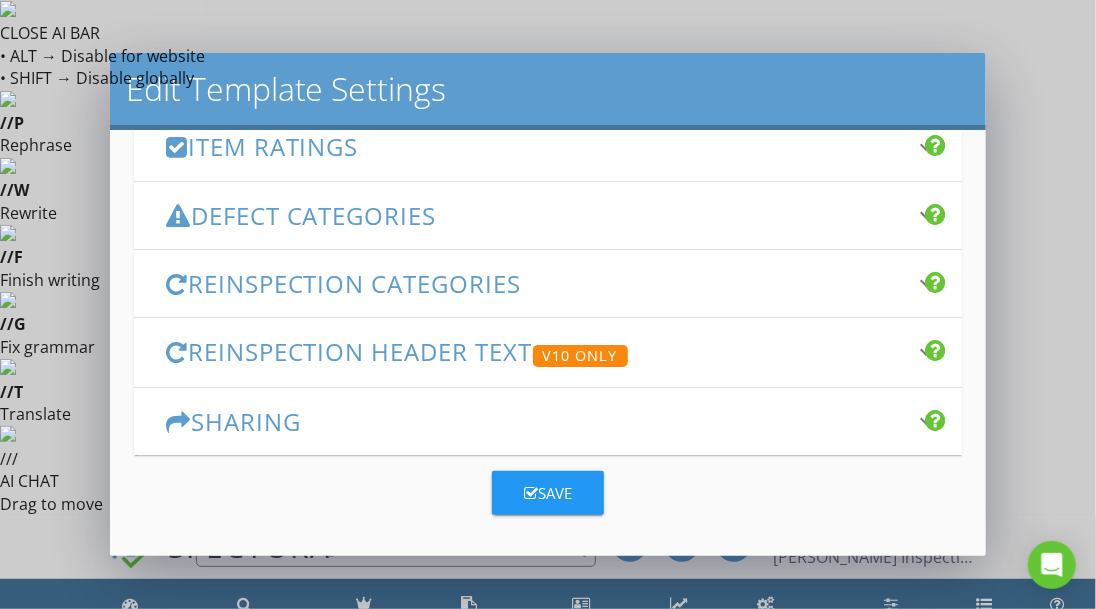 click on "Save" at bounding box center [548, 493] 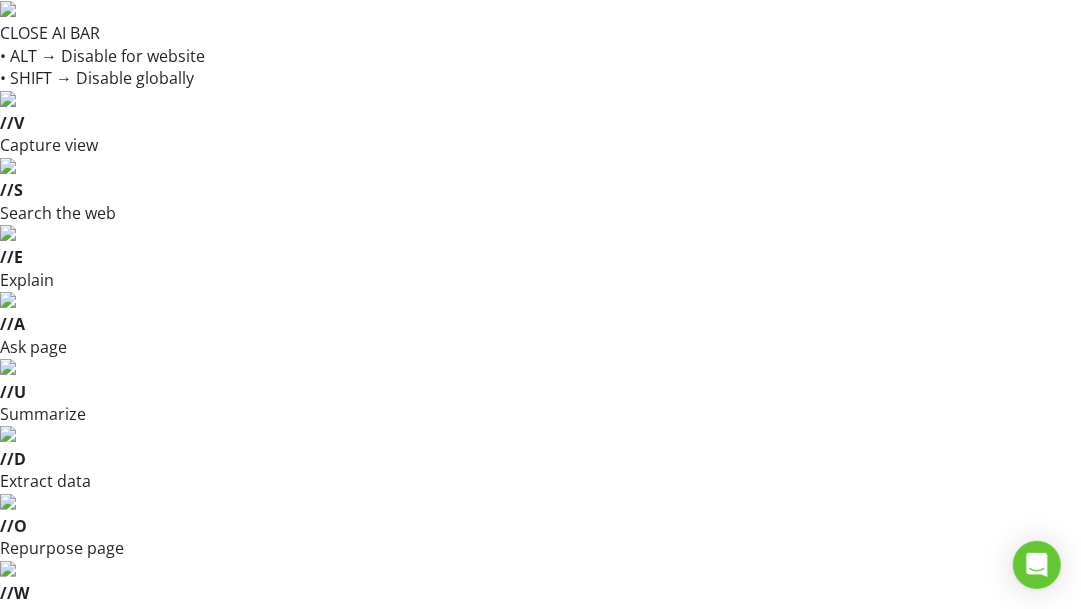 click at bounding box center (941, 983) 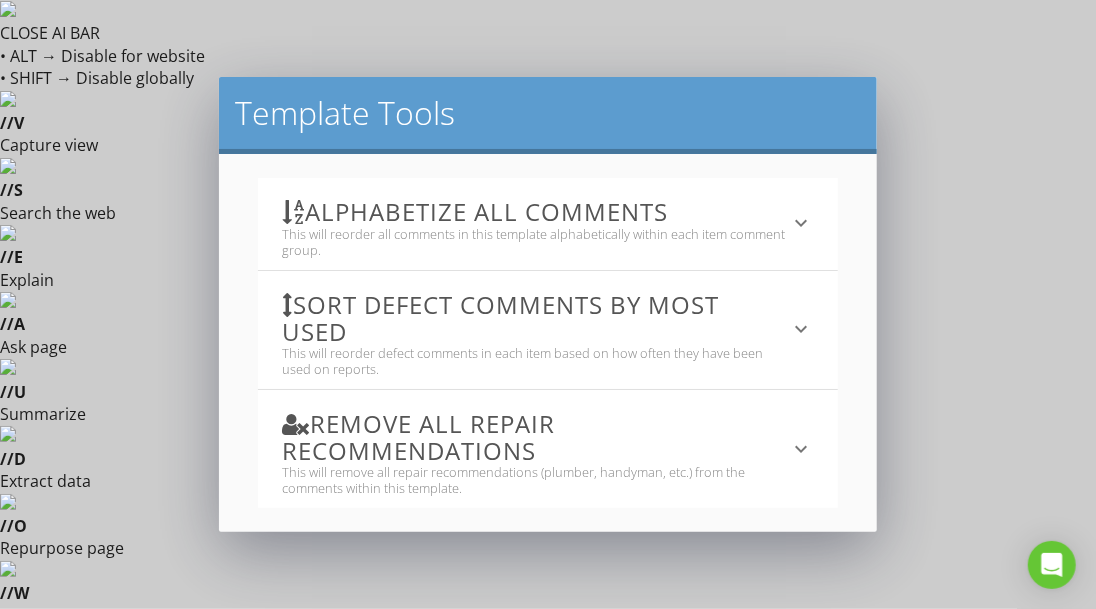 click on "keyboard_arrow_down" at bounding box center (802, 329) 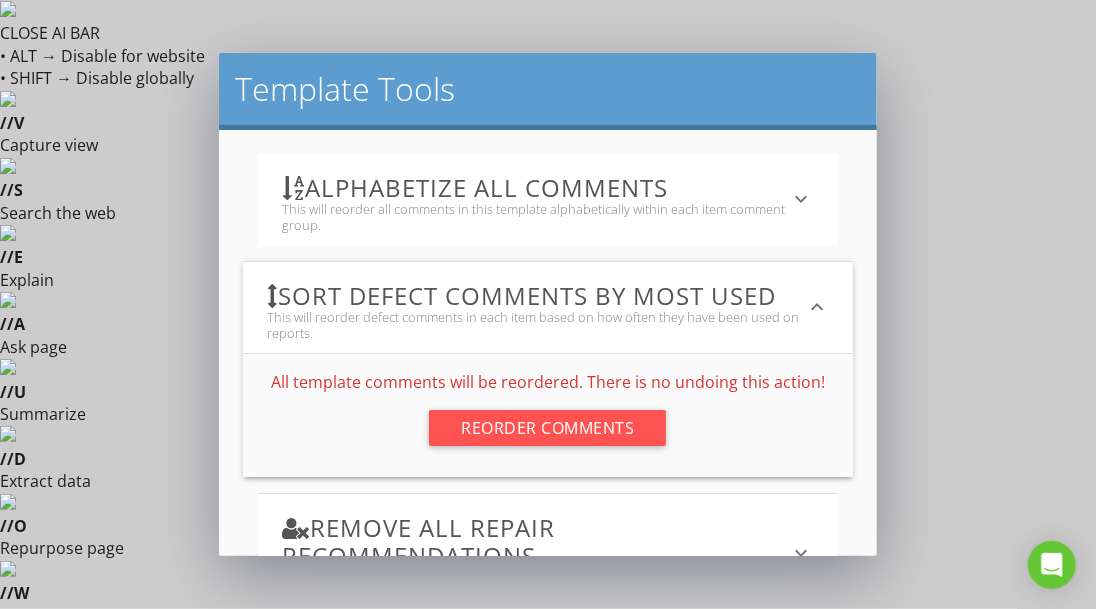 click on "keyboard_arrow_down" at bounding box center [817, 307] 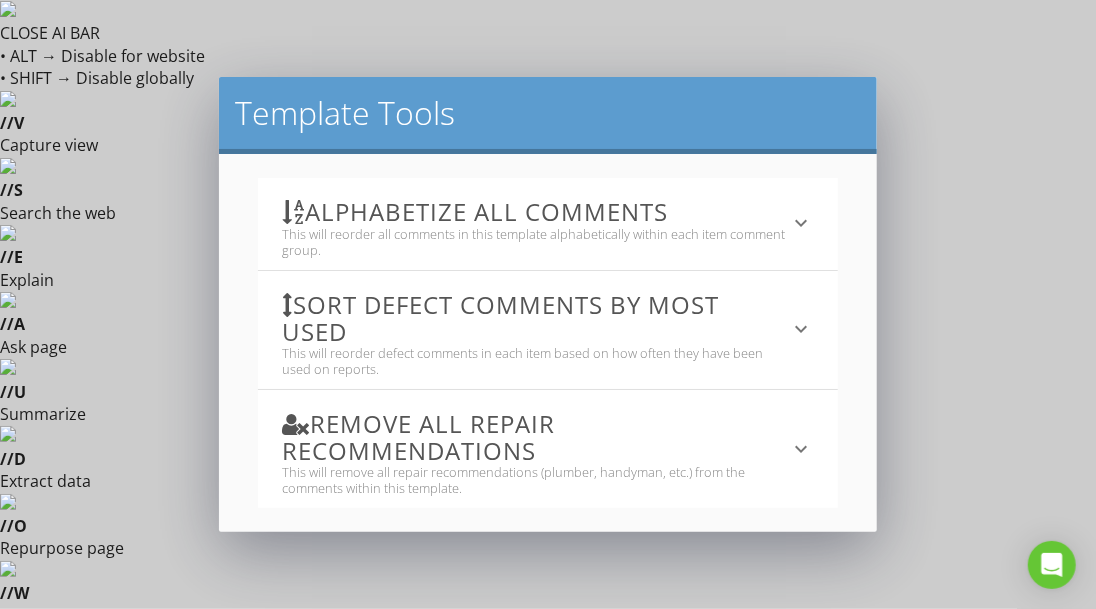click on "keyboard_arrow_down" at bounding box center [802, 223] 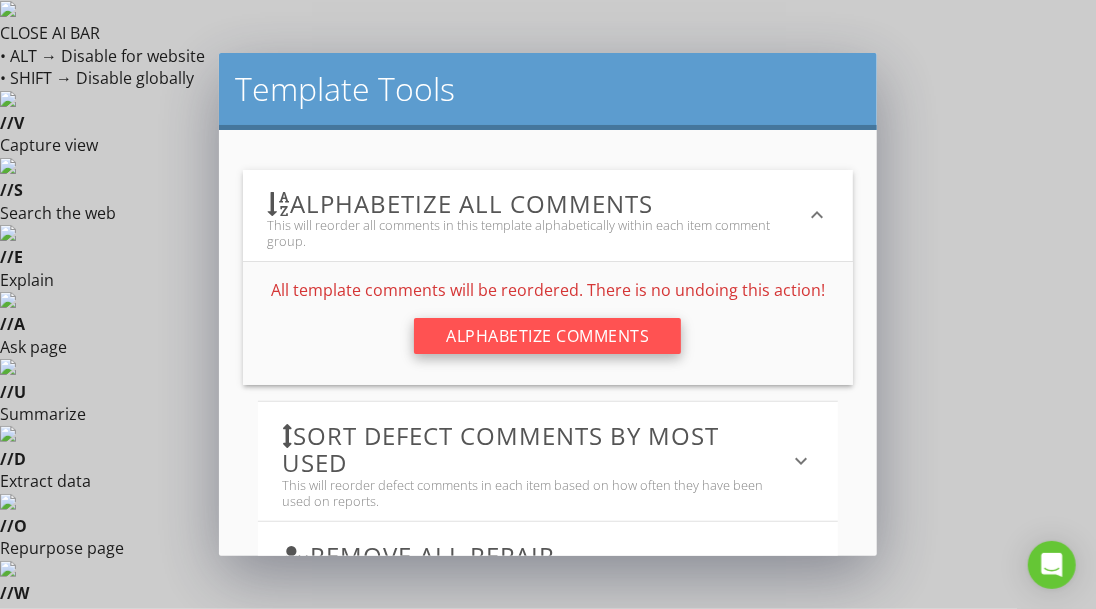 click on "Alphabetize Comments" at bounding box center [547, 336] 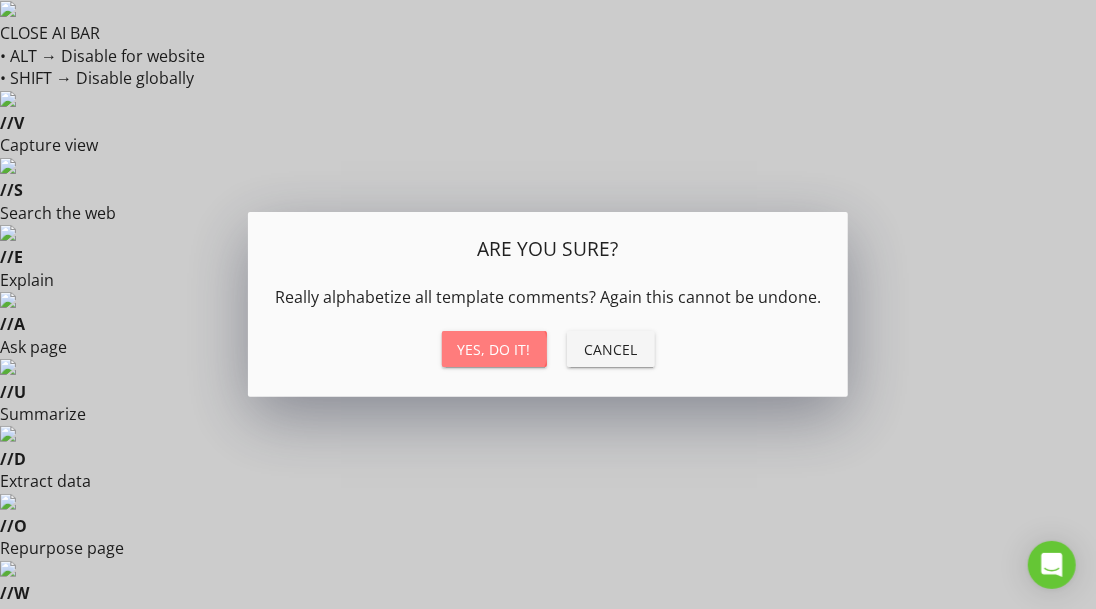 click on "Yes, do it!" at bounding box center (494, 349) 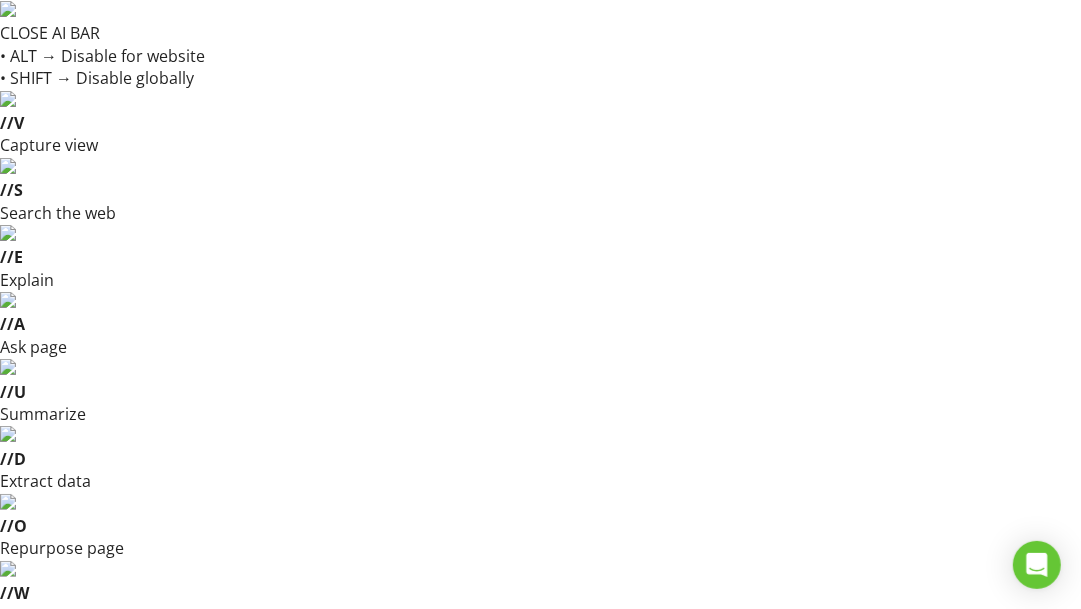 click at bounding box center (941, 983) 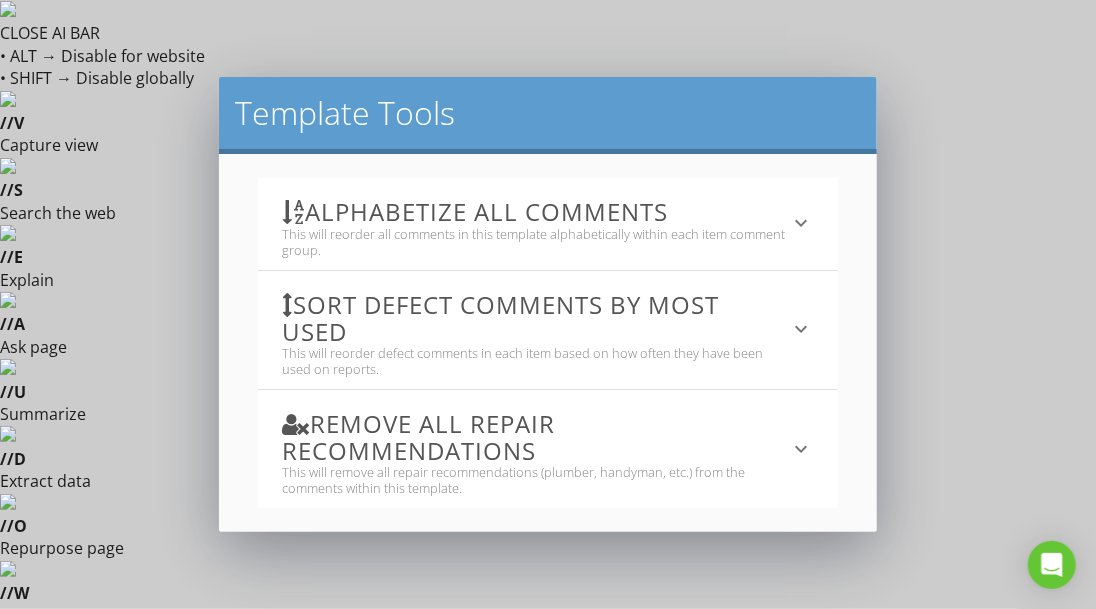 click on "keyboard_arrow_down" at bounding box center [802, 329] 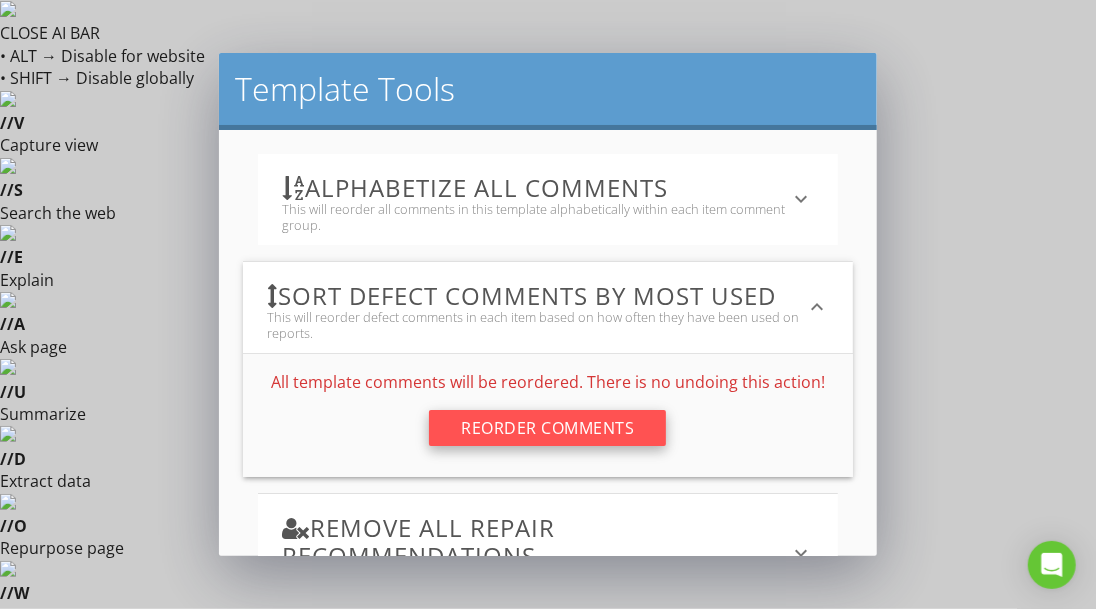 click on "Reorder Comments" at bounding box center (547, 428) 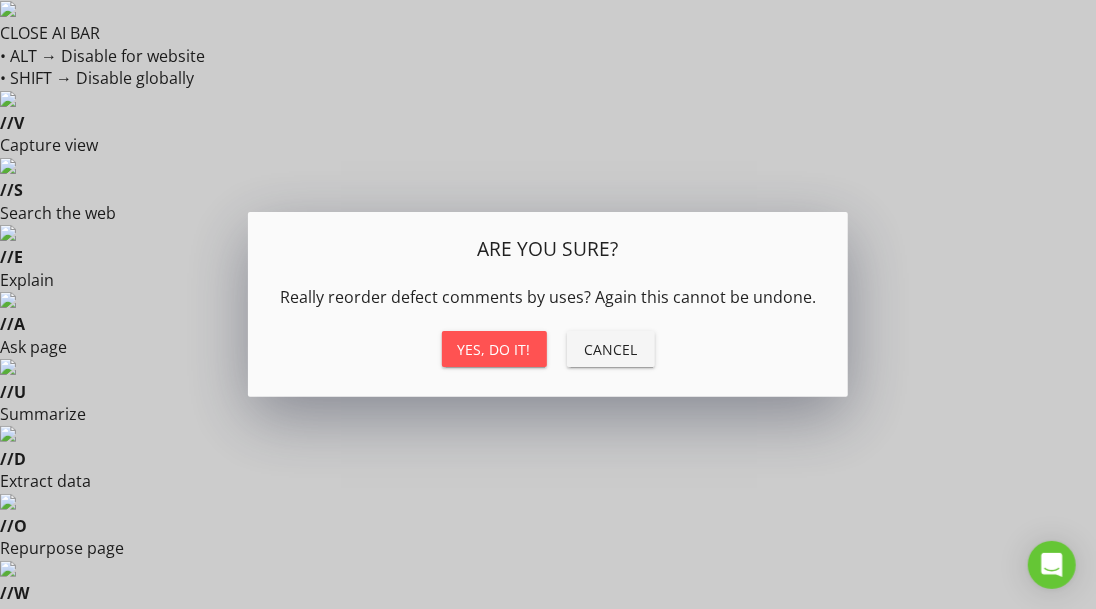 click on "Yes, do it!" at bounding box center [494, 349] 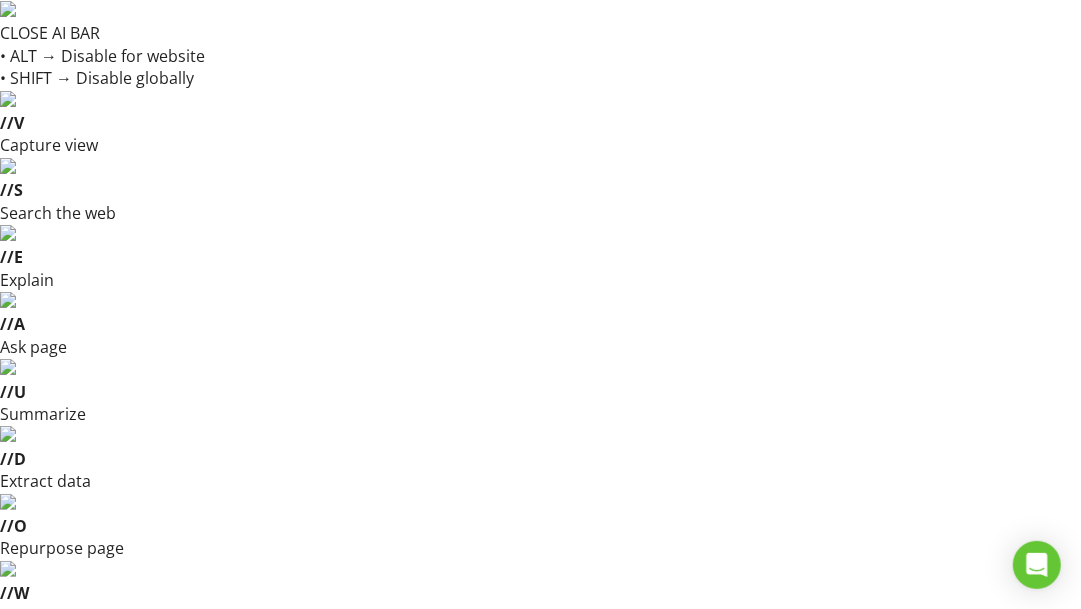 click at bounding box center [941, 983] 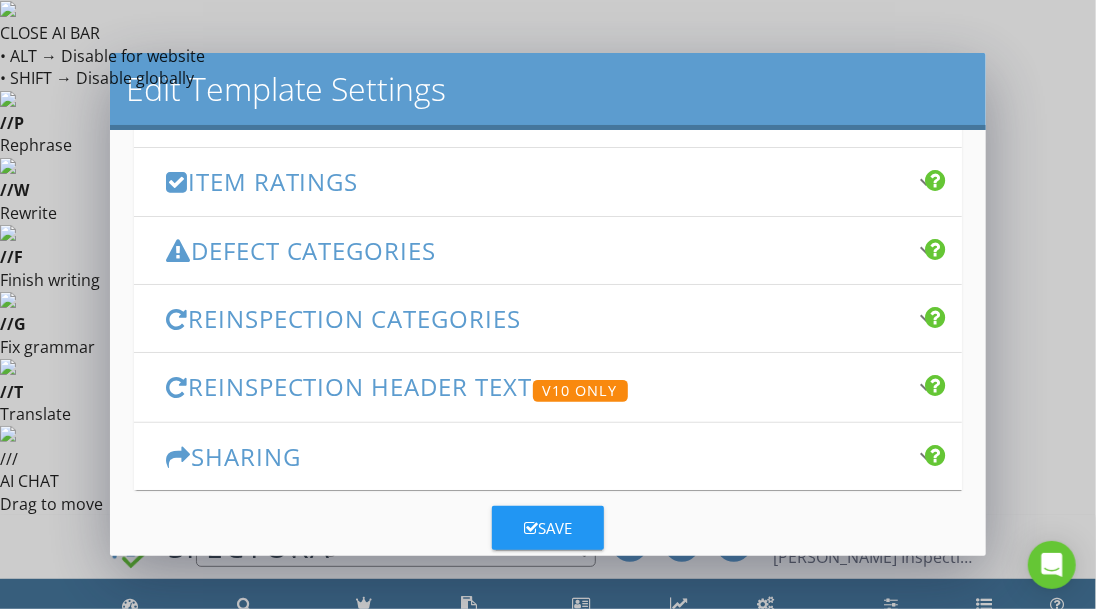 scroll, scrollTop: 405, scrollLeft: 0, axis: vertical 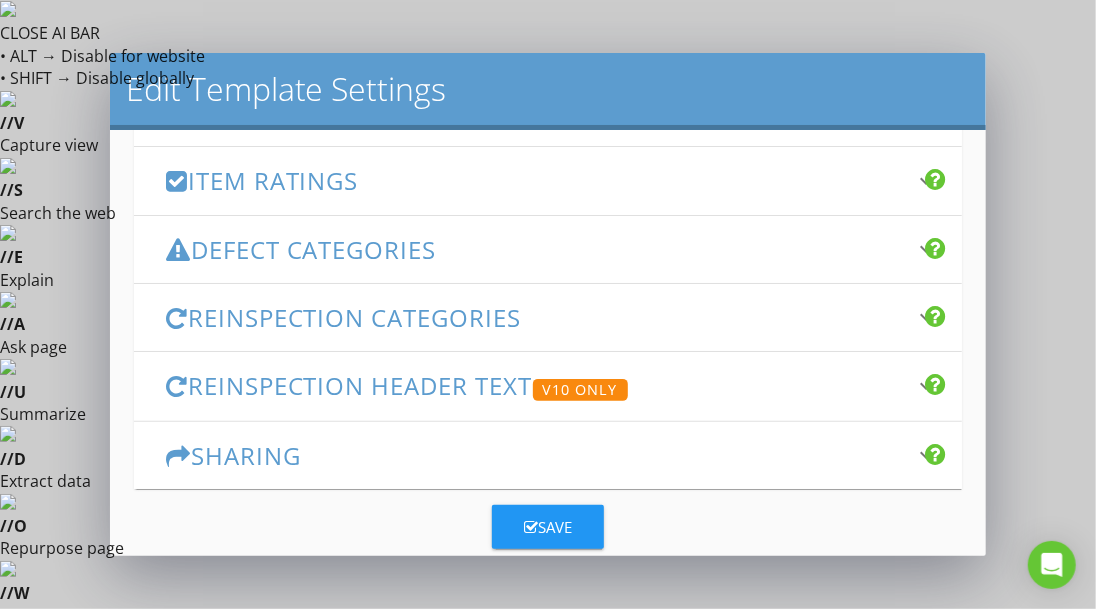 click on "keyboard_arrow_down" at bounding box center (926, 455) 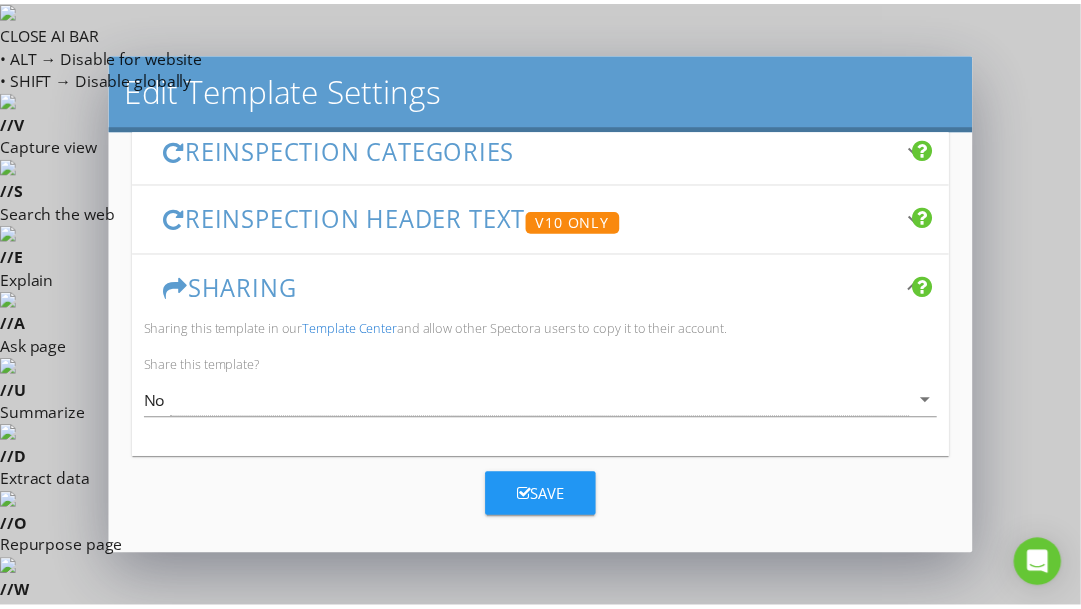 scroll, scrollTop: 576, scrollLeft: 0, axis: vertical 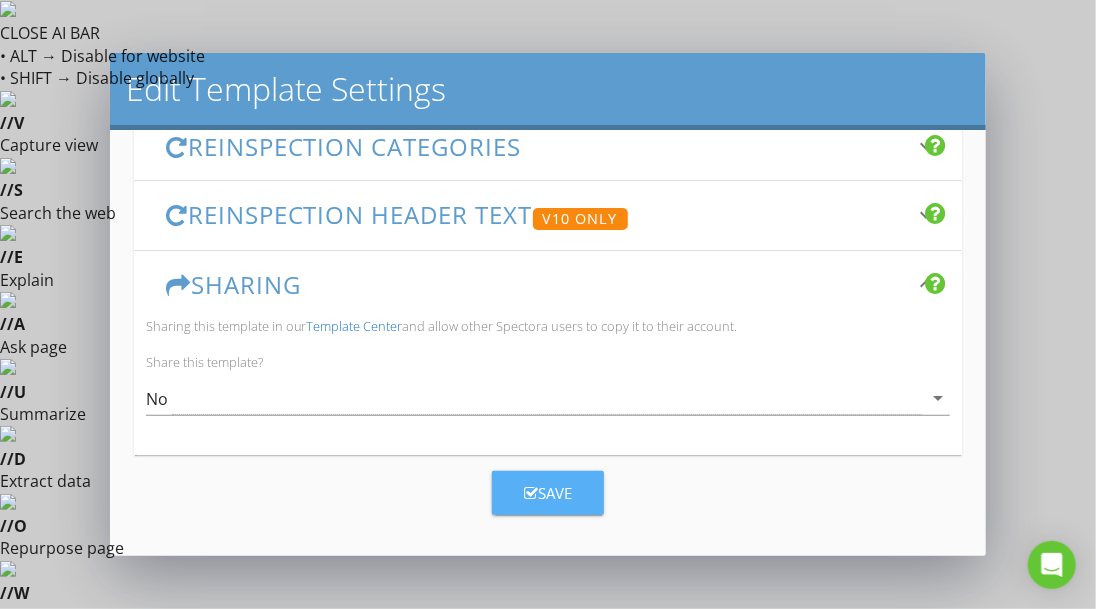 click on "Save" at bounding box center (548, 493) 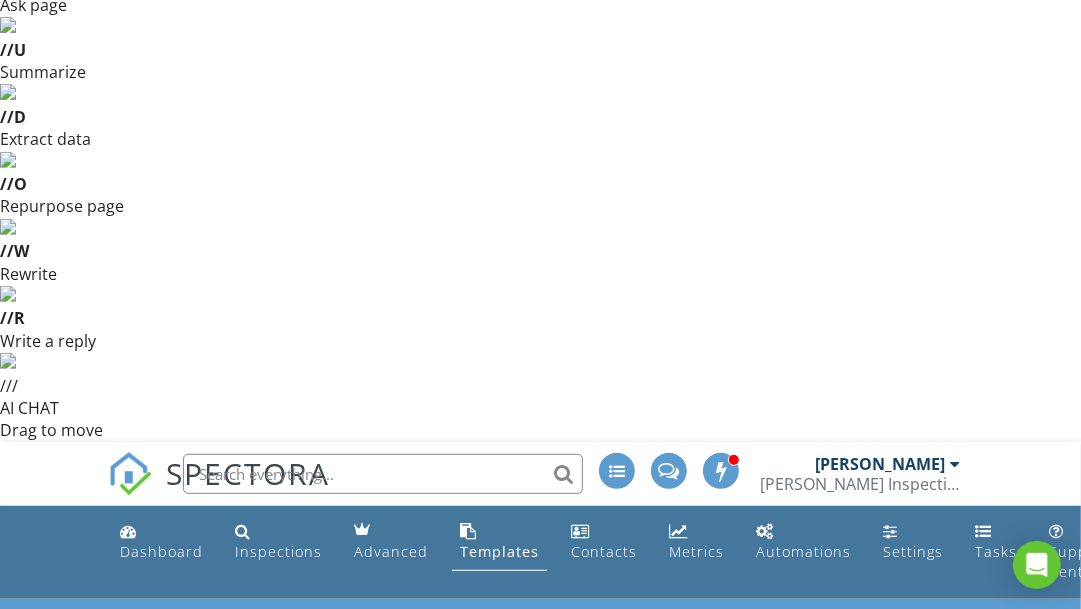 scroll, scrollTop: 345, scrollLeft: 0, axis: vertical 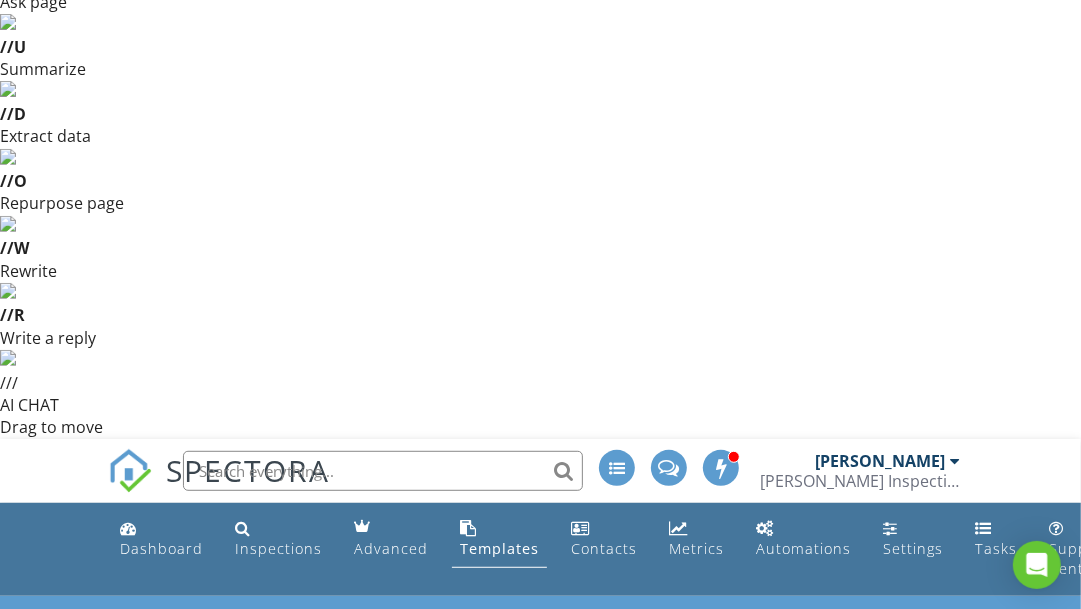 click on "While I'm Here" at bounding box center [370, 965] 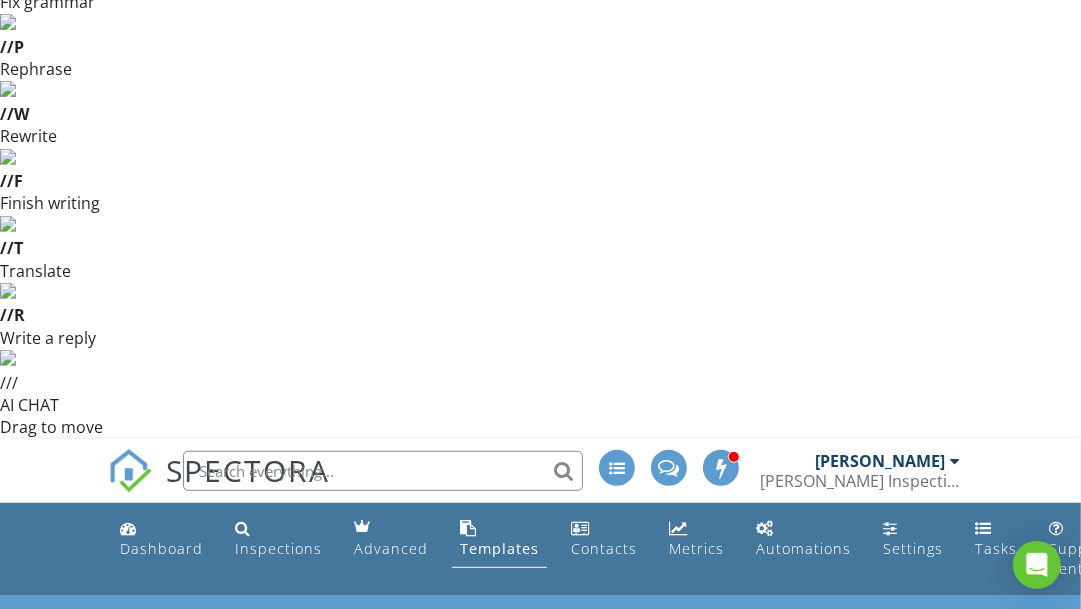 drag, startPoint x: 633, startPoint y: 410, endPoint x: 973, endPoint y: 417, distance: 340.07205 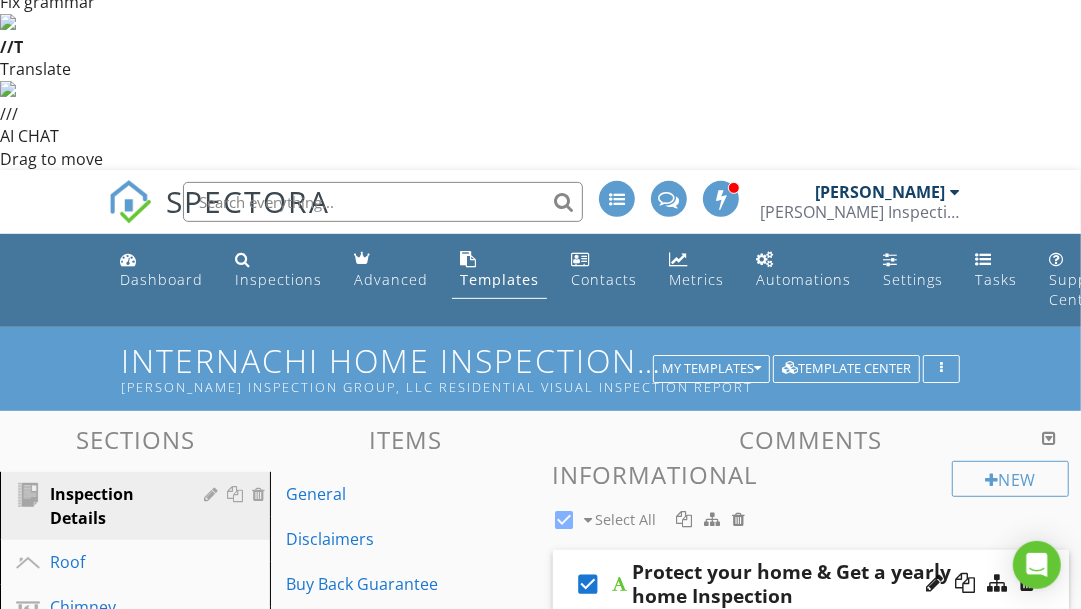 click on "URL" at bounding box center [869, 892] 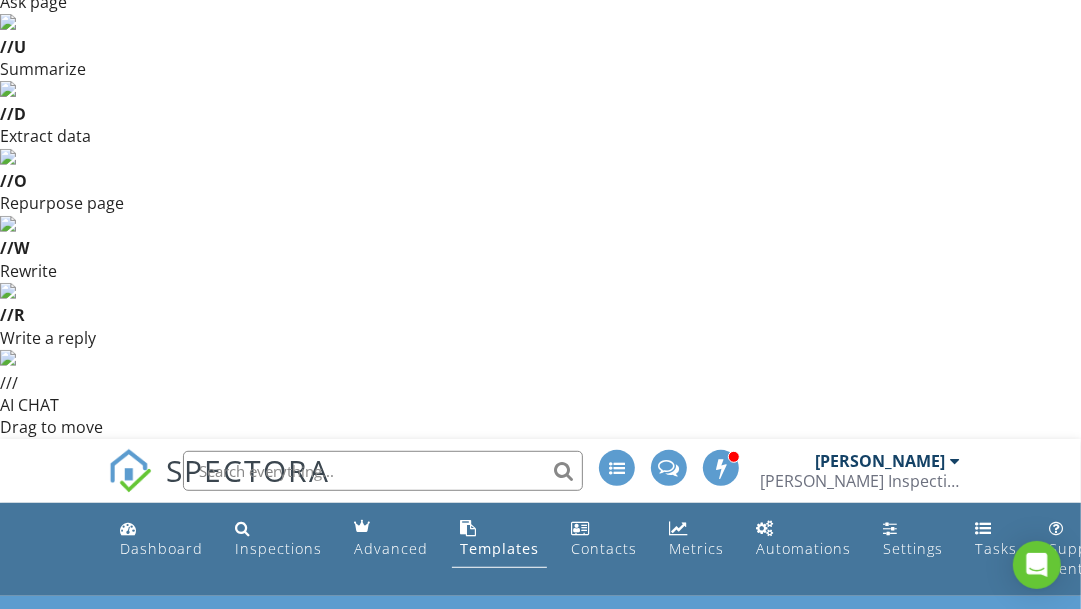 click on "Insert" at bounding box center (989, 1303) 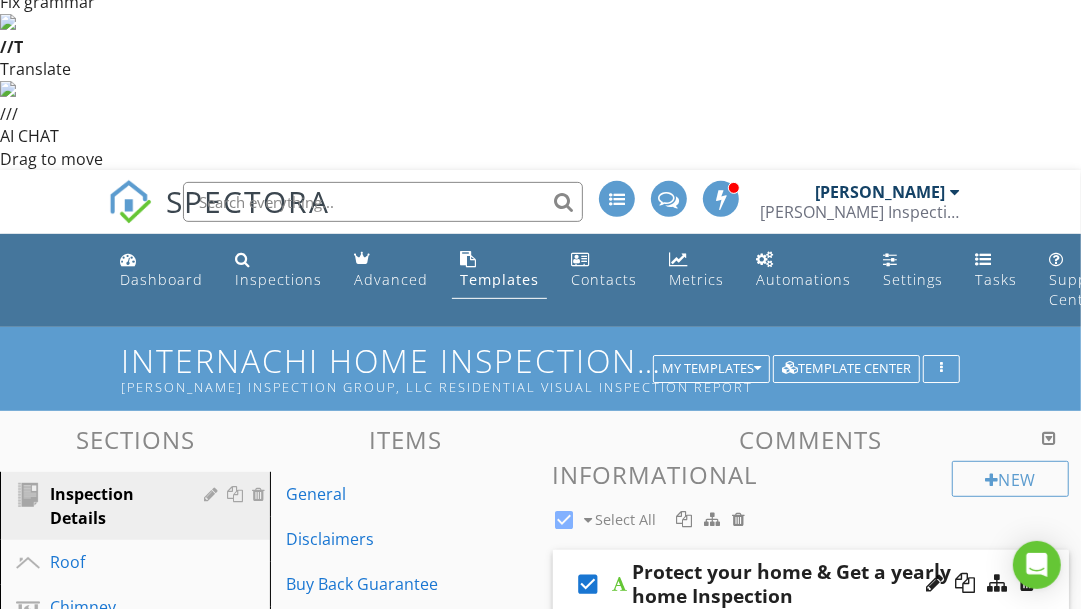 click at bounding box center (811, 671) 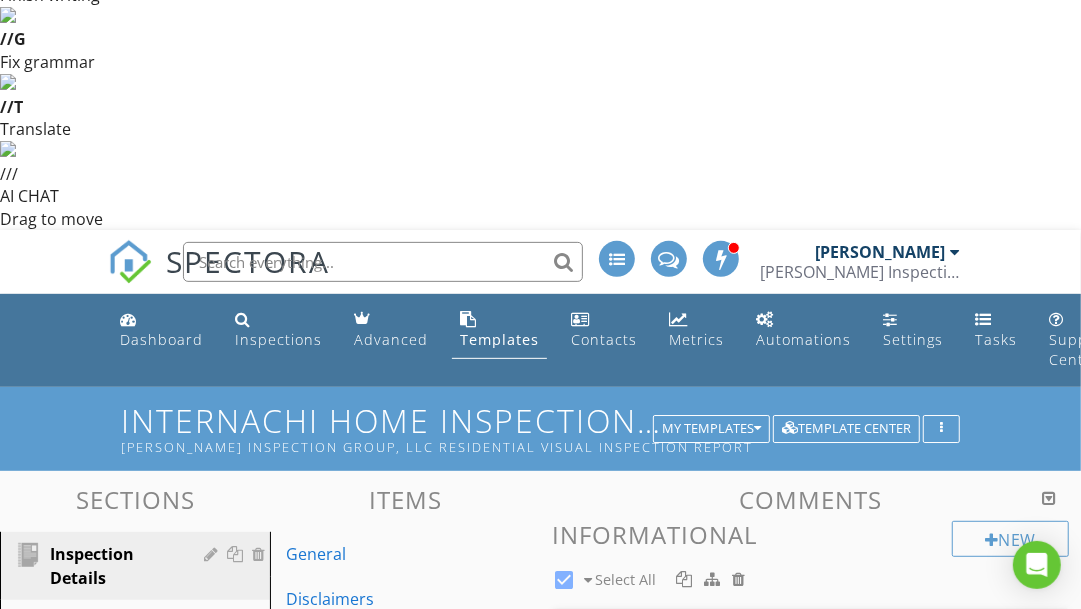 scroll, scrollTop: 283, scrollLeft: 0, axis: vertical 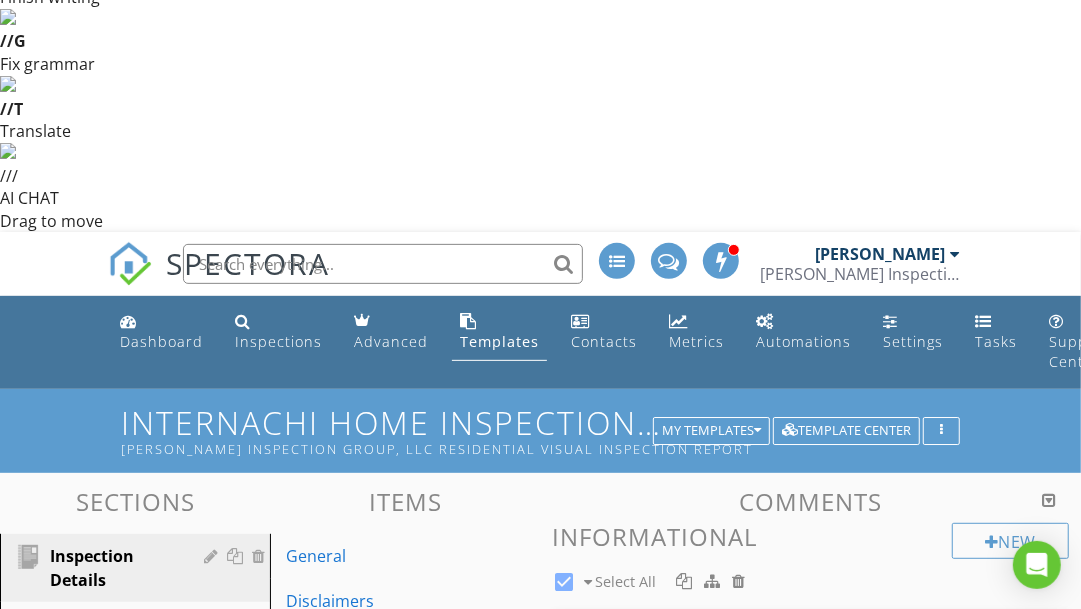 type on "Thank You!!" 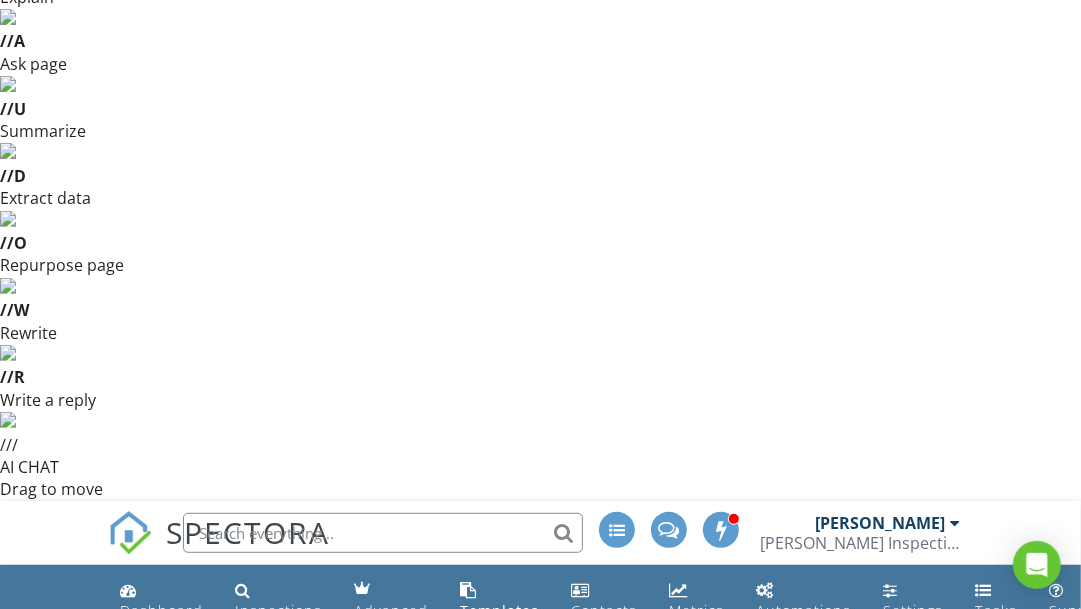 click on "Sections
Inspection Details           Roof           Chimney, Fireplace, or Stove           Basement, Foundation, Crawlspace & Structure           Exterior           Heating           Cooling           Plumbing           Electrical           Attic, Insulation & Ventilation           Bathrooms           Doors, Windows & Interior           Built-in Appliances           Laundry           Garage           Kitchen           Carport
Section
Attachments
Attachment
Items
General           Disclaimers           Buy Back Guarantee           $25,000 Honor Guarantee           While I'm Here
Item
Comments
New
Informational   check_box     Select All             check_box
Protect your home & Get a yearly home Inspection
Default Value Thank You!!" at bounding box center [540, 1396] 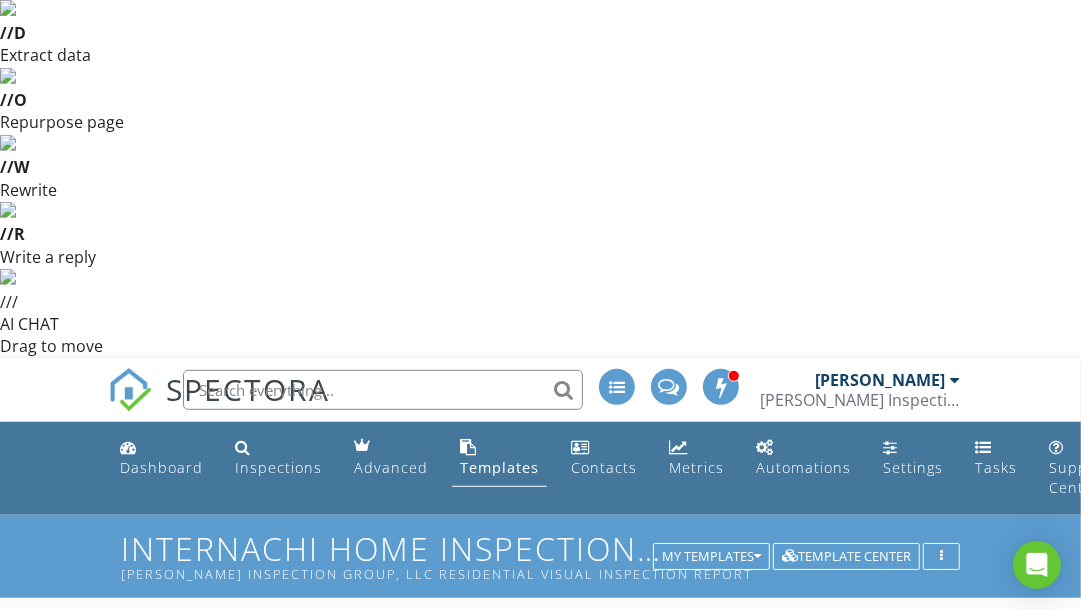 scroll, scrollTop: 430, scrollLeft: 0, axis: vertical 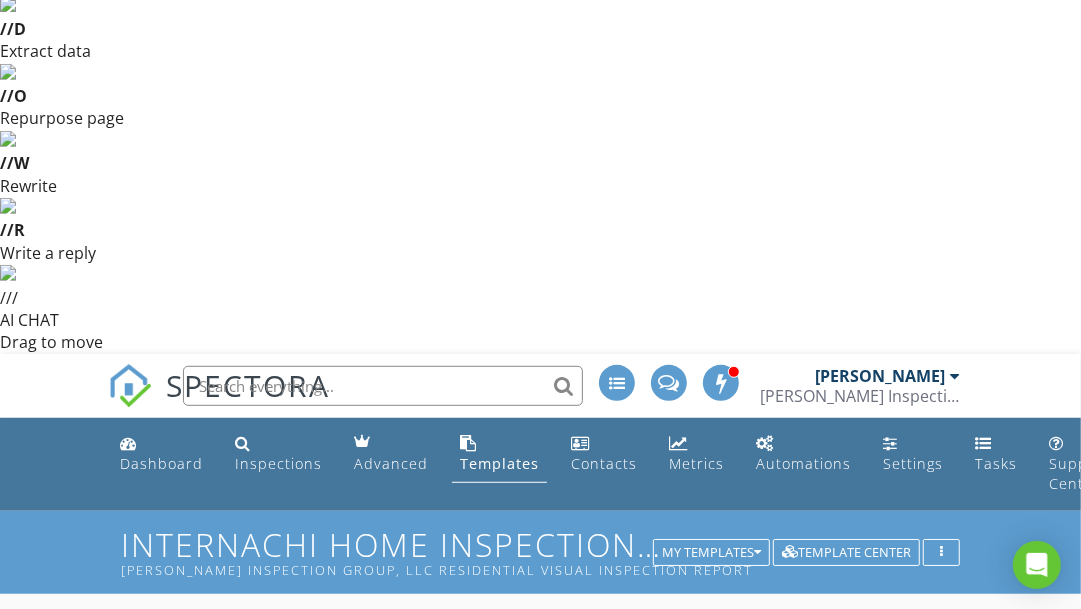type 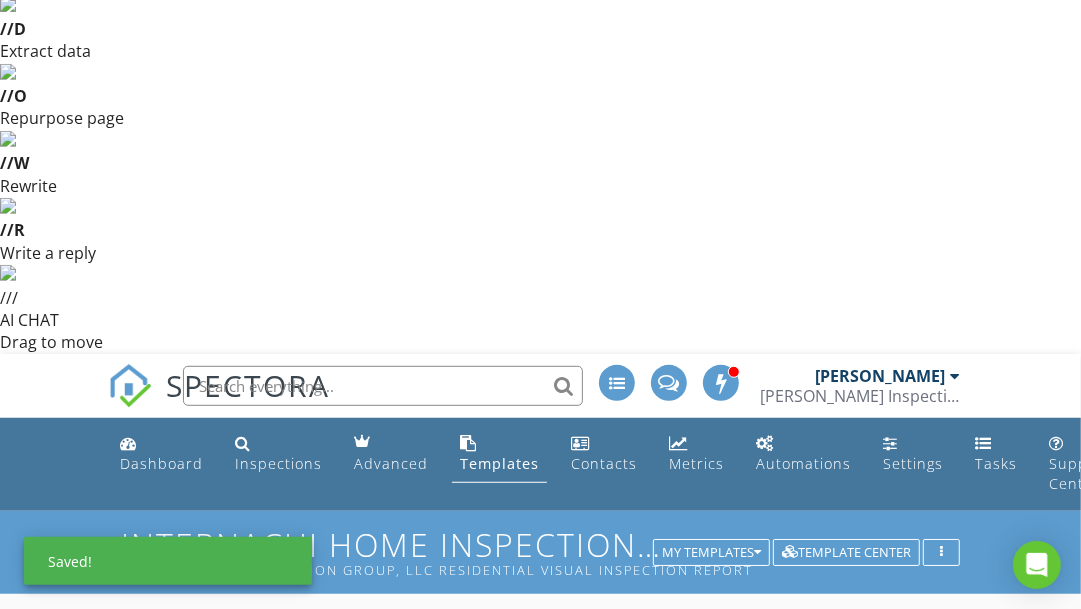 scroll, scrollTop: 296, scrollLeft: 0, axis: vertical 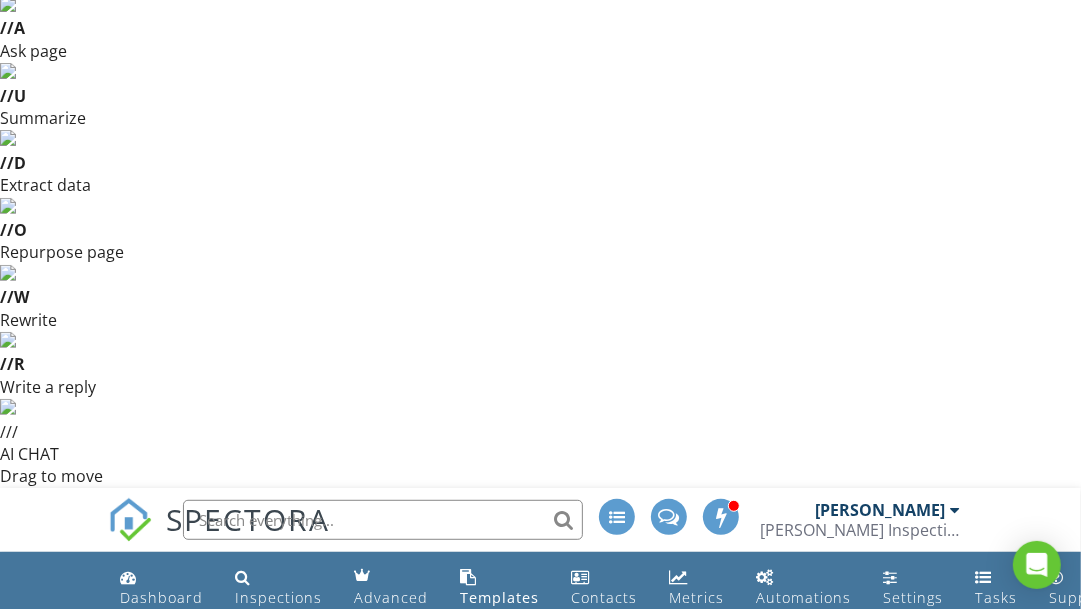 click on "check_box_outline_blank" at bounding box center [589, 902] 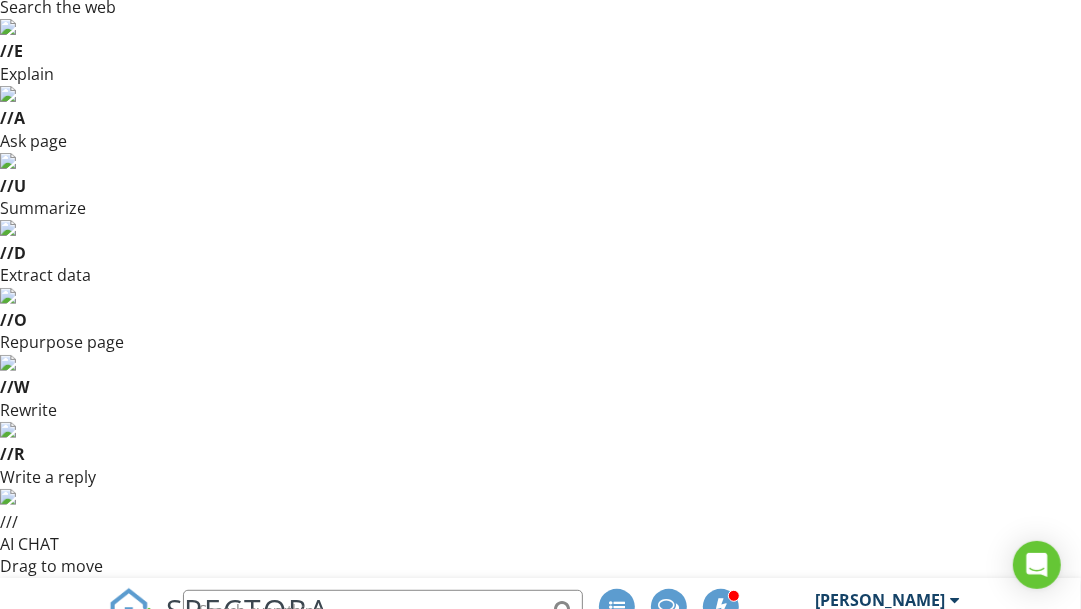 scroll, scrollTop: 205, scrollLeft: 0, axis: vertical 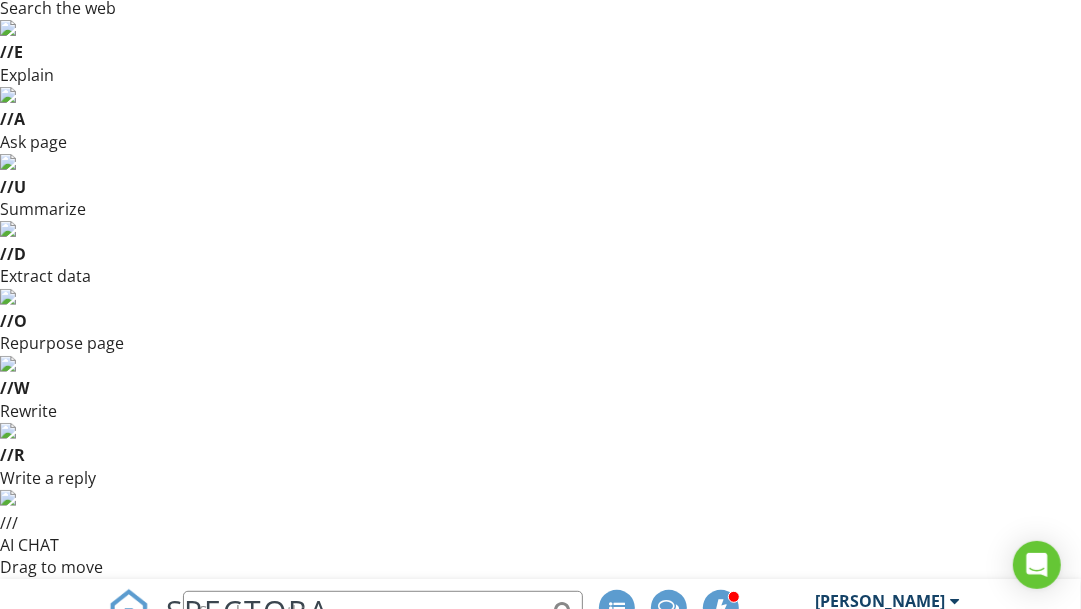 click on "Buy Back Guarantee" at bounding box center [370, 992] 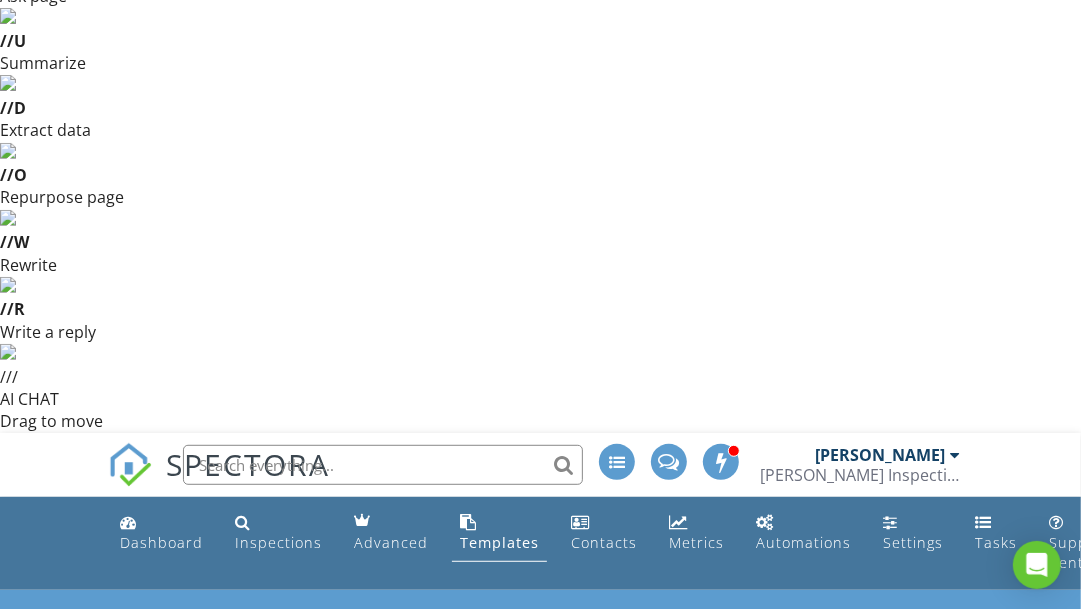scroll, scrollTop: 352, scrollLeft: 0, axis: vertical 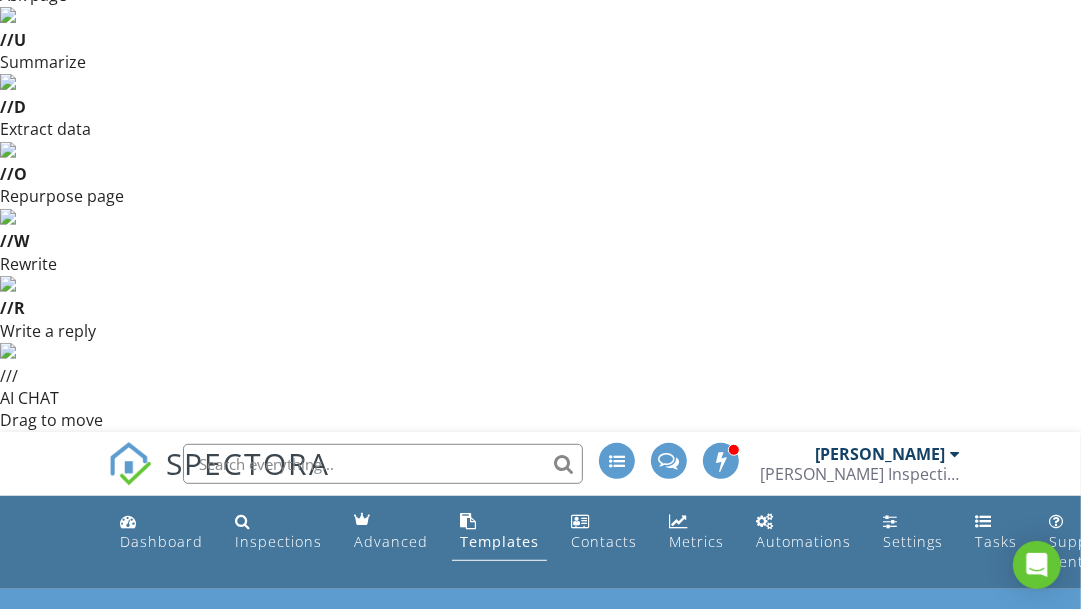 type 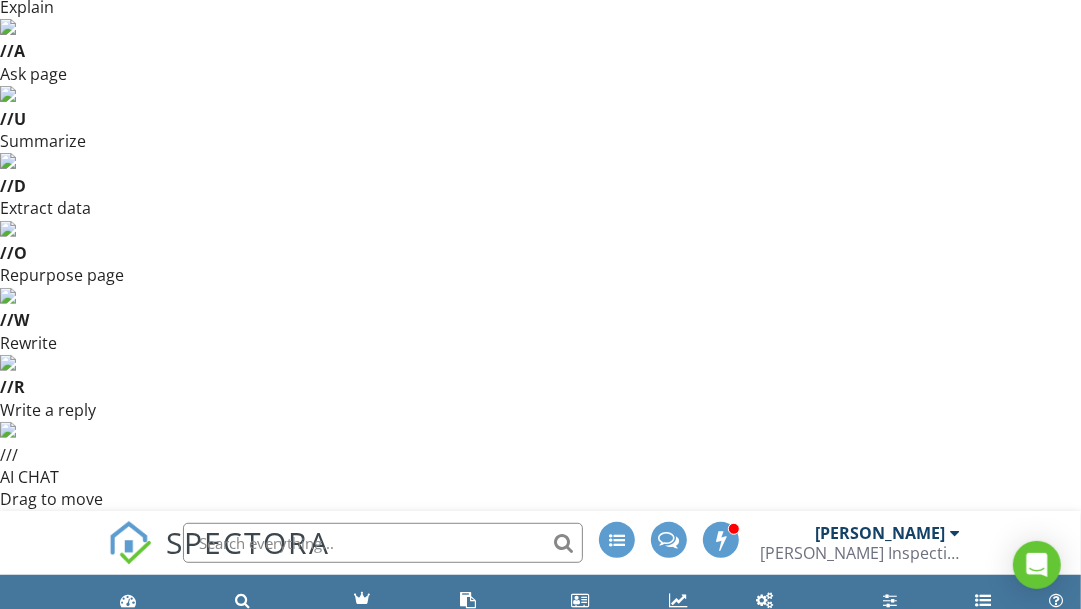 scroll, scrollTop: 264, scrollLeft: 0, axis: vertical 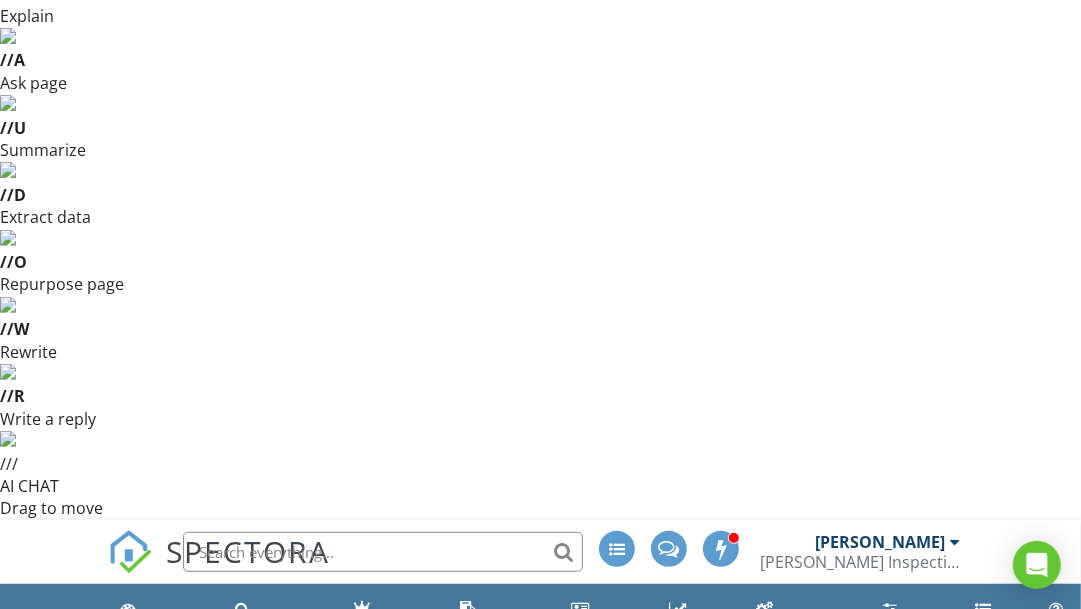 click on "Roof" at bounding box center [112, 911] 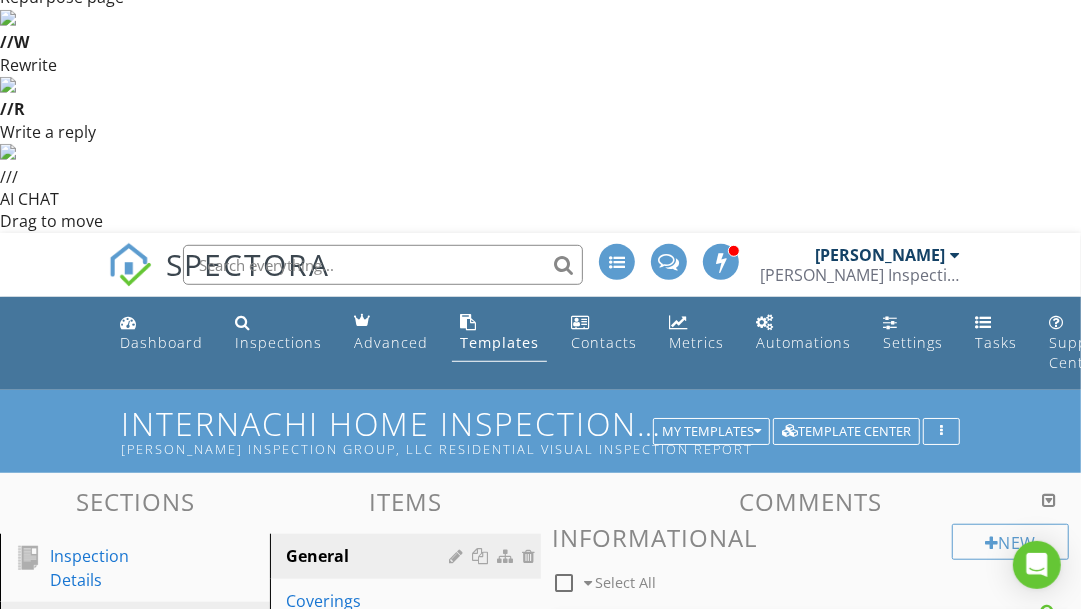 scroll, scrollTop: 552, scrollLeft: 0, axis: vertical 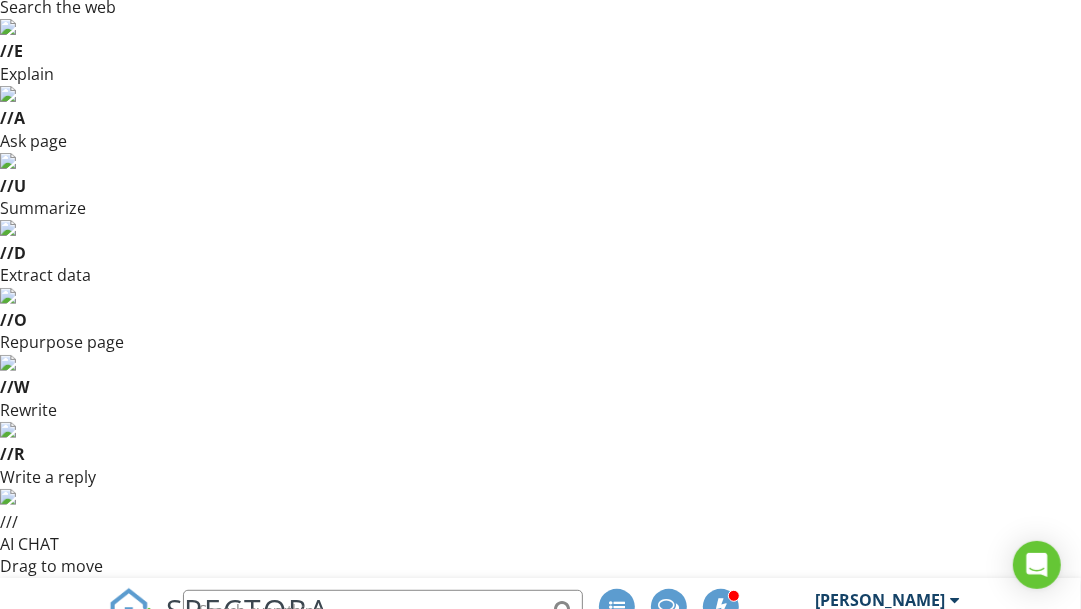 click on "Chimney, Fireplace, or Stove" at bounding box center [112, 1039] 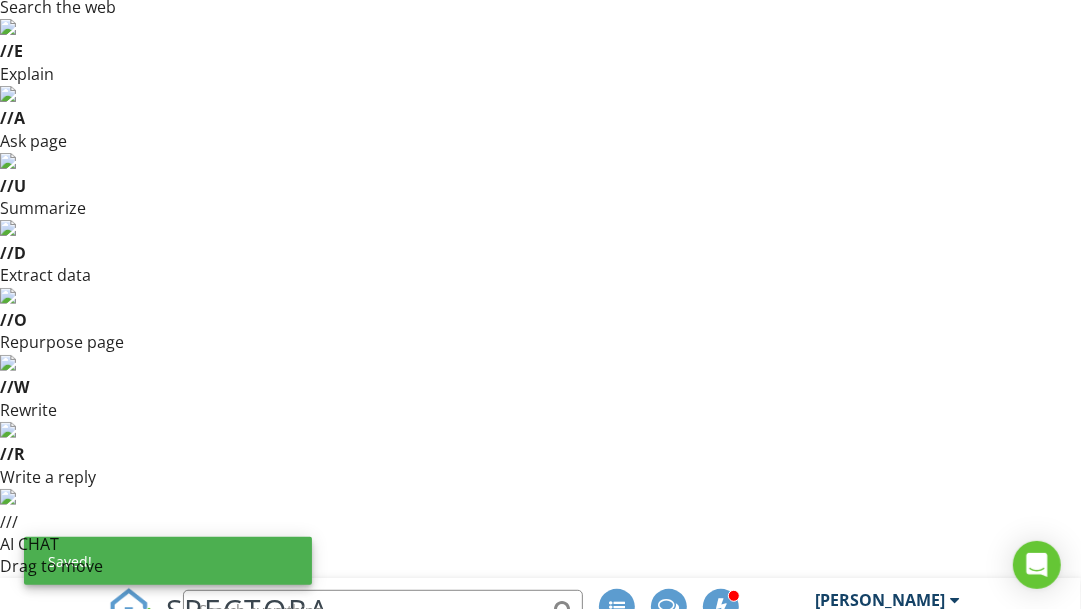 click on "Basement, Foundation, Crawlspace & Structure" at bounding box center (112, 1143) 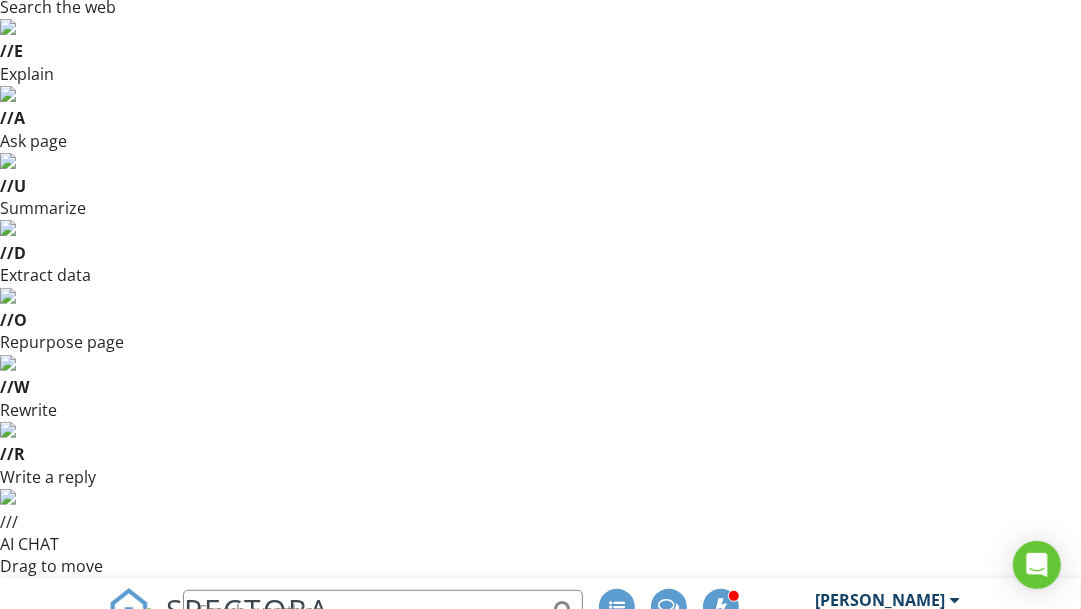 click on "Exterior" at bounding box center [112, 1223] 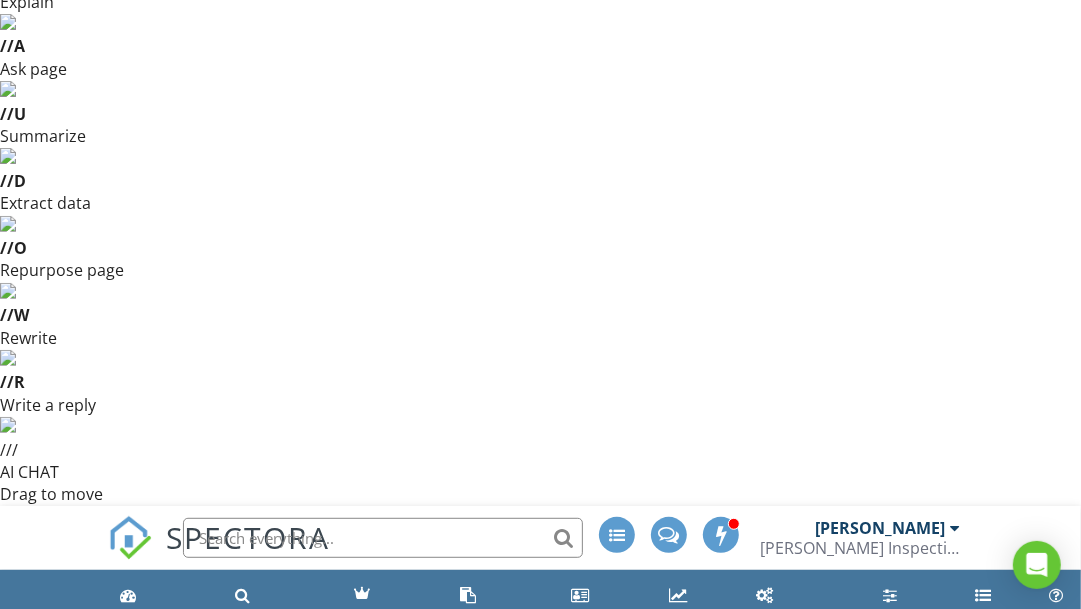 scroll, scrollTop: 278, scrollLeft: 0, axis: vertical 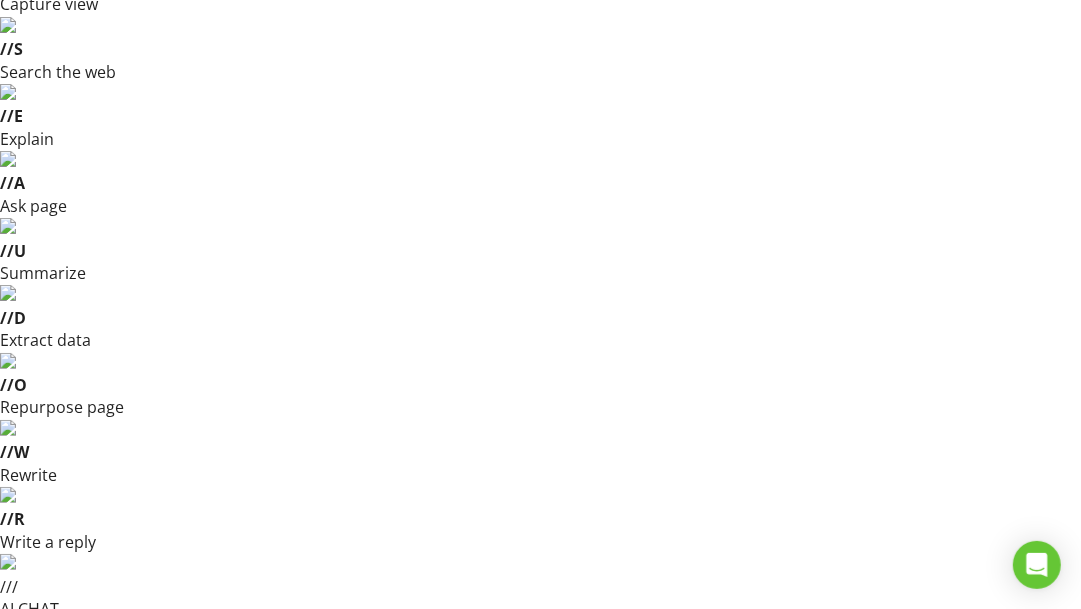 click at bounding box center (965, 1056) 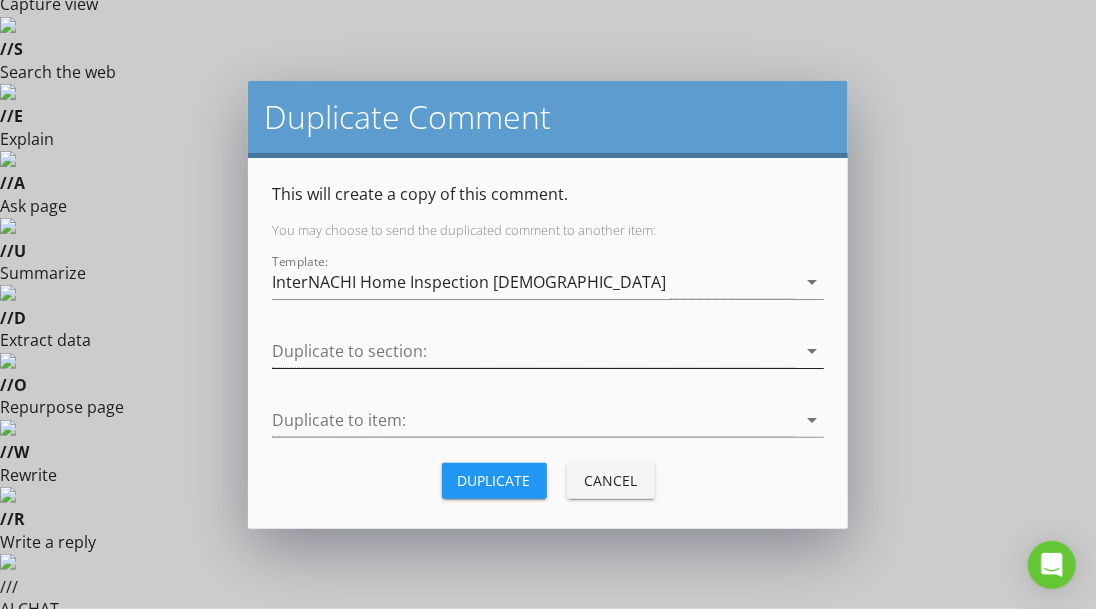 click on "arrow_drop_down" at bounding box center [812, 351] 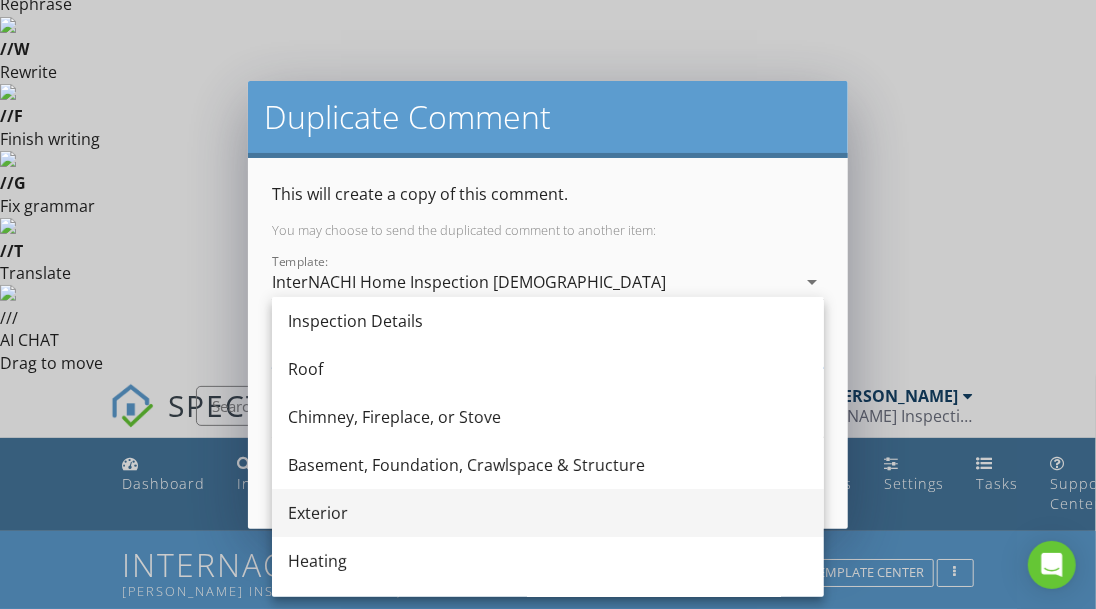 click on "Exterior" at bounding box center (548, 513) 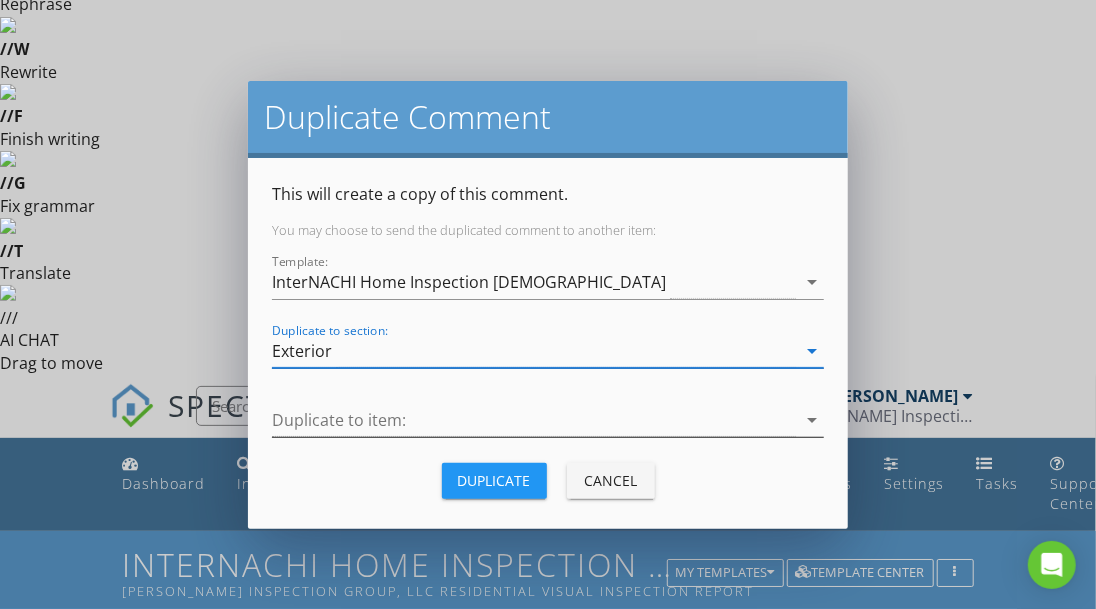 click on "arrow_drop_down" at bounding box center [812, 420] 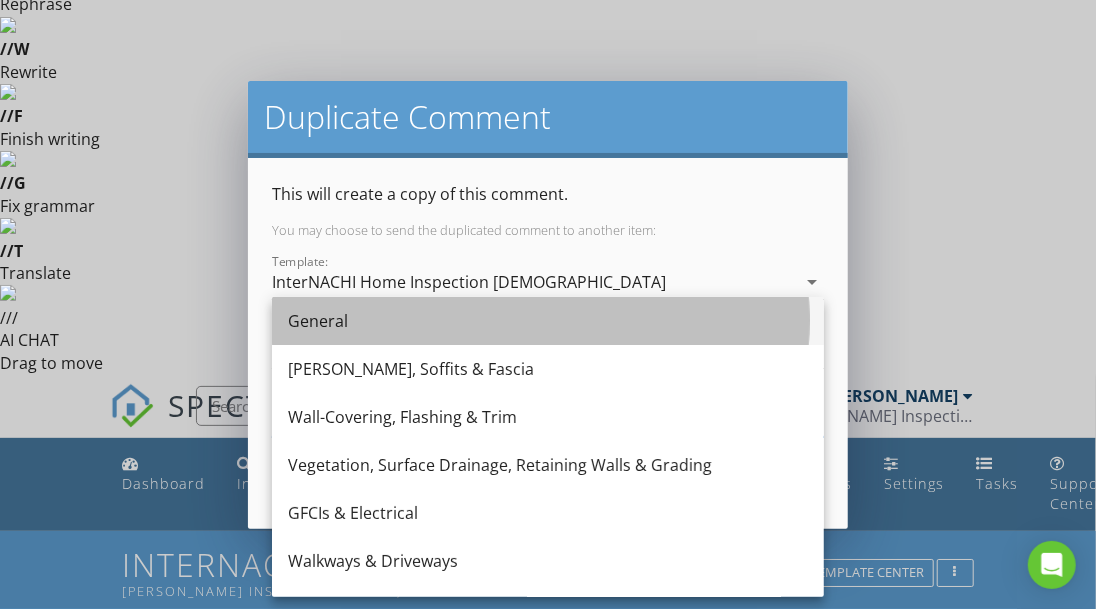 click on "General" at bounding box center [548, 321] 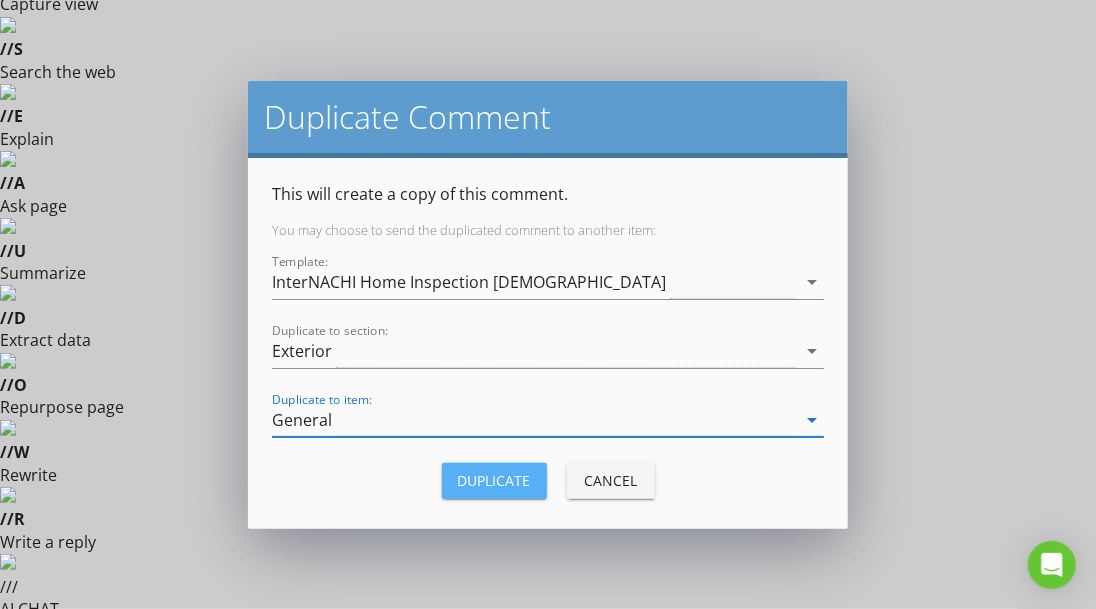 click on "Duplicate" at bounding box center [494, 480] 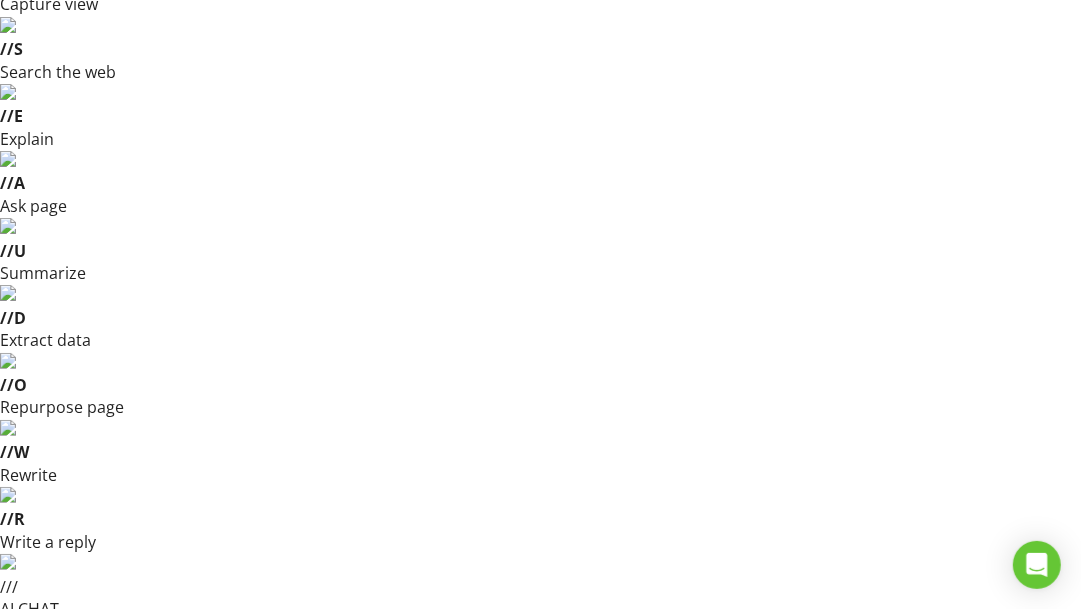 click on "Exterior" at bounding box center [112, 1288] 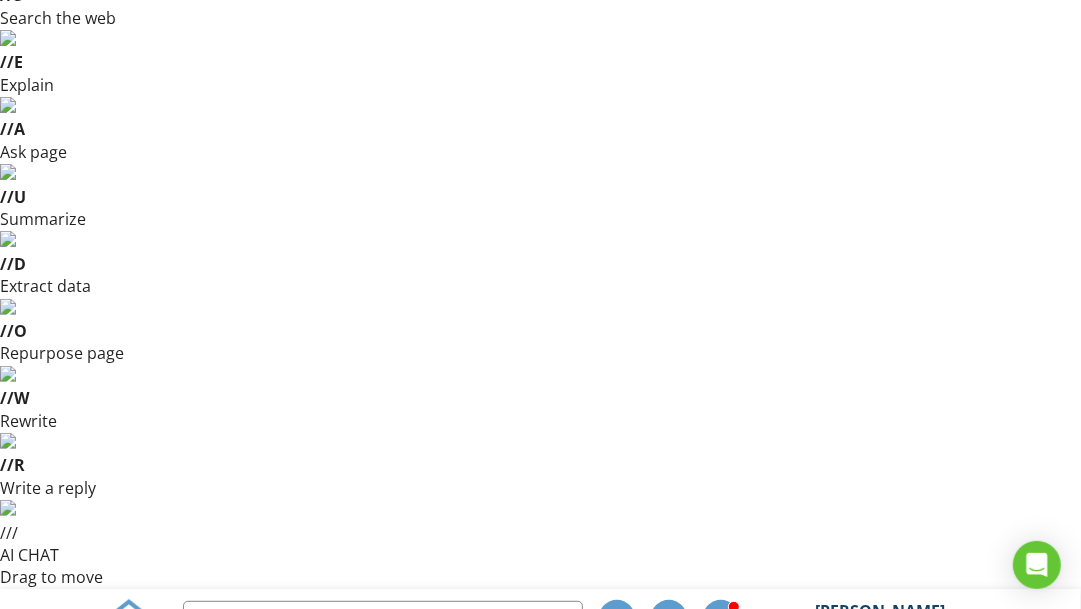 scroll, scrollTop: 196, scrollLeft: 0, axis: vertical 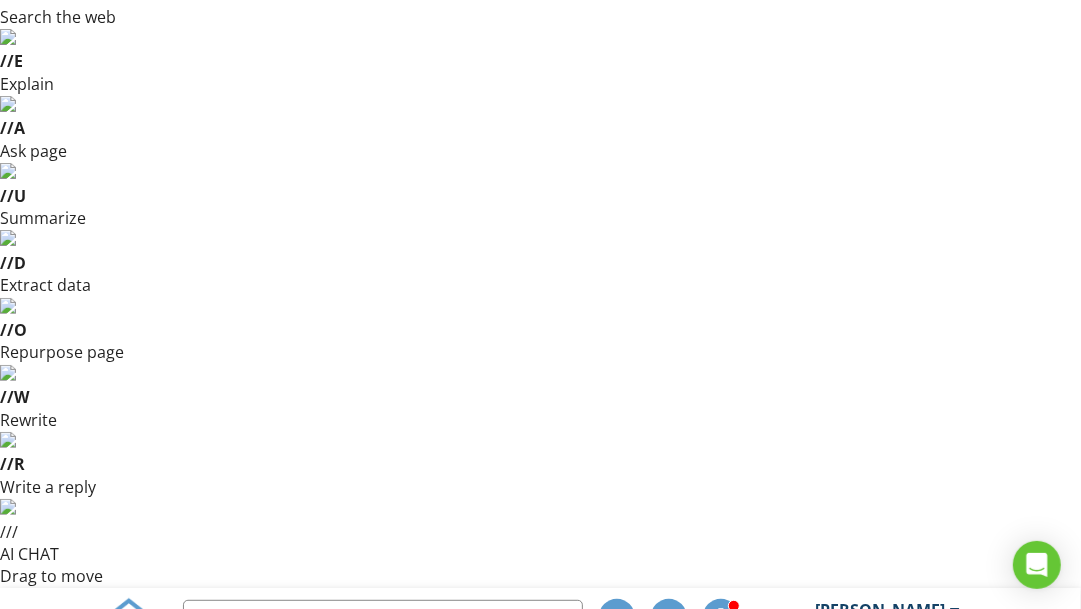 click on "Heating" at bounding box center [112, 1279] 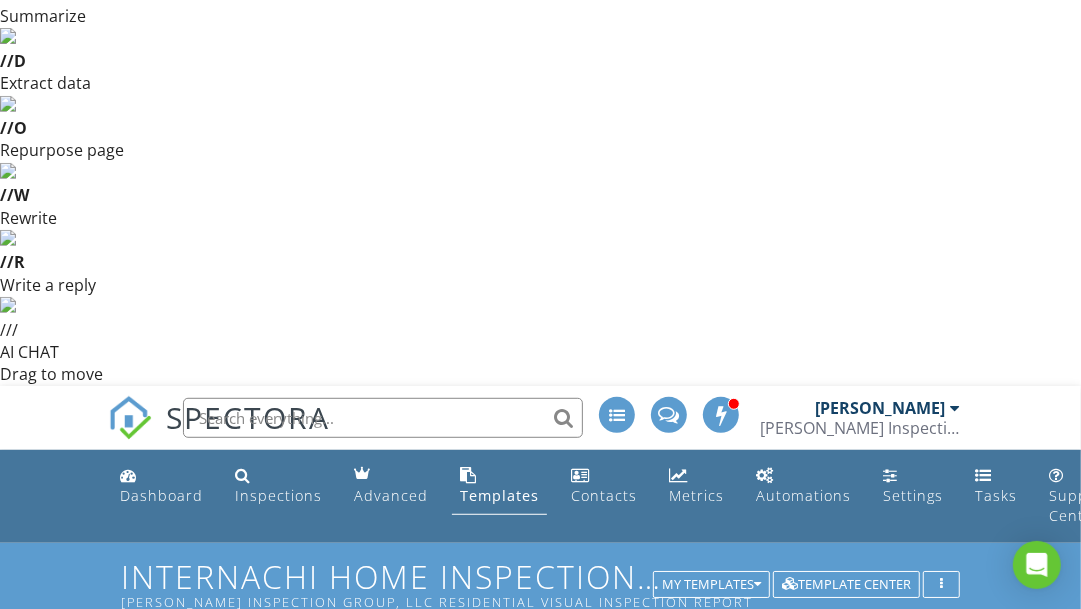 scroll, scrollTop: 426, scrollLeft: 0, axis: vertical 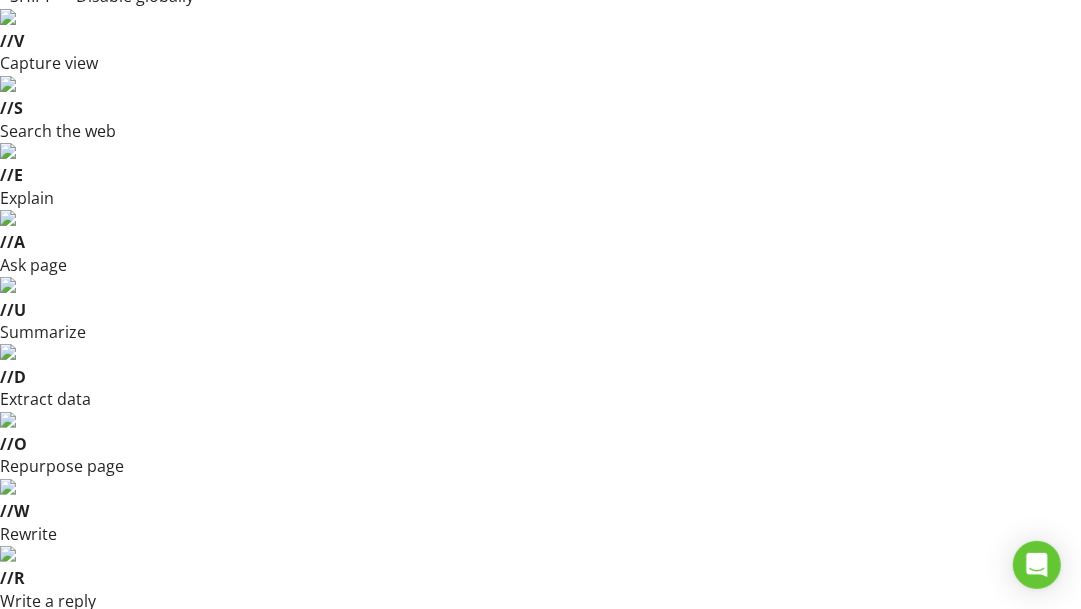 click at bounding box center [965, 1115] 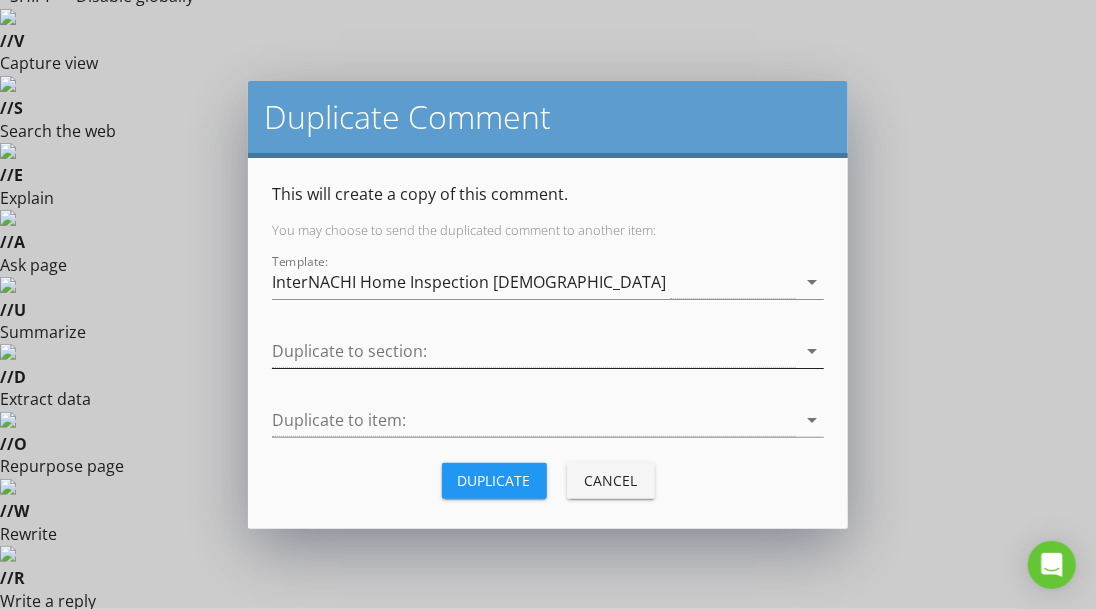 click on "arrow_drop_down" at bounding box center [812, 351] 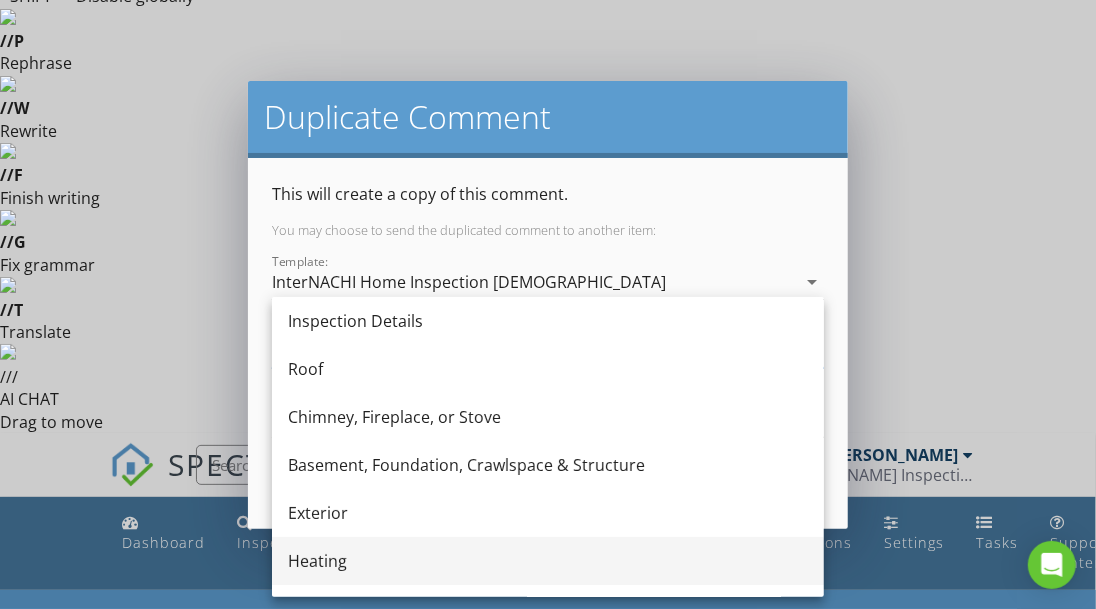 click on "Heating" at bounding box center [548, 561] 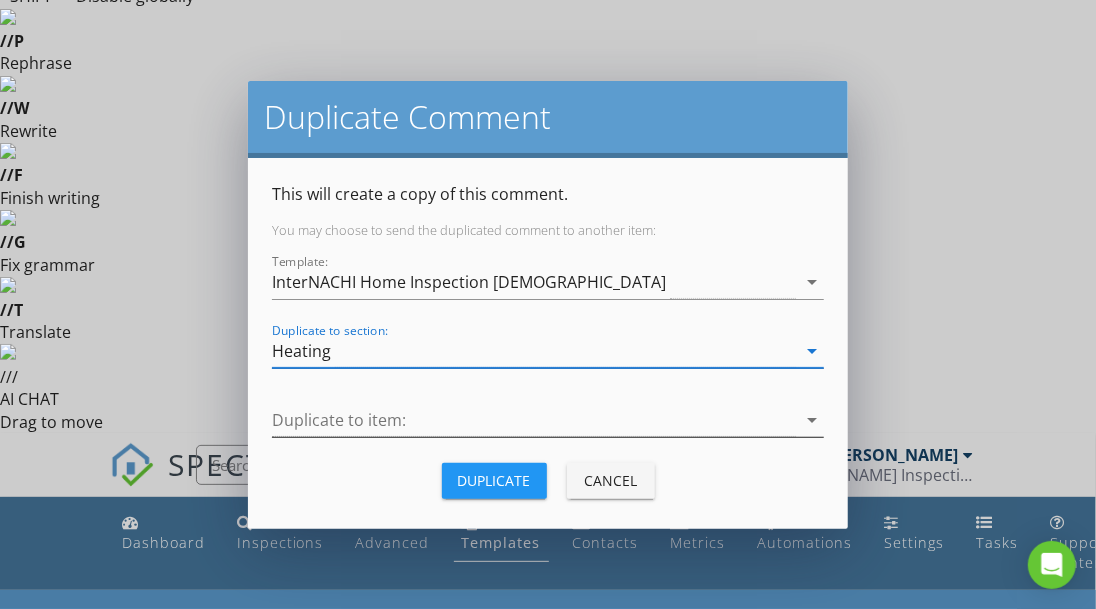 click at bounding box center (534, 420) 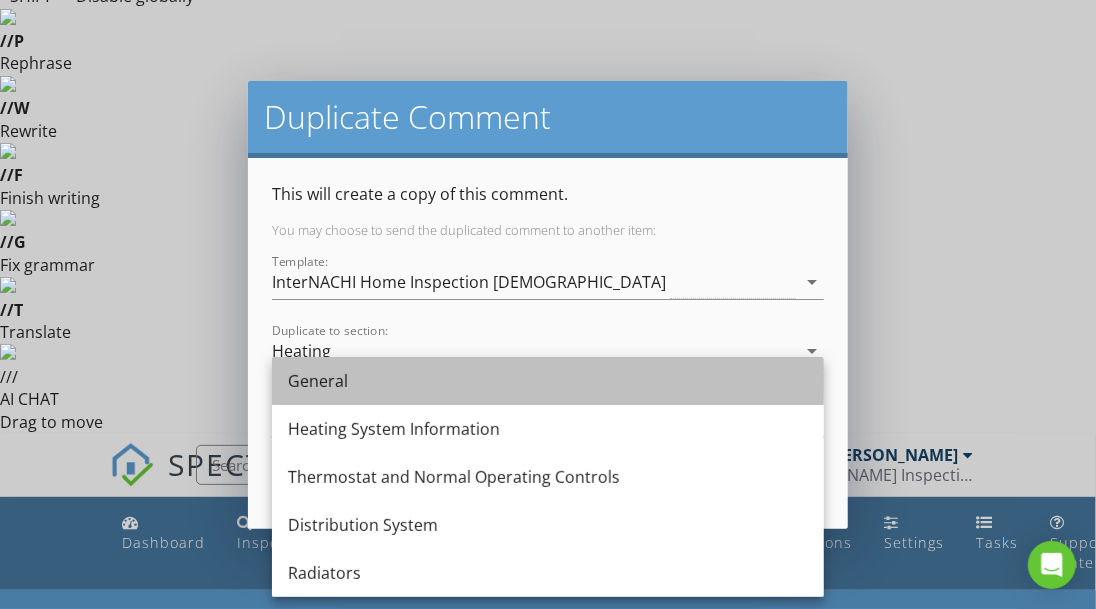 click on "General" at bounding box center (548, 381) 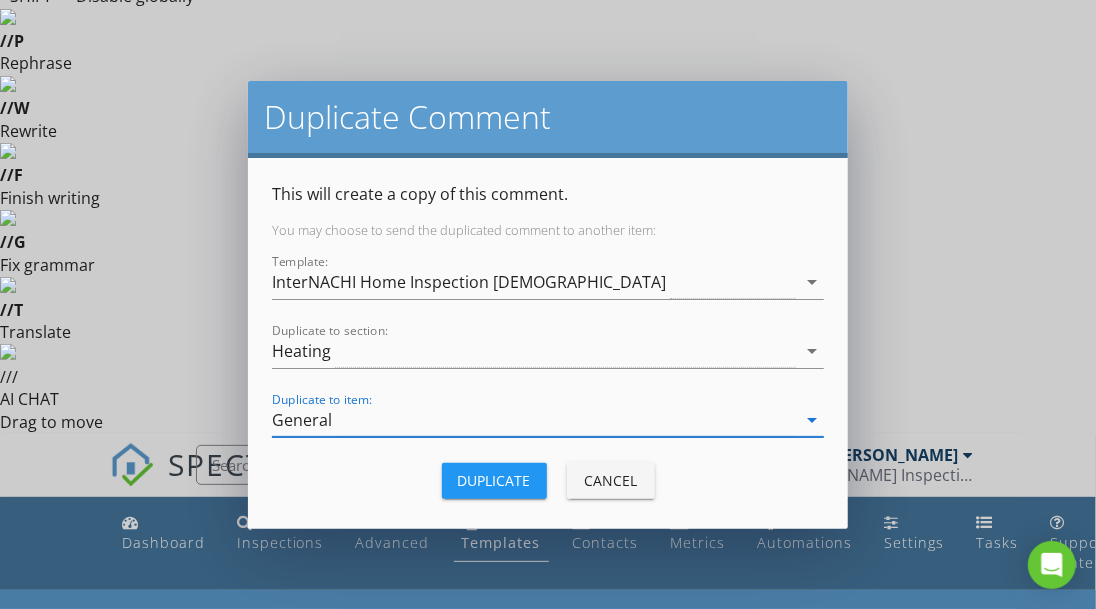 click on "Duplicate" at bounding box center [494, 480] 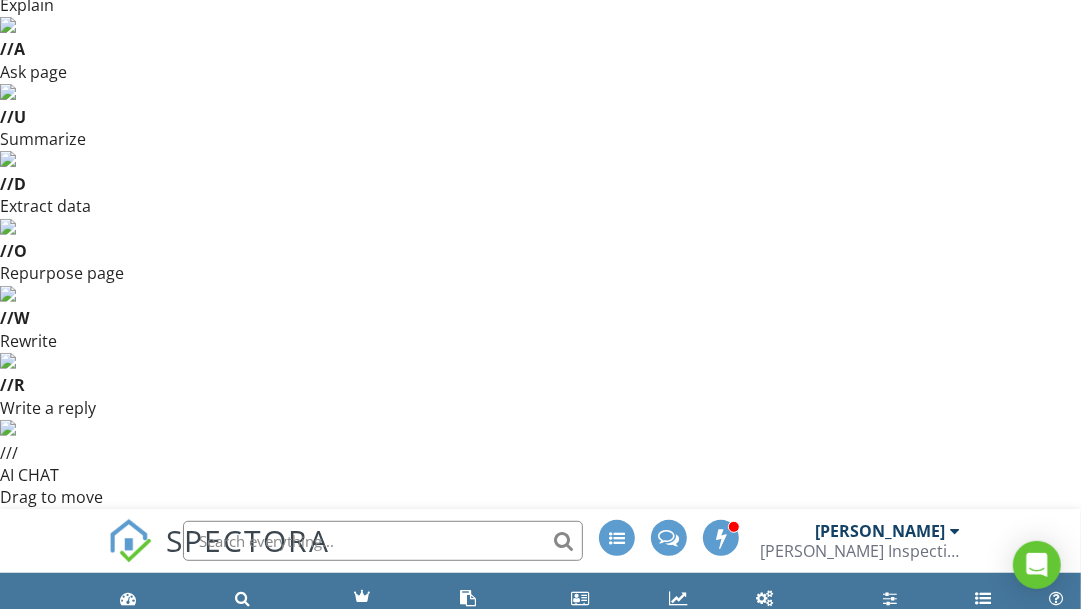 scroll, scrollTop: 284, scrollLeft: 0, axis: vertical 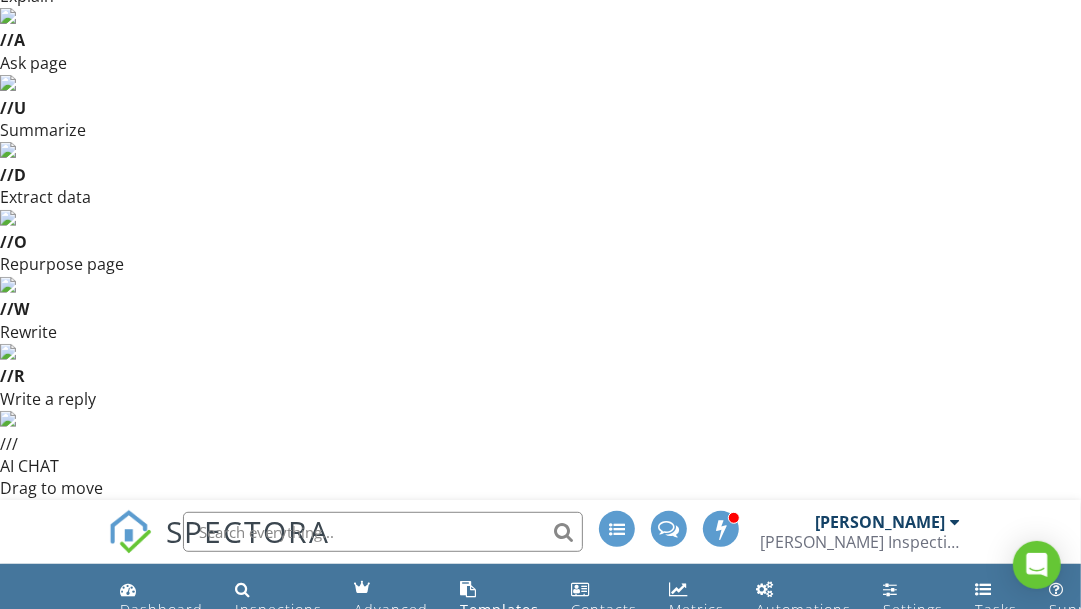 click on "Heating" at bounding box center (112, 1191) 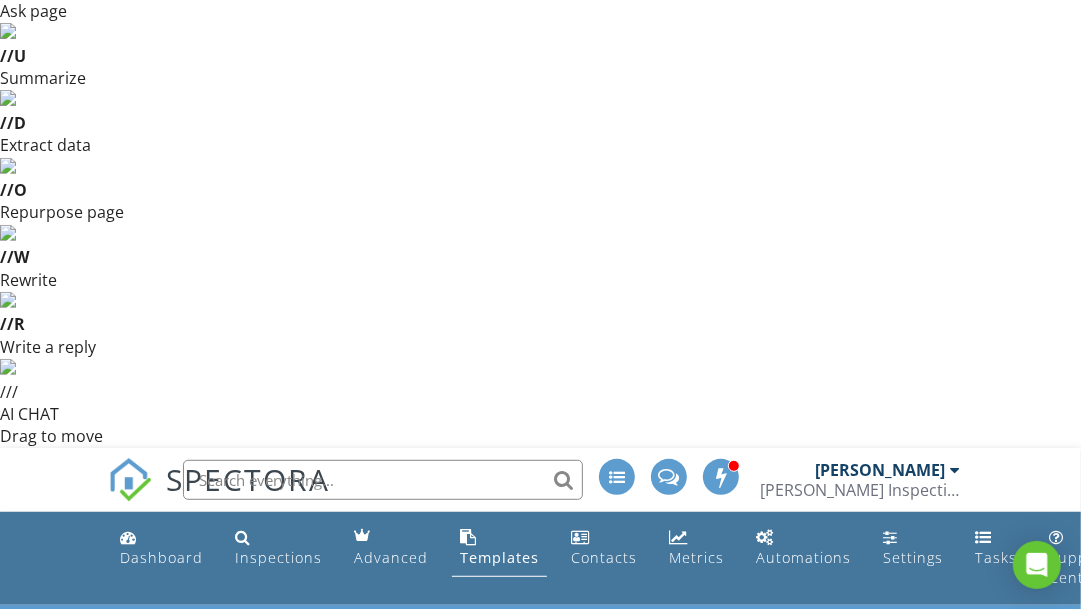 scroll, scrollTop: 388, scrollLeft: 0, axis: vertical 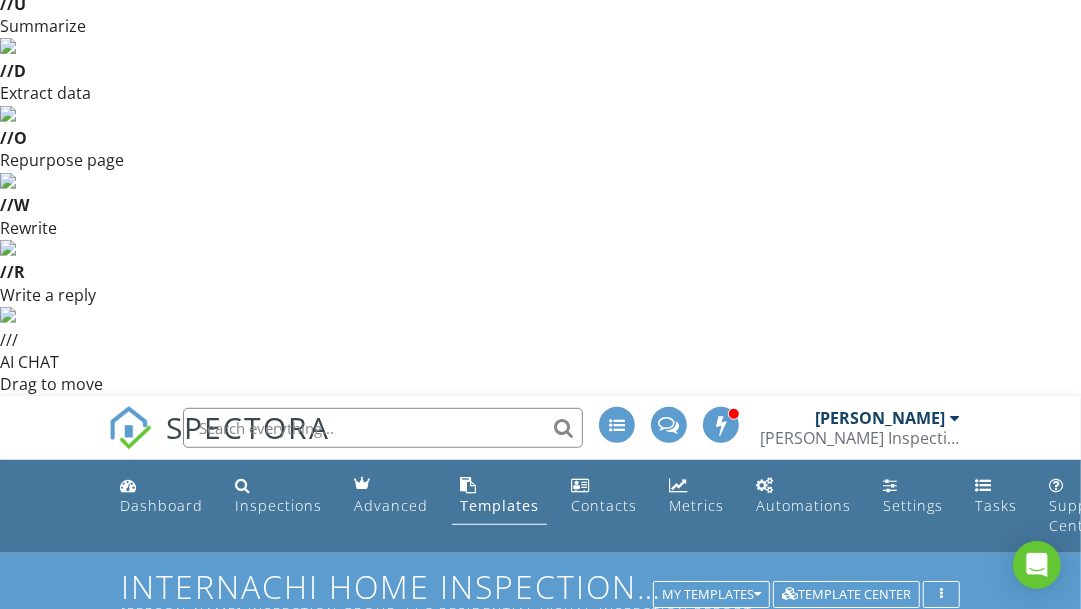 click on "Electrical" at bounding box center [112, 1224] 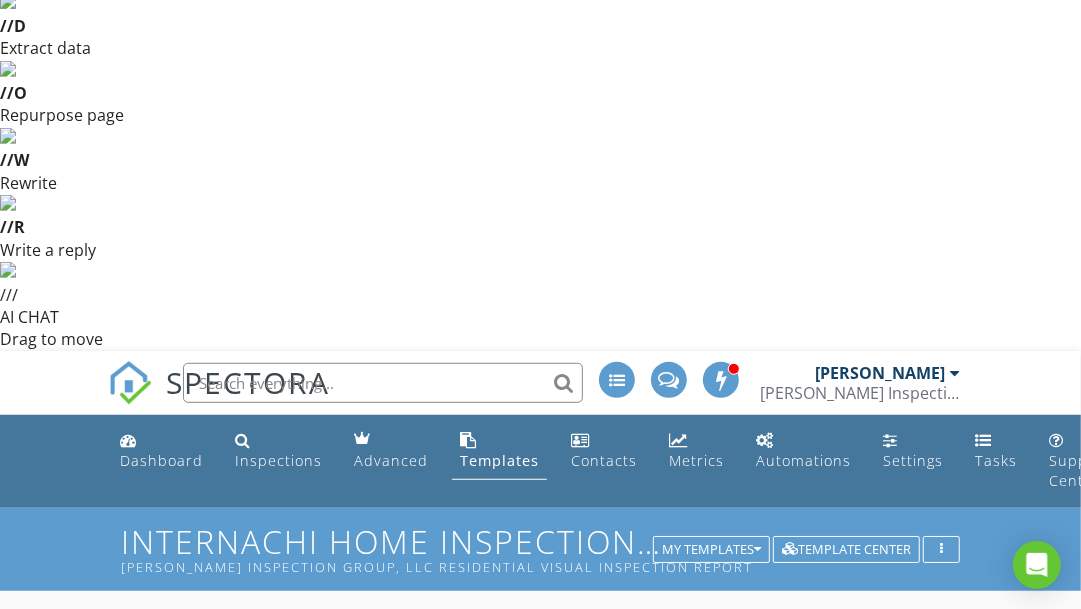 scroll, scrollTop: 436, scrollLeft: 0, axis: vertical 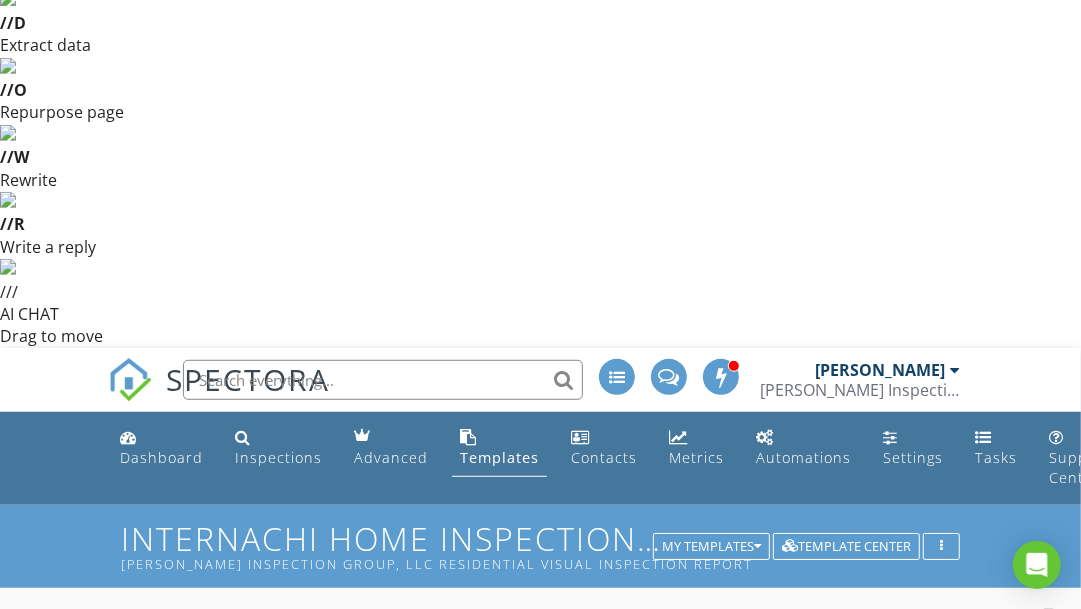 click on "Attic, Insulation & Ventilation" at bounding box center (112, 1234) 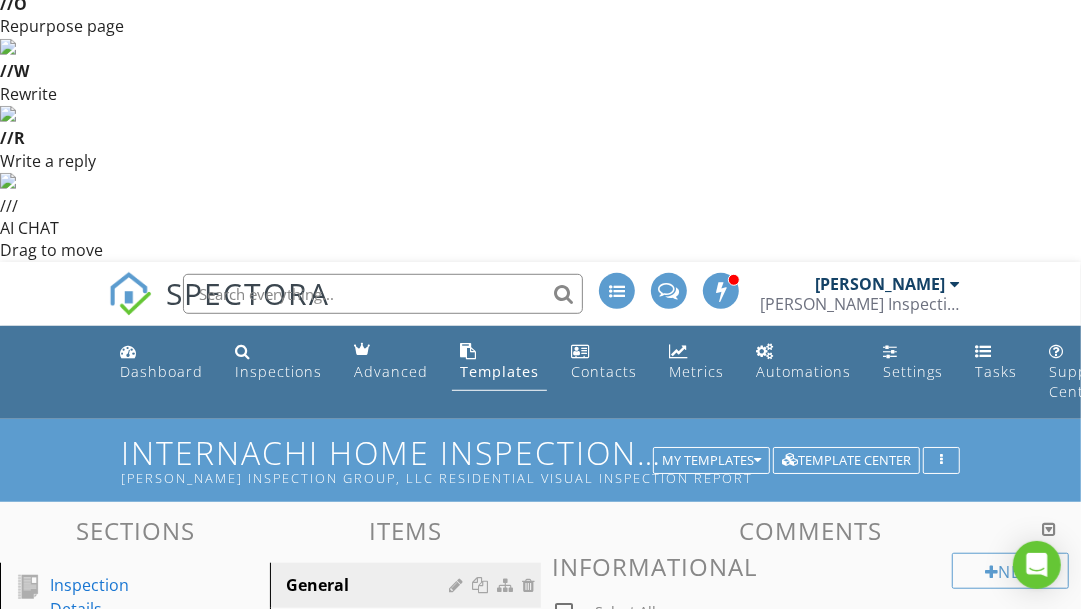 scroll, scrollTop: 525, scrollLeft: 0, axis: vertical 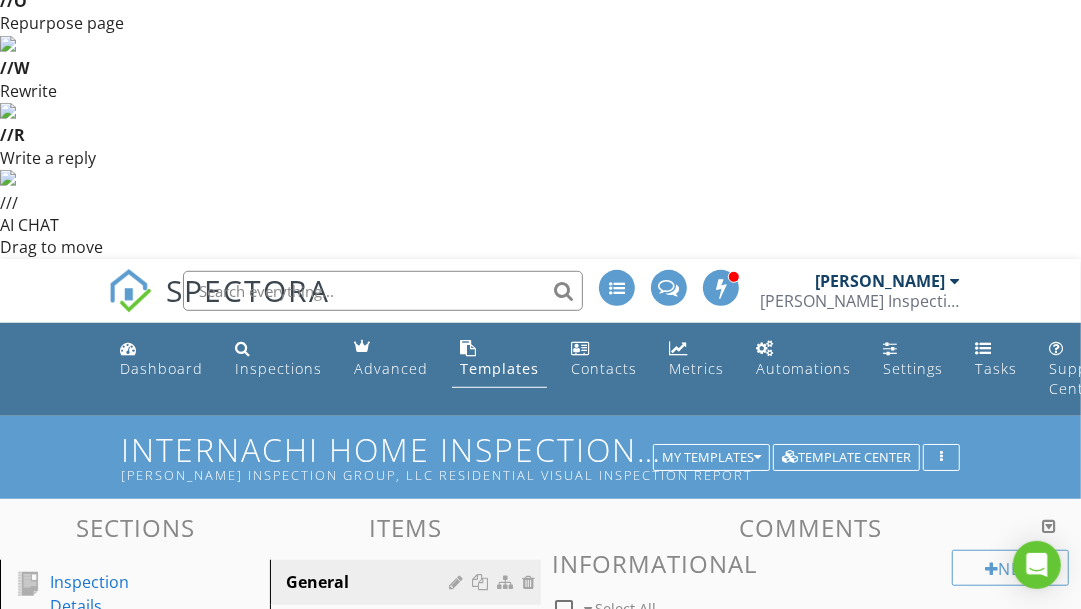 click on "Bathrooms" at bounding box center [112, 1225] 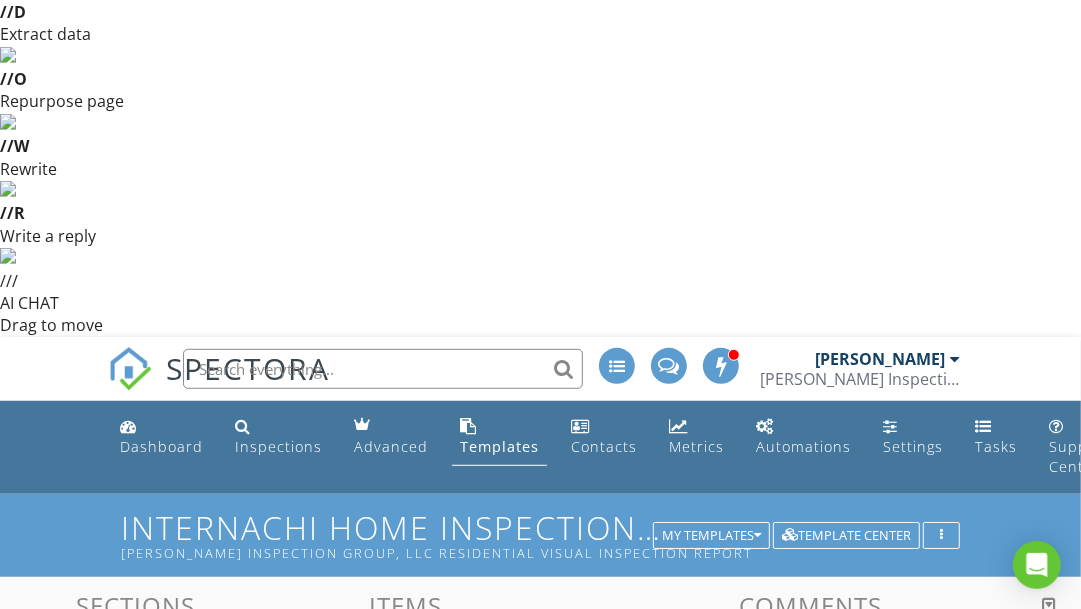 scroll, scrollTop: 494, scrollLeft: 0, axis: vertical 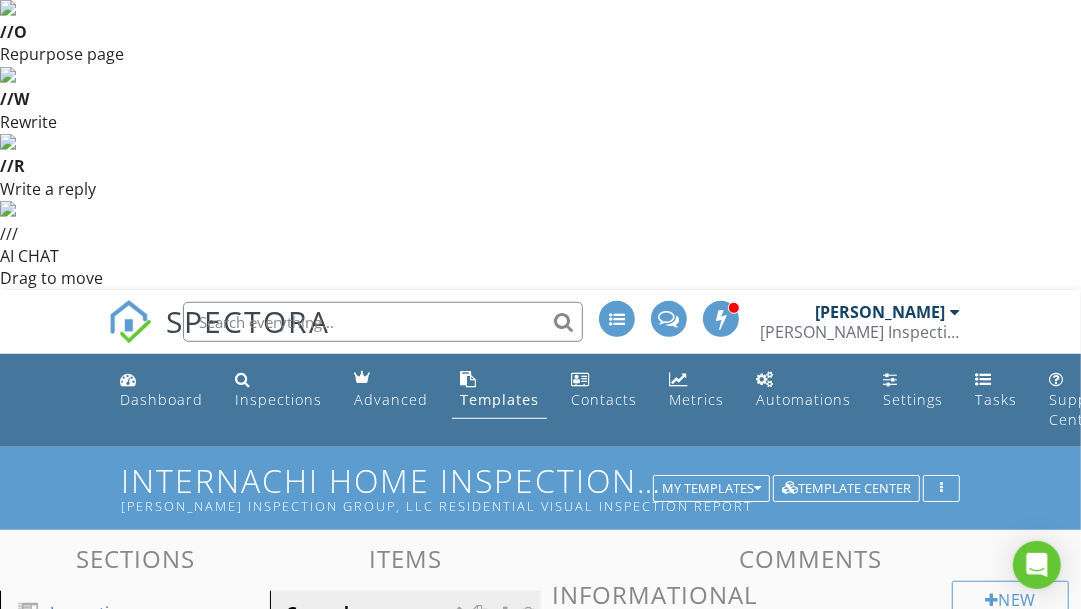 click on "Doors, Windows & Interior" at bounding box center (112, 1289) 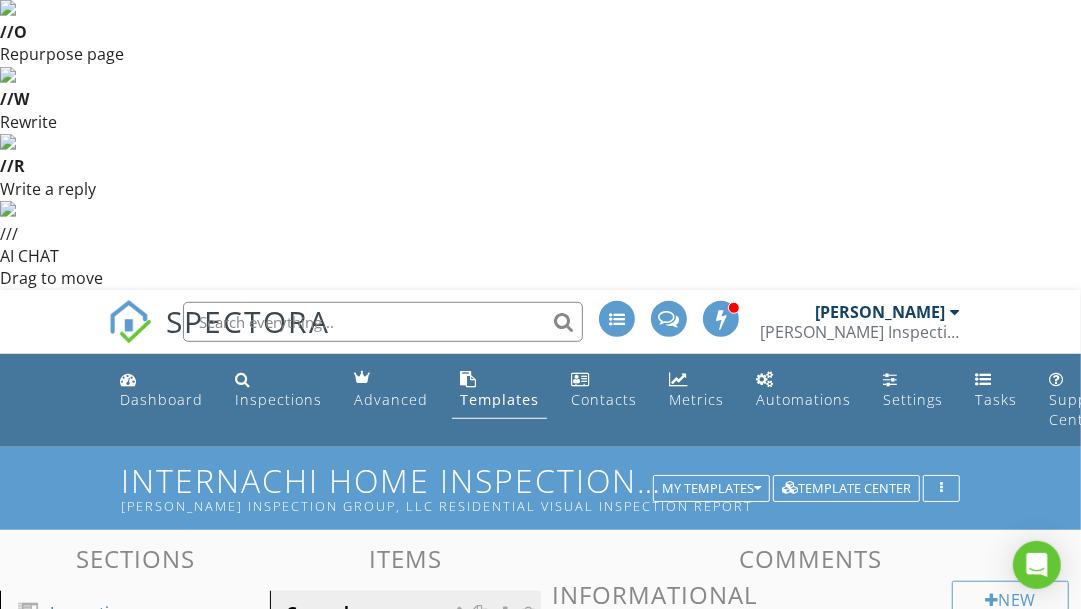 click on "Doors, Windows & Interior" at bounding box center [112, 1301] 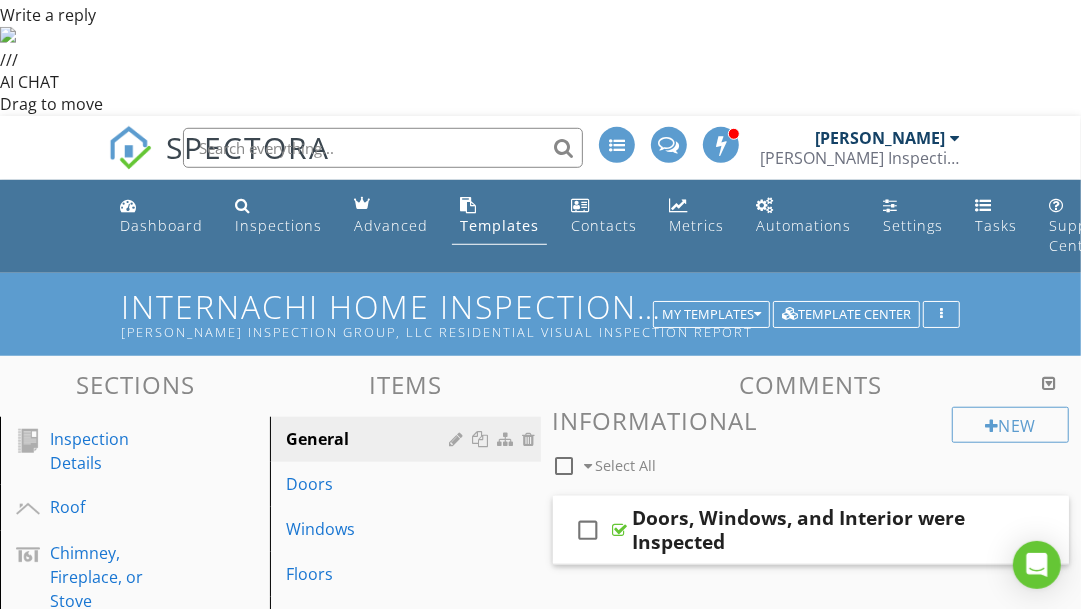 scroll, scrollTop: 674, scrollLeft: 0, axis: vertical 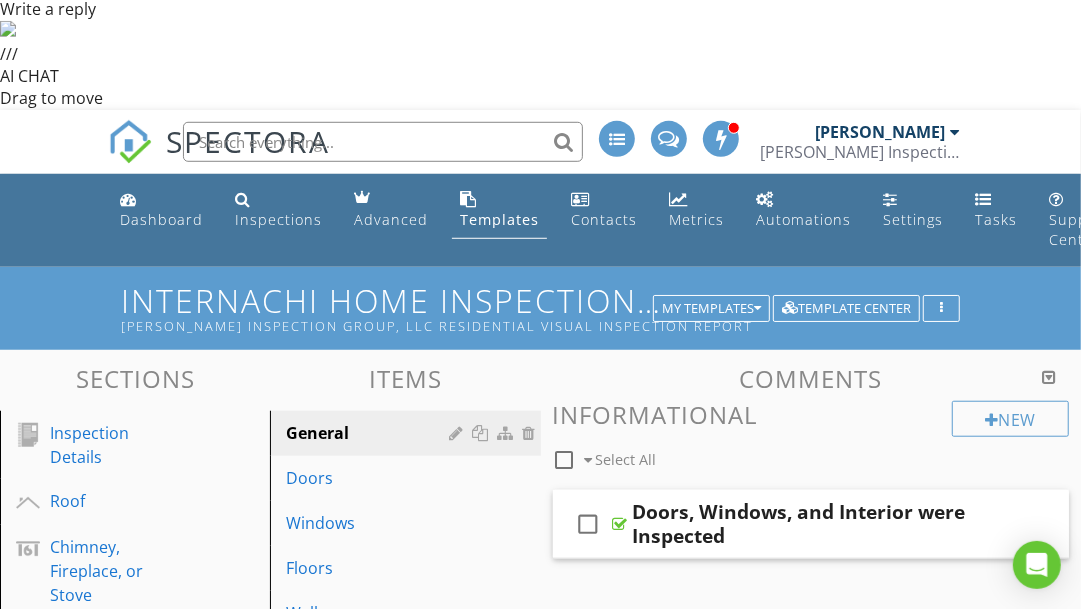 click on "Built-in Appliances" at bounding box center [112, 1201] 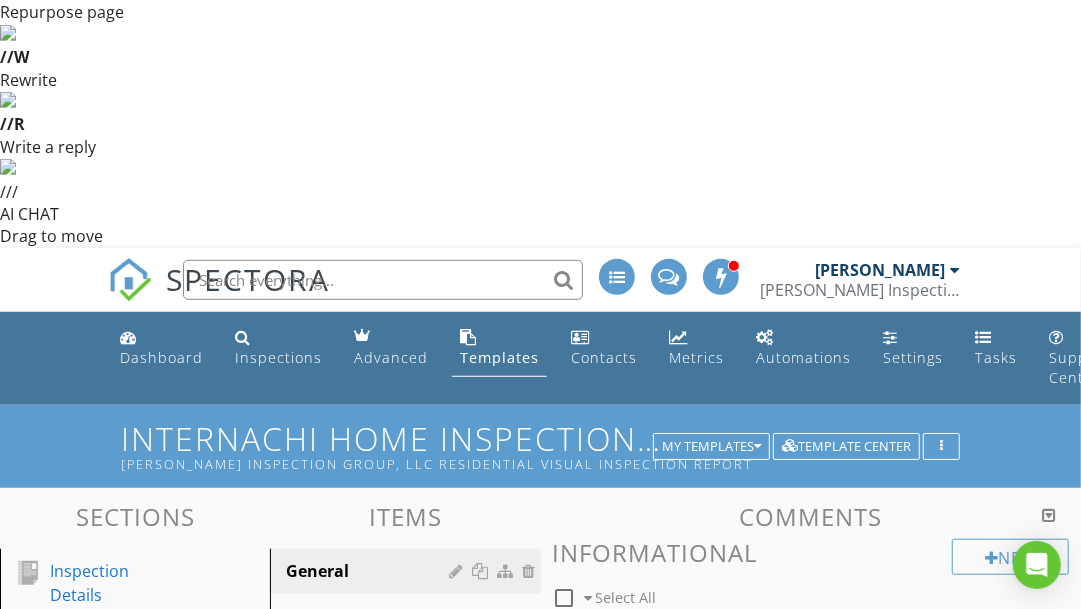 scroll, scrollTop: 536, scrollLeft: 0, axis: vertical 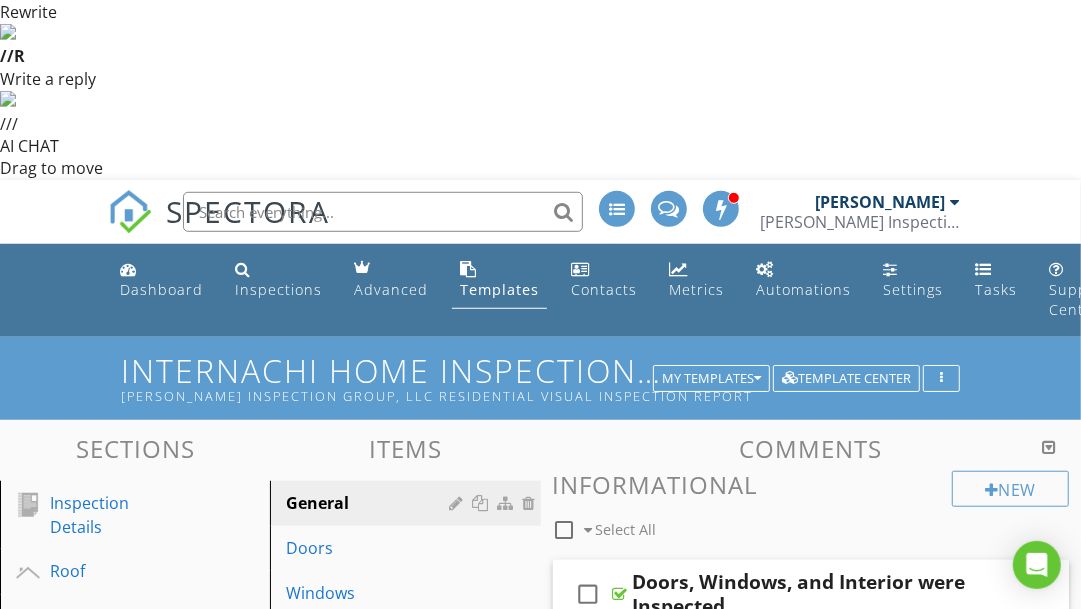click on "Built-in Appliances" at bounding box center (112, 1271) 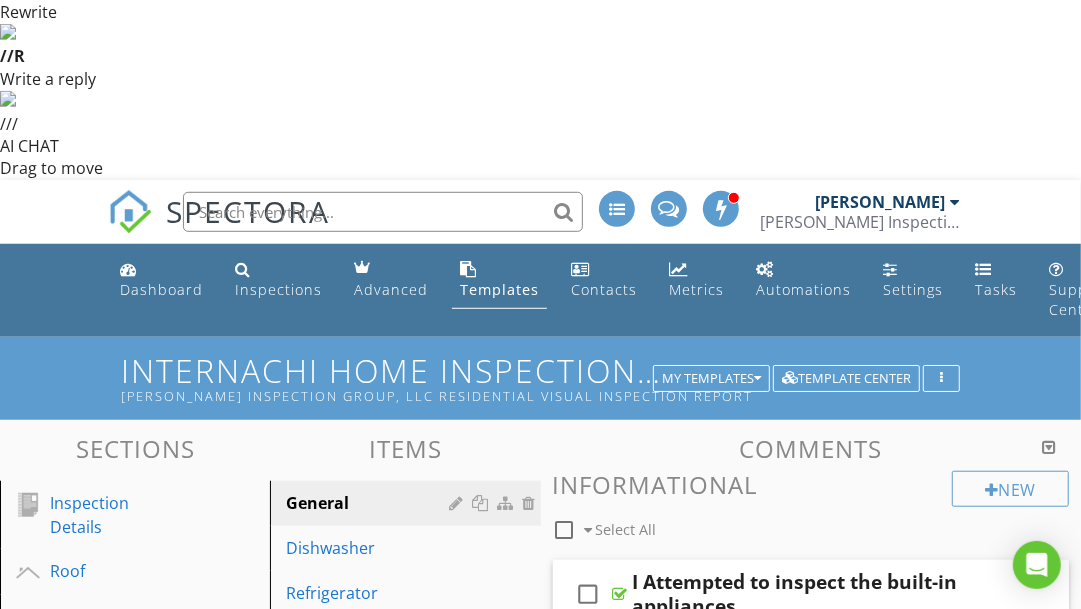 click on "Laundry" at bounding box center (138, 1304) 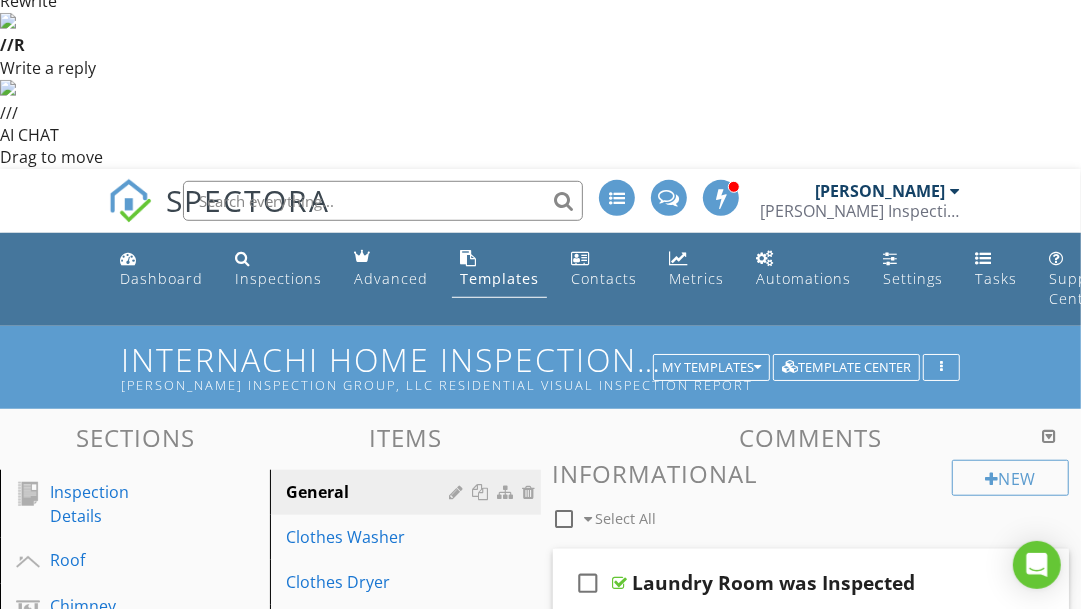 scroll, scrollTop: 631, scrollLeft: 0, axis: vertical 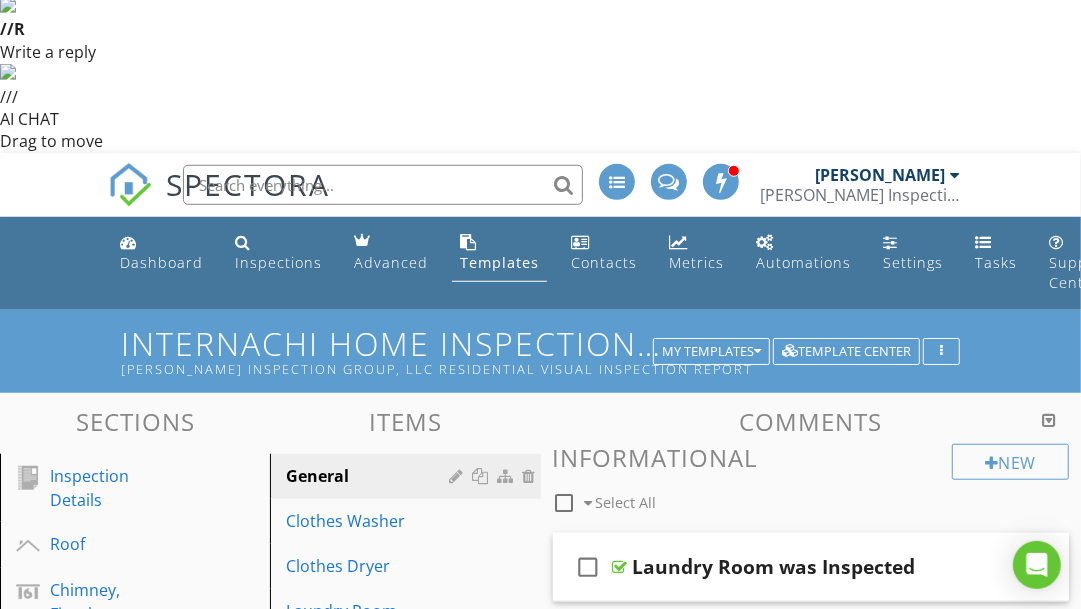 click on "Garage" at bounding box center (112, 1322) 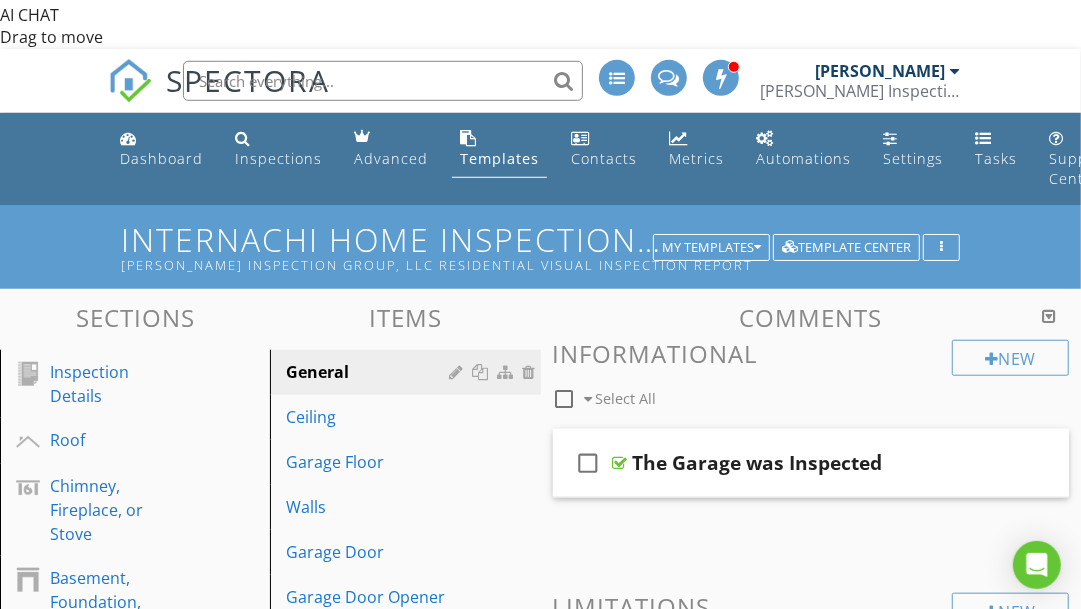 scroll, scrollTop: 736, scrollLeft: 0, axis: vertical 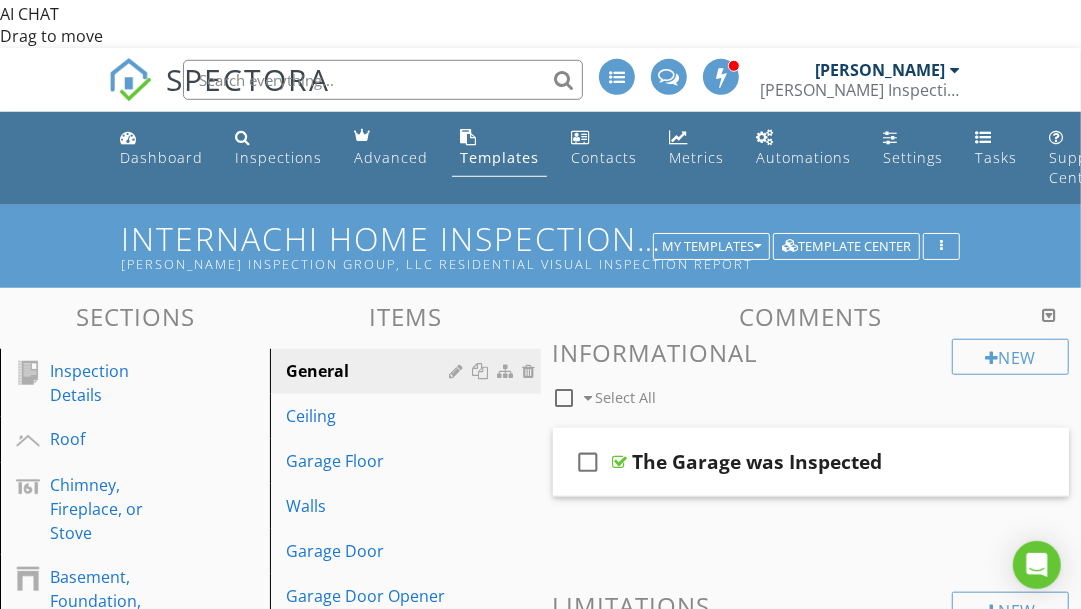 click on "Kitchen" at bounding box center [112, 1263] 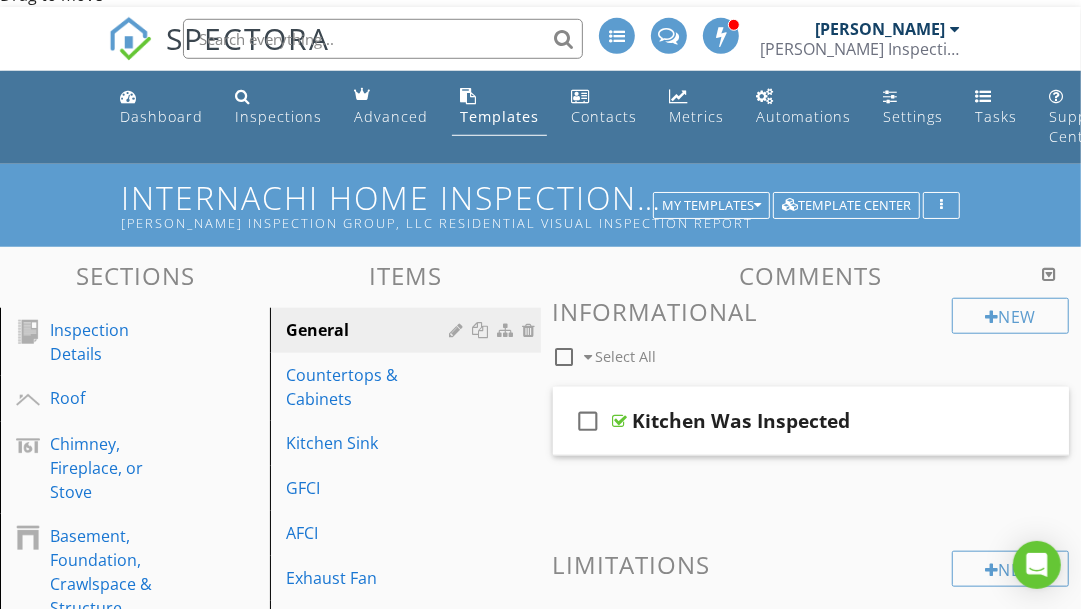 scroll, scrollTop: 782, scrollLeft: 0, axis: vertical 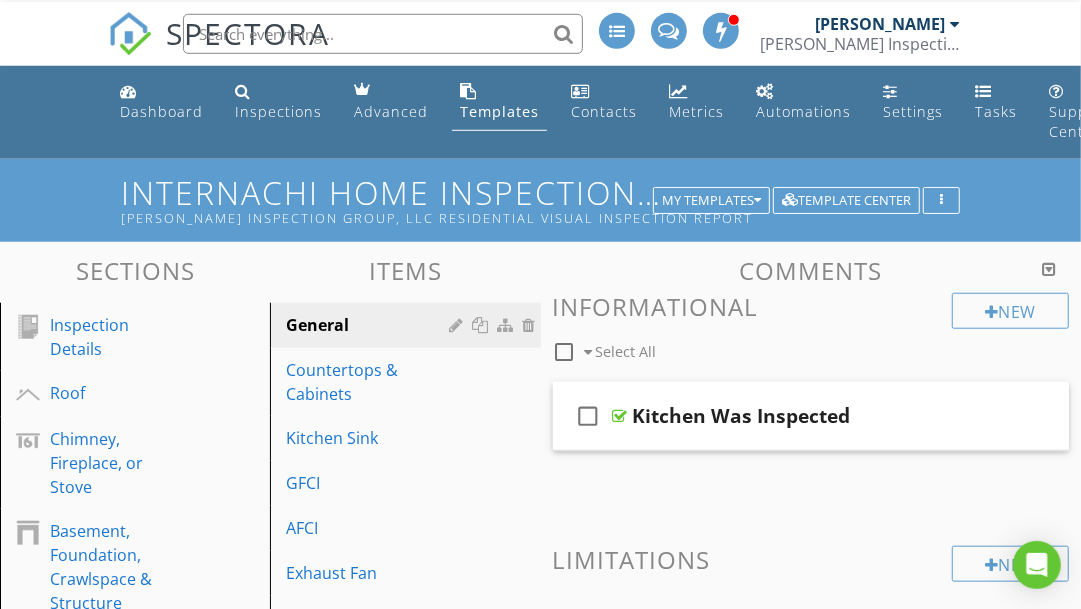 click on "Carport" at bounding box center [112, 1262] 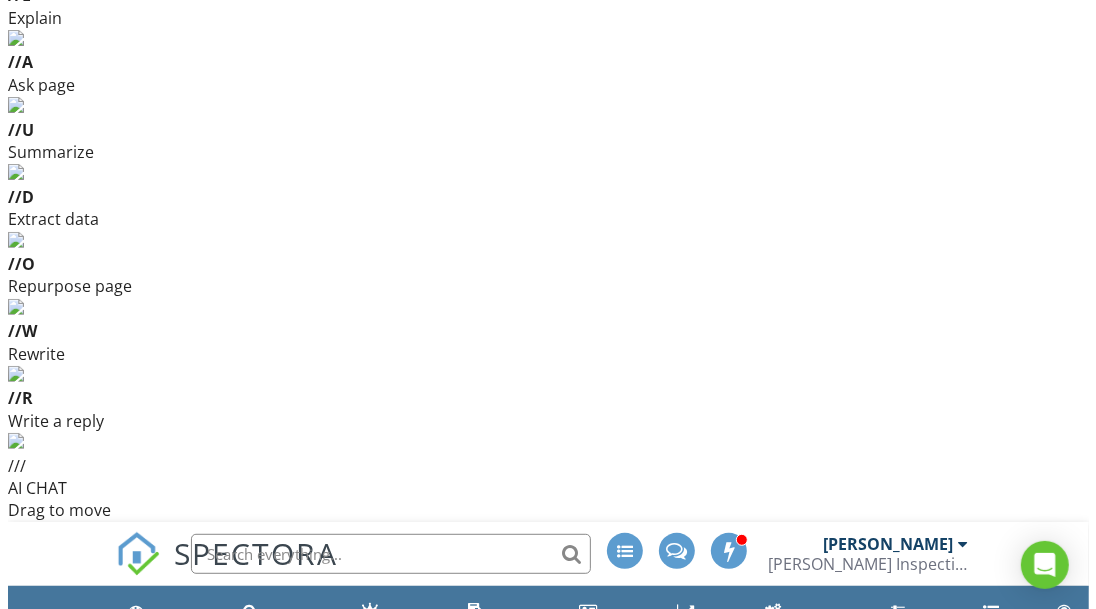 scroll, scrollTop: 261, scrollLeft: 0, axis: vertical 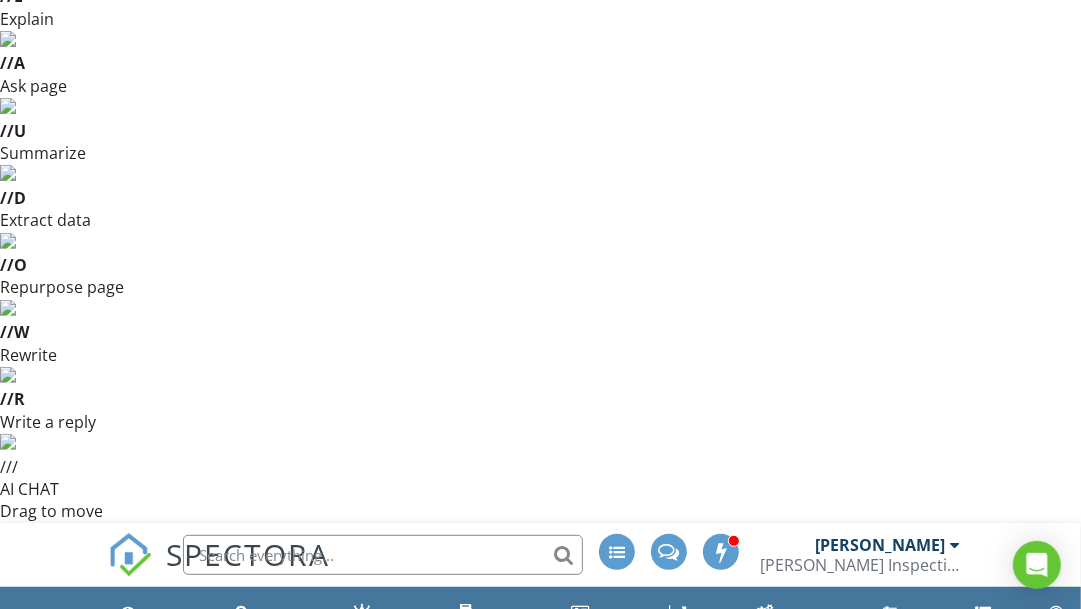 click on "Cooling" at bounding box center (112, 1259) 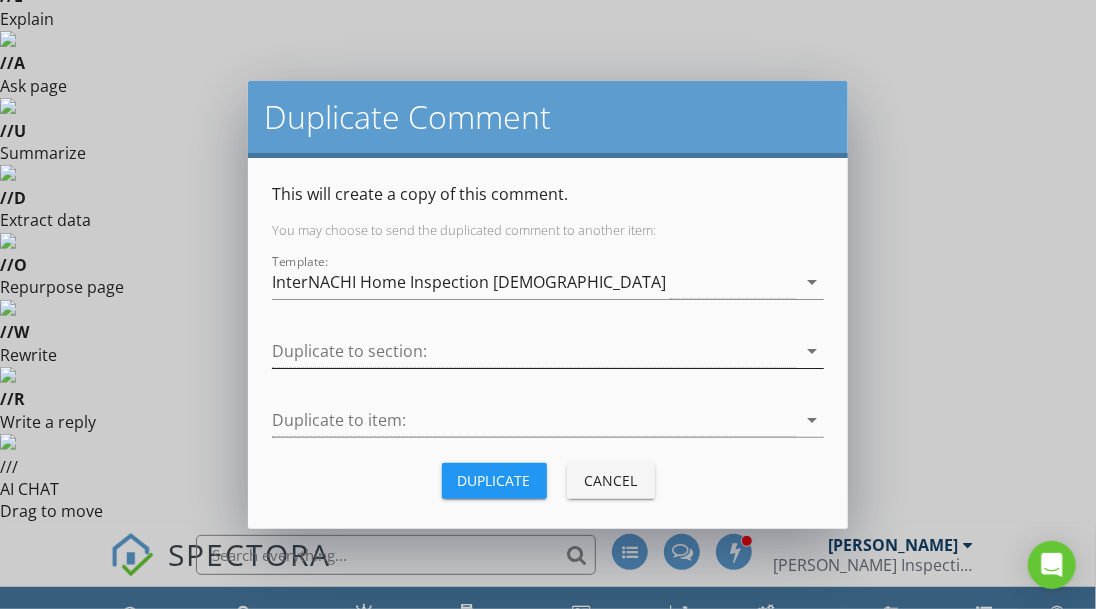 click on "arrow_drop_down" at bounding box center (812, 351) 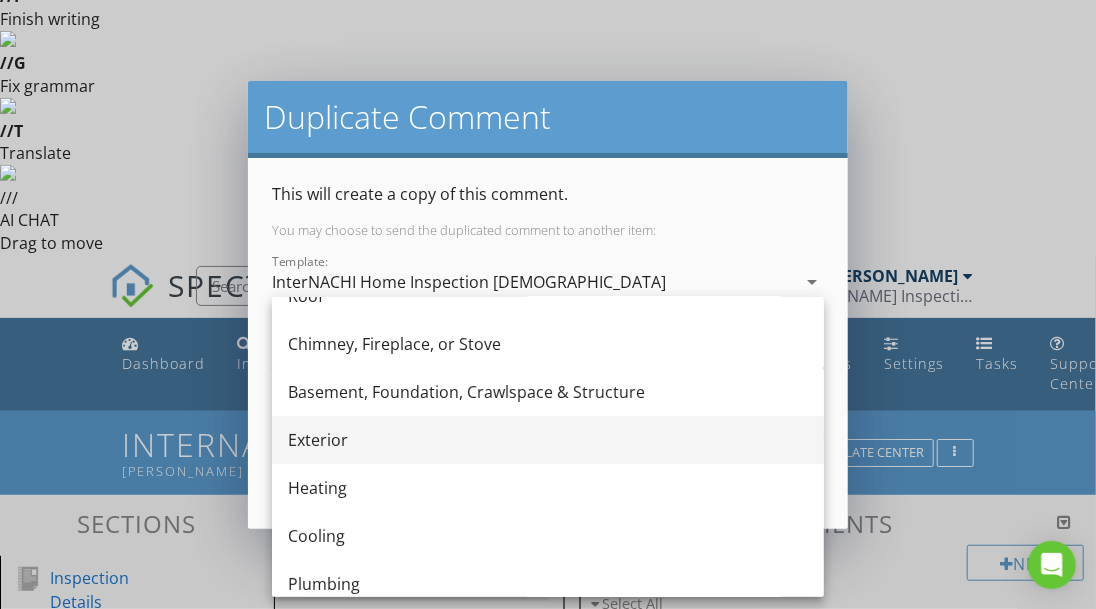 scroll, scrollTop: 75, scrollLeft: 0, axis: vertical 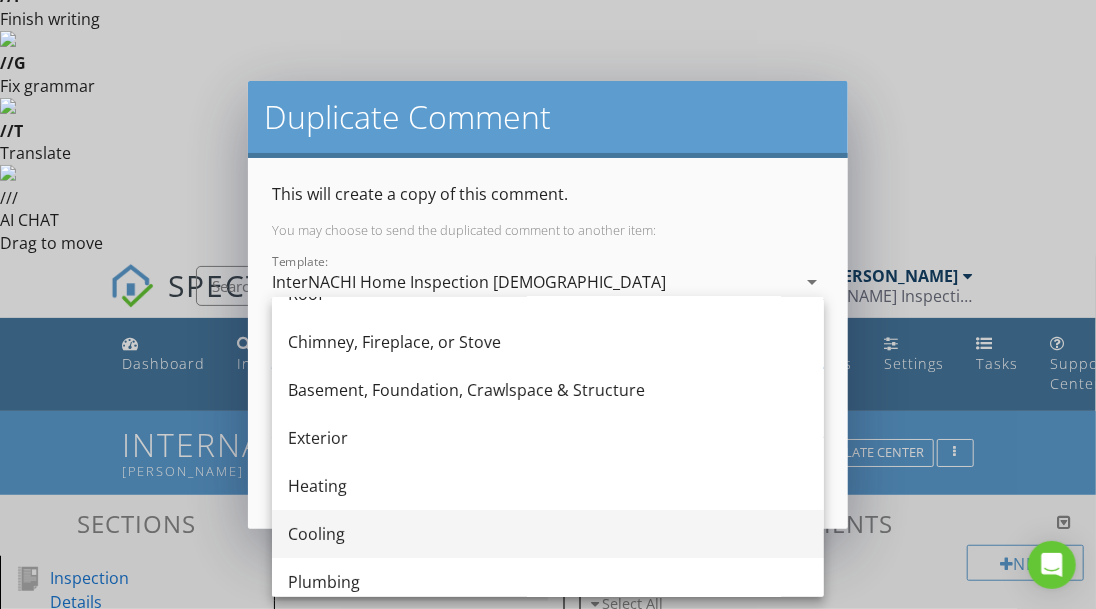 click on "Cooling" at bounding box center [548, 534] 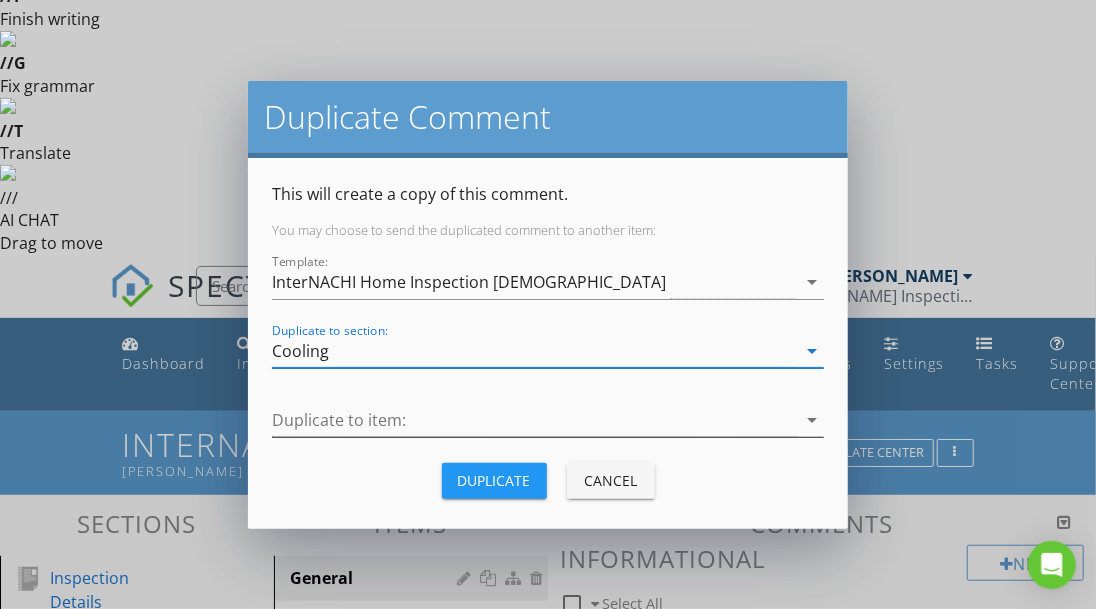 click on "arrow_drop_down" at bounding box center (812, 420) 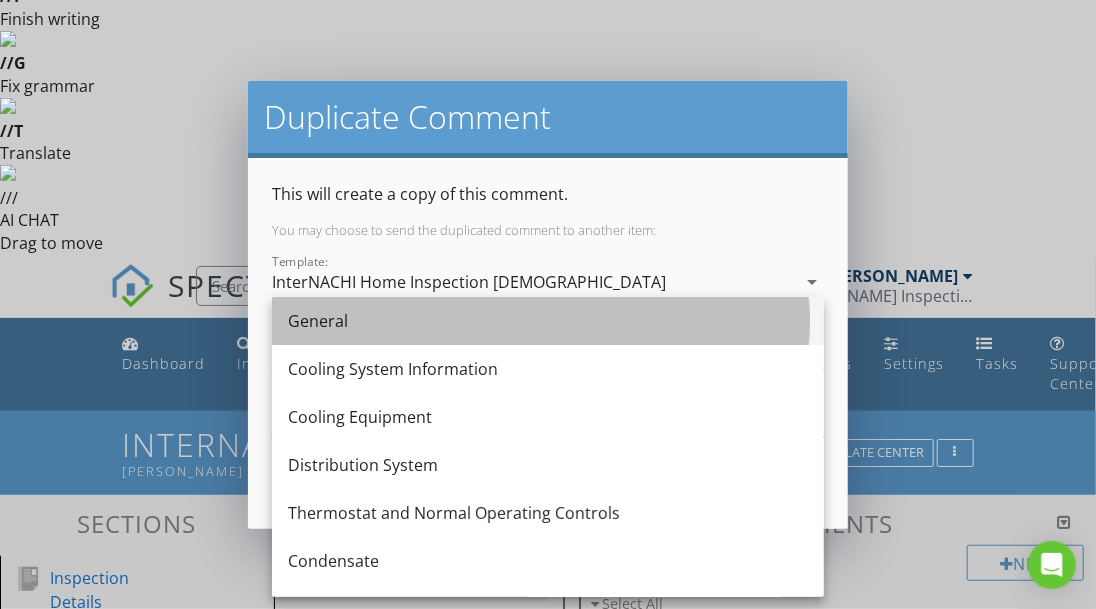 click on "General" at bounding box center (548, 321) 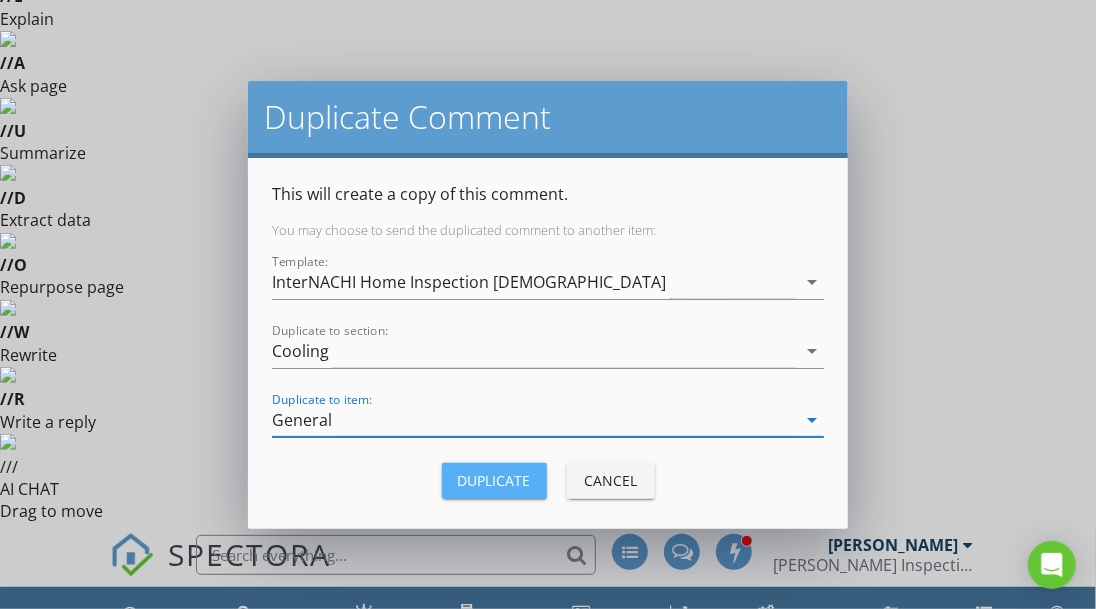 click on "Duplicate" at bounding box center (494, 480) 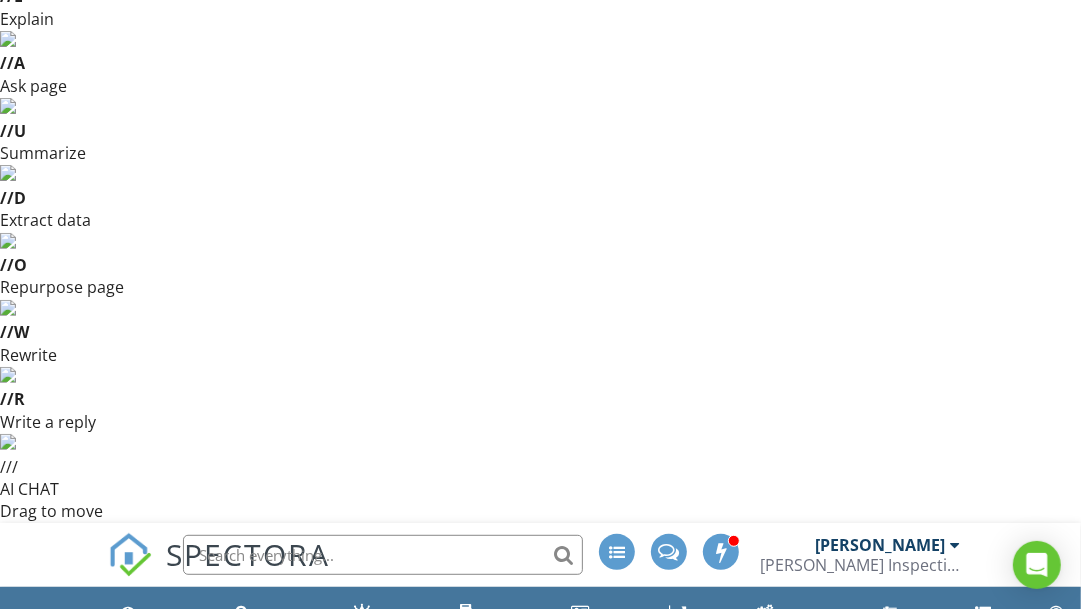 click on "Cooling" at bounding box center (112, 1259) 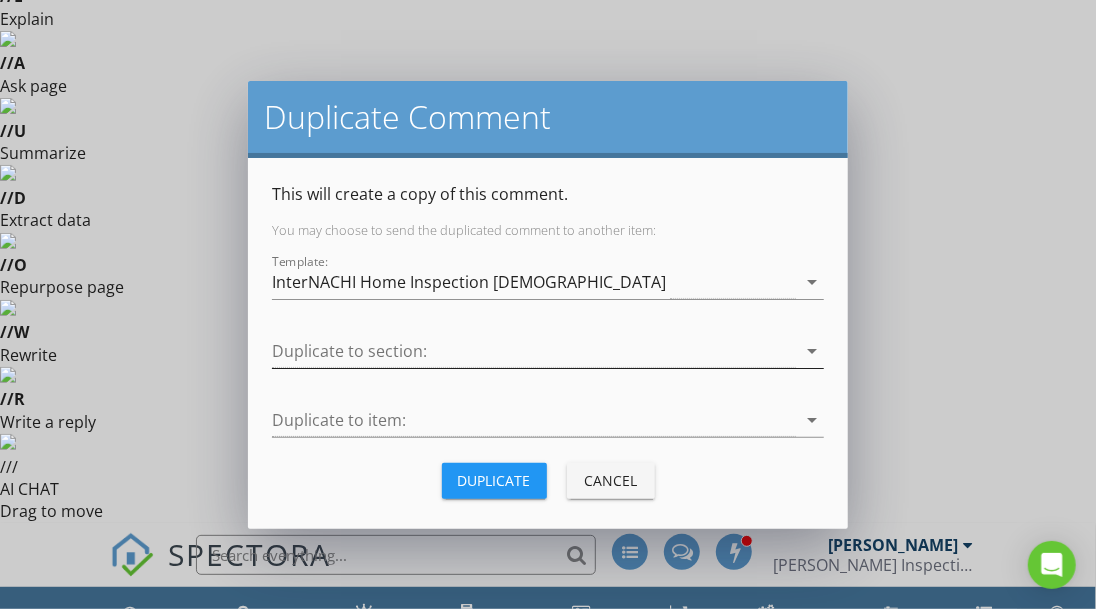 click on "arrow_drop_down" at bounding box center [812, 351] 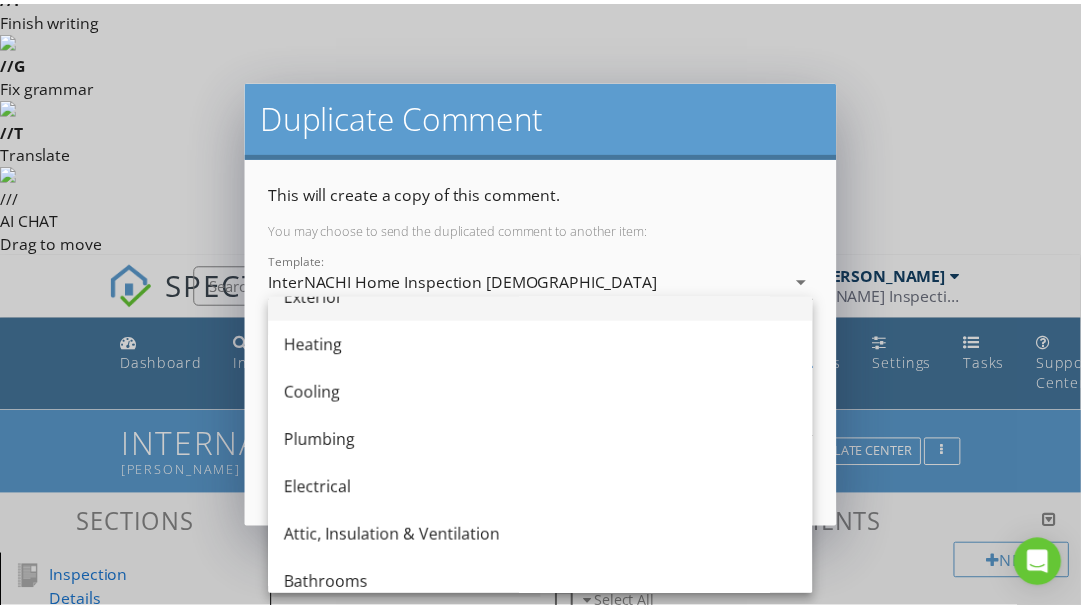 scroll, scrollTop: 222, scrollLeft: 0, axis: vertical 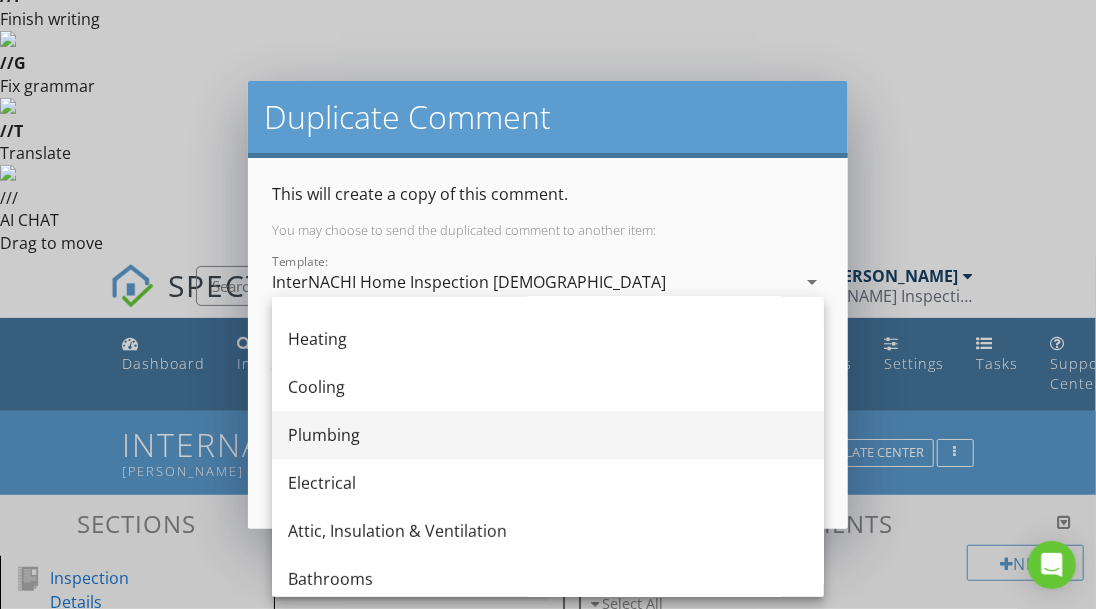 click on "Plumbing" at bounding box center (548, 435) 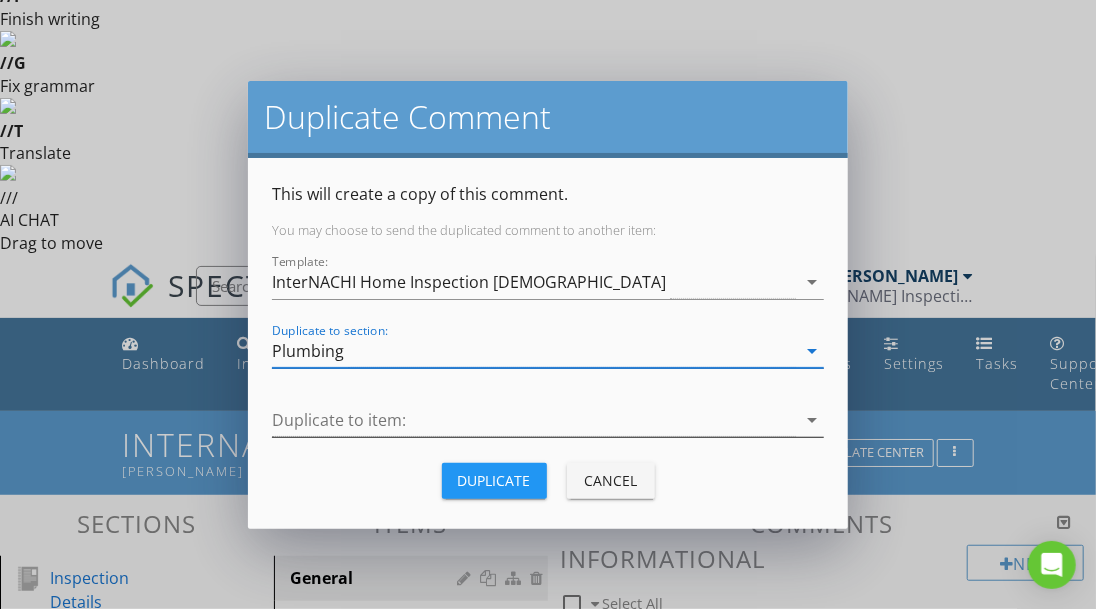 click at bounding box center (534, 420) 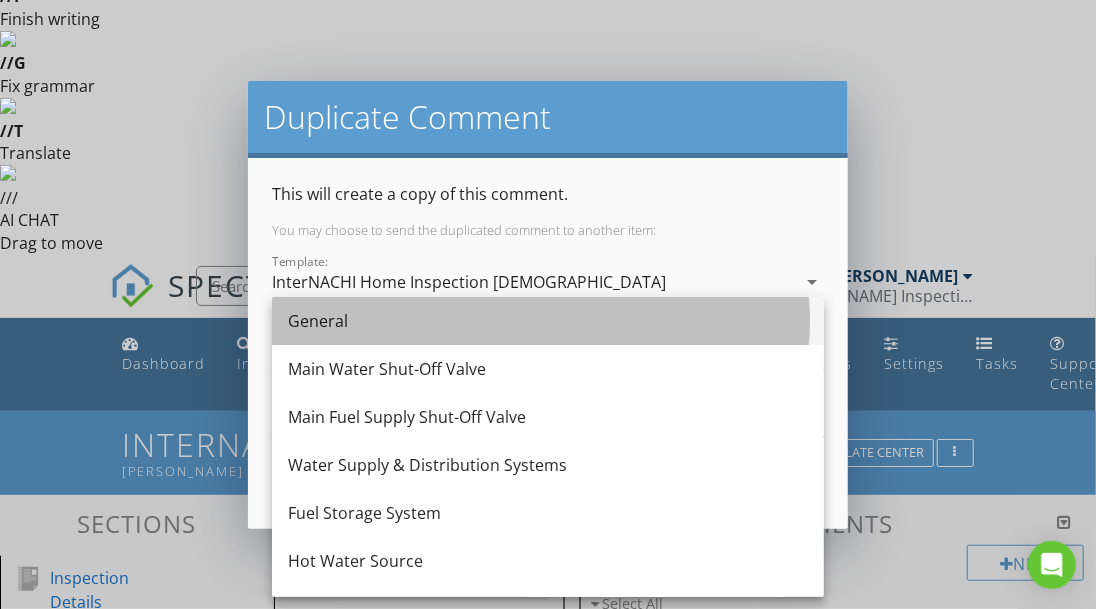 click on "General" at bounding box center [548, 321] 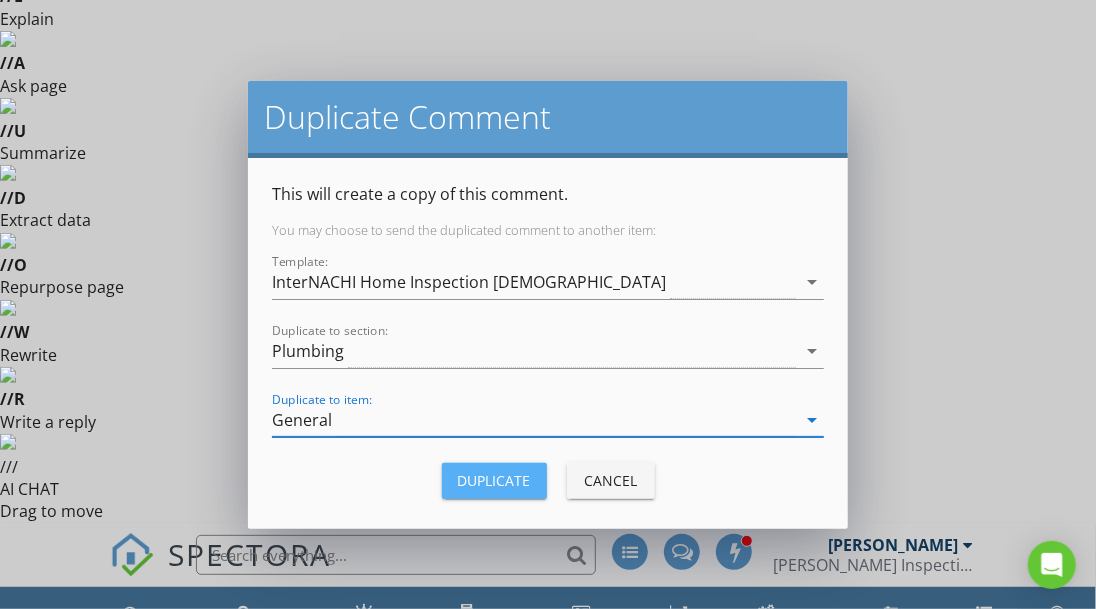click on "Duplicate" at bounding box center (494, 480) 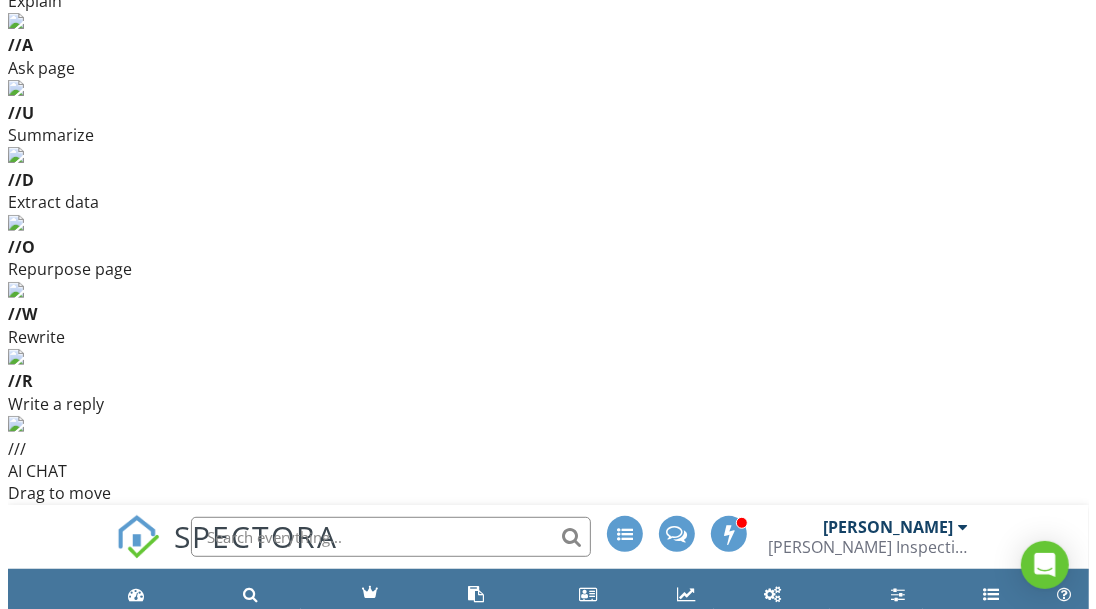 scroll, scrollTop: 280, scrollLeft: 0, axis: vertical 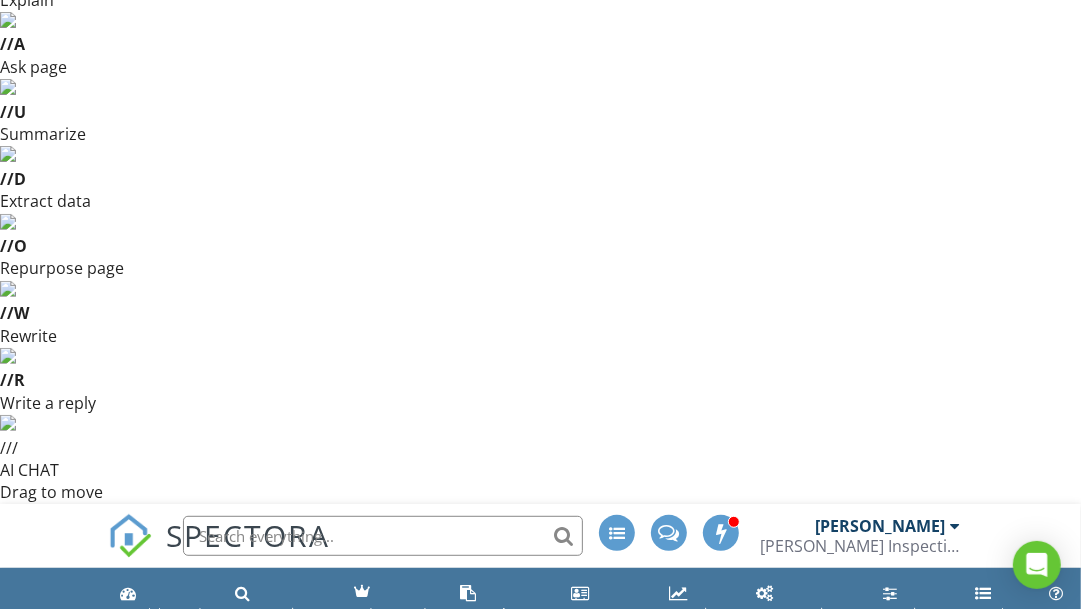 click on "Plumbing" at bounding box center [112, 1286] 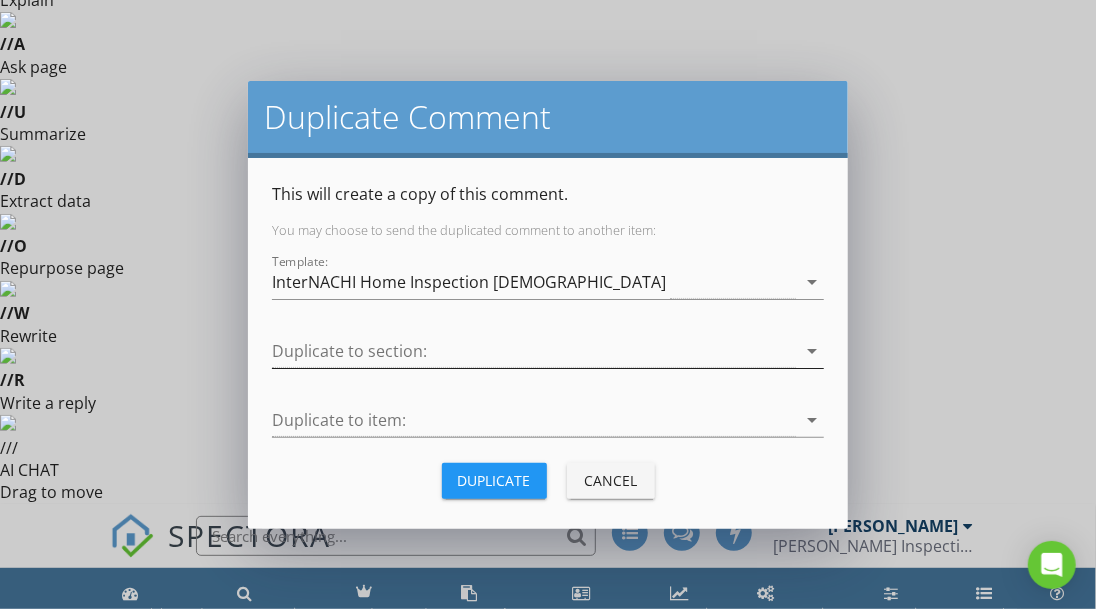 click on "arrow_drop_down" at bounding box center [812, 351] 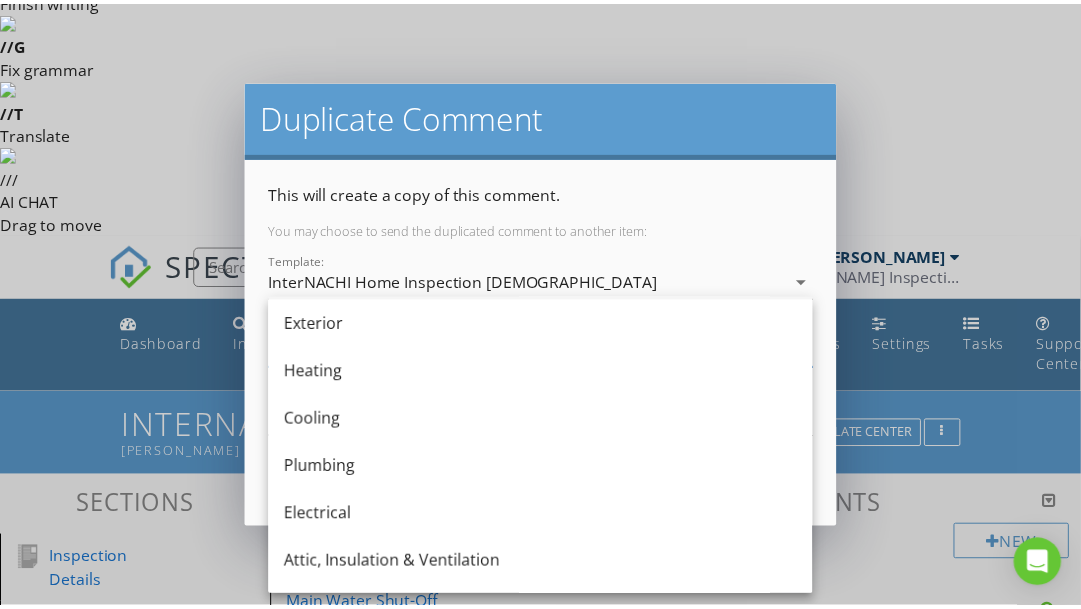 scroll, scrollTop: 189, scrollLeft: 0, axis: vertical 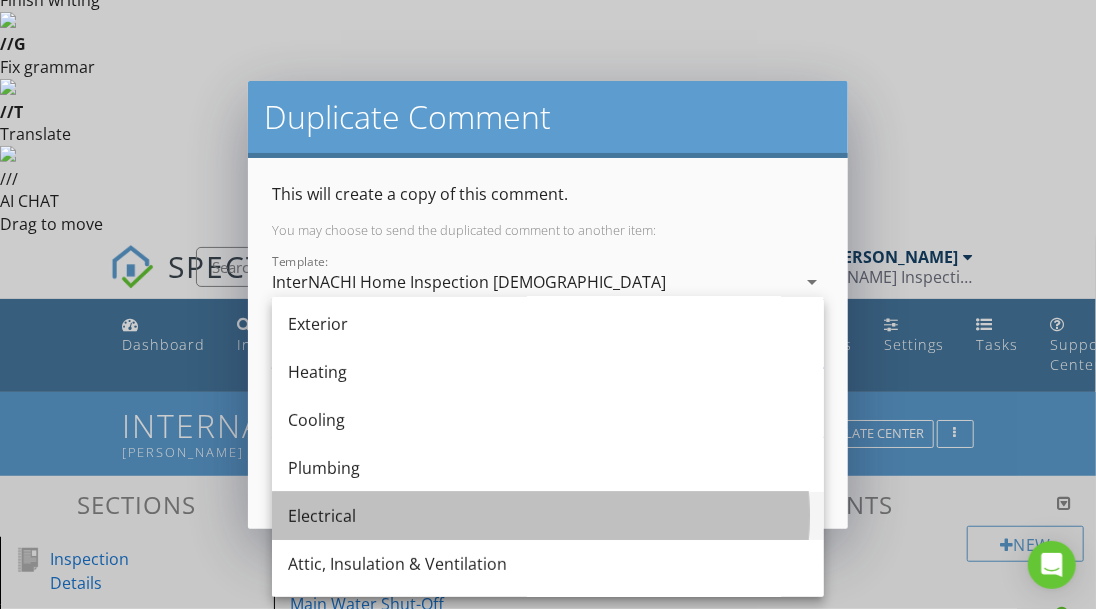 click on "Electrical" at bounding box center (548, 516) 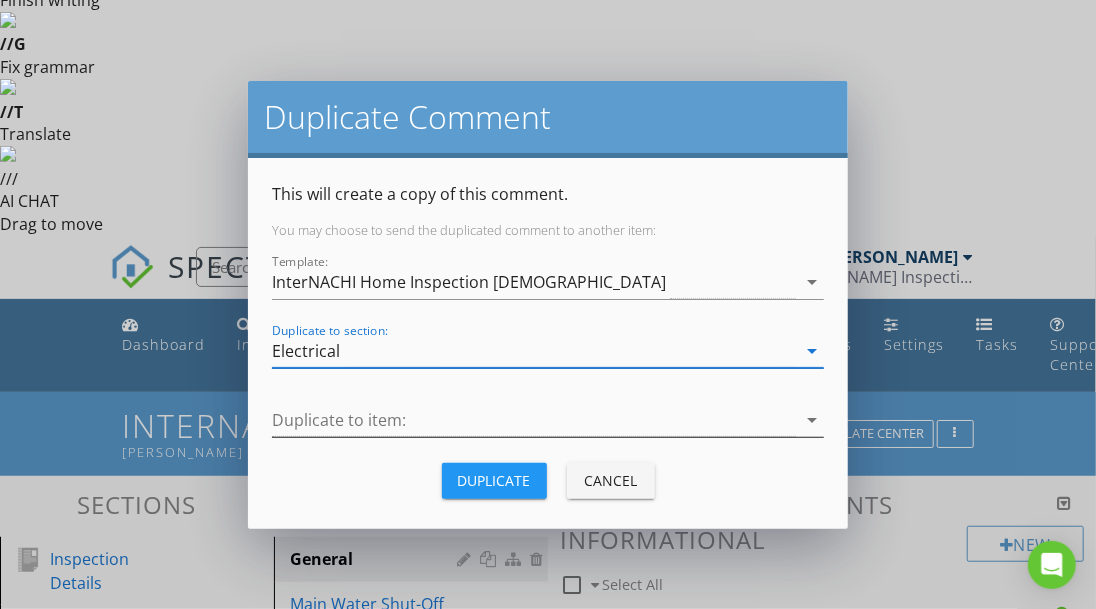 click at bounding box center [534, 420] 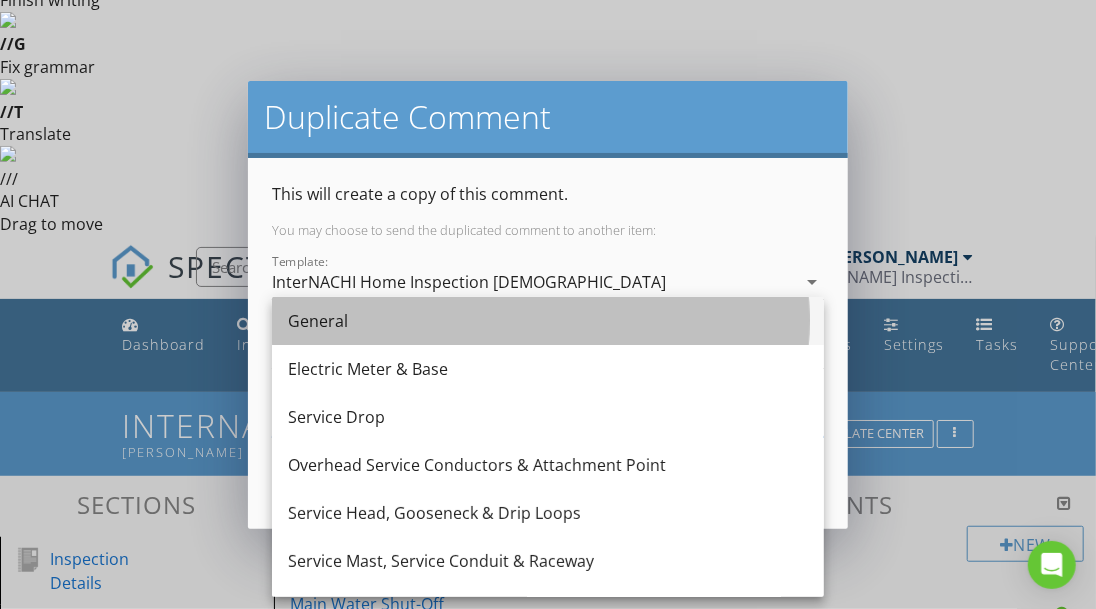 click on "General" at bounding box center [548, 321] 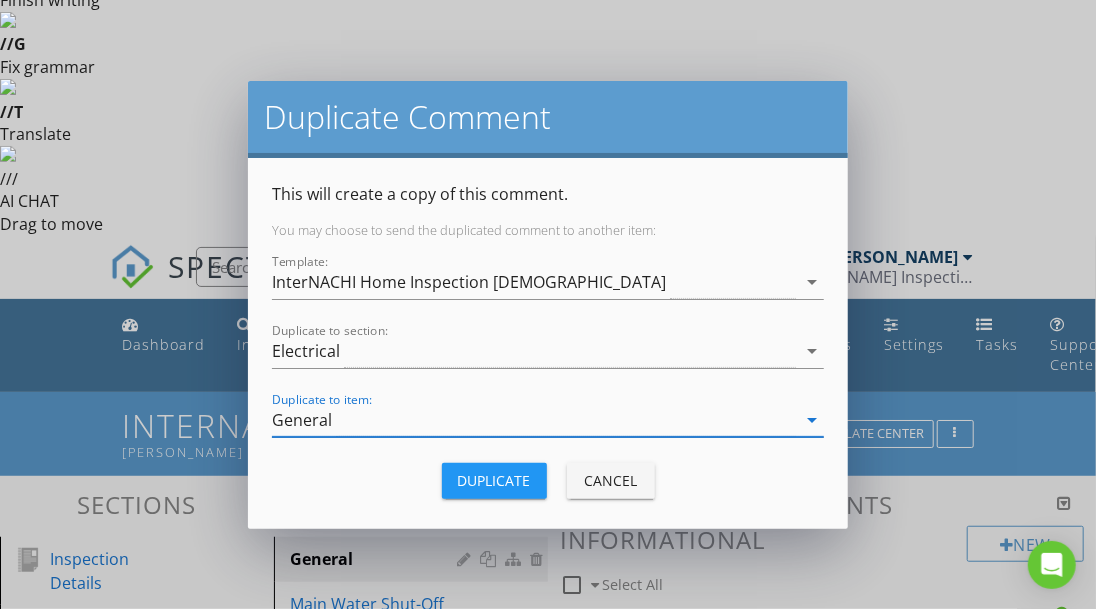 click on "Duplicate" at bounding box center (494, 480) 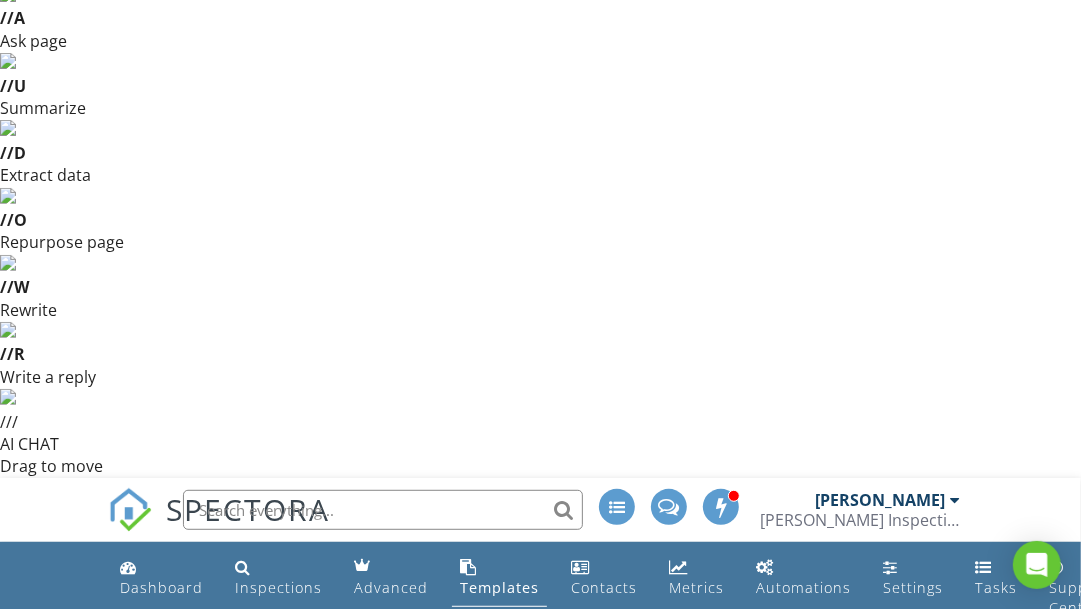 scroll, scrollTop: 308, scrollLeft: 0, axis: vertical 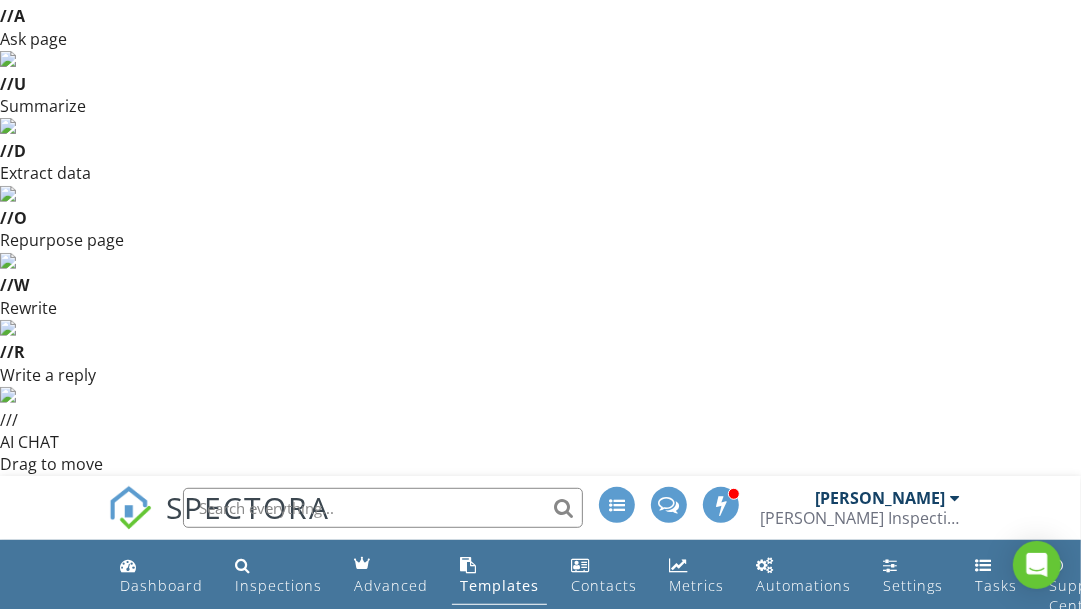 click on "Electrical" at bounding box center [112, 1304] 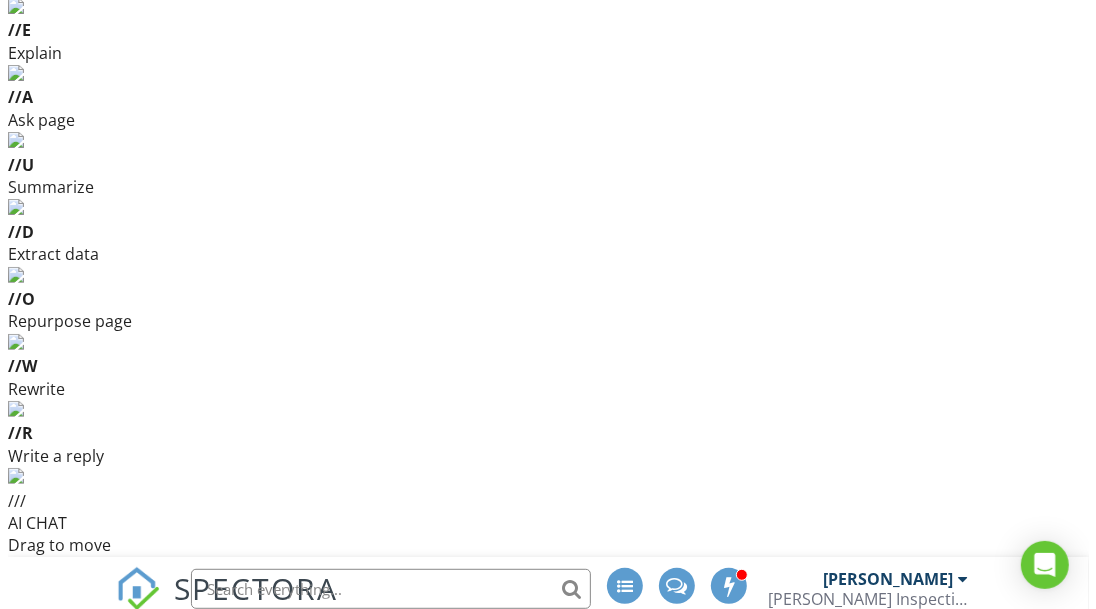 scroll, scrollTop: 210, scrollLeft: 0, axis: vertical 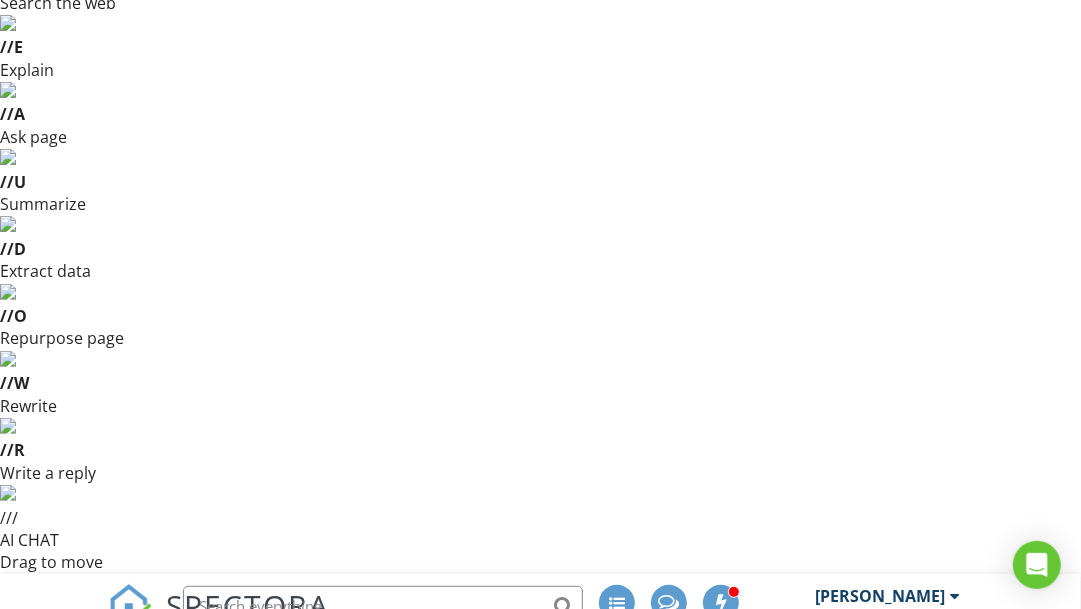 click at bounding box center (965, 987) 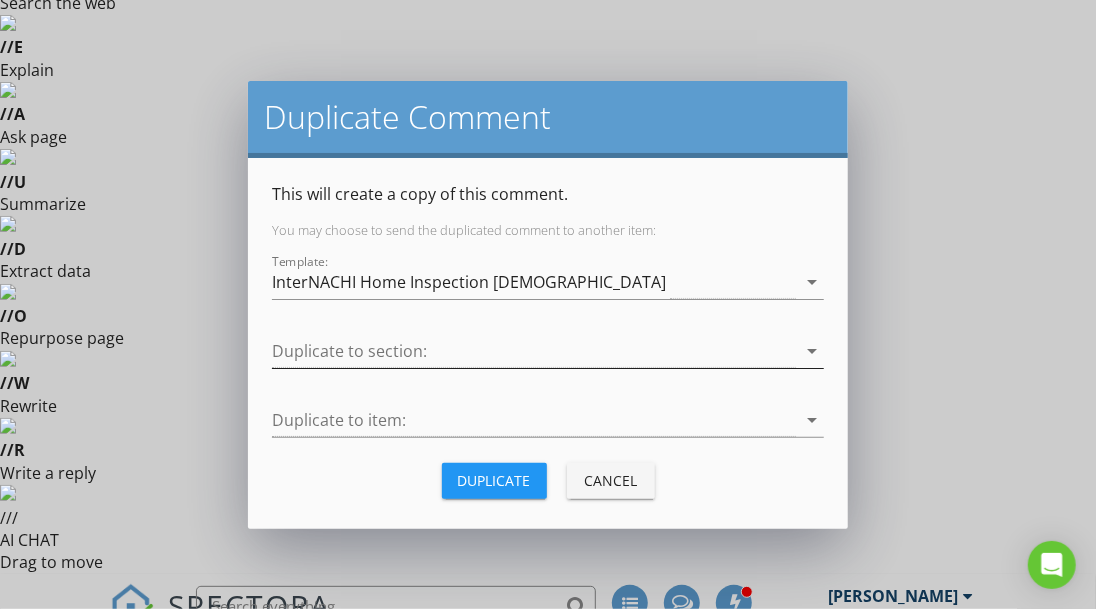 click on "arrow_drop_down" at bounding box center (812, 351) 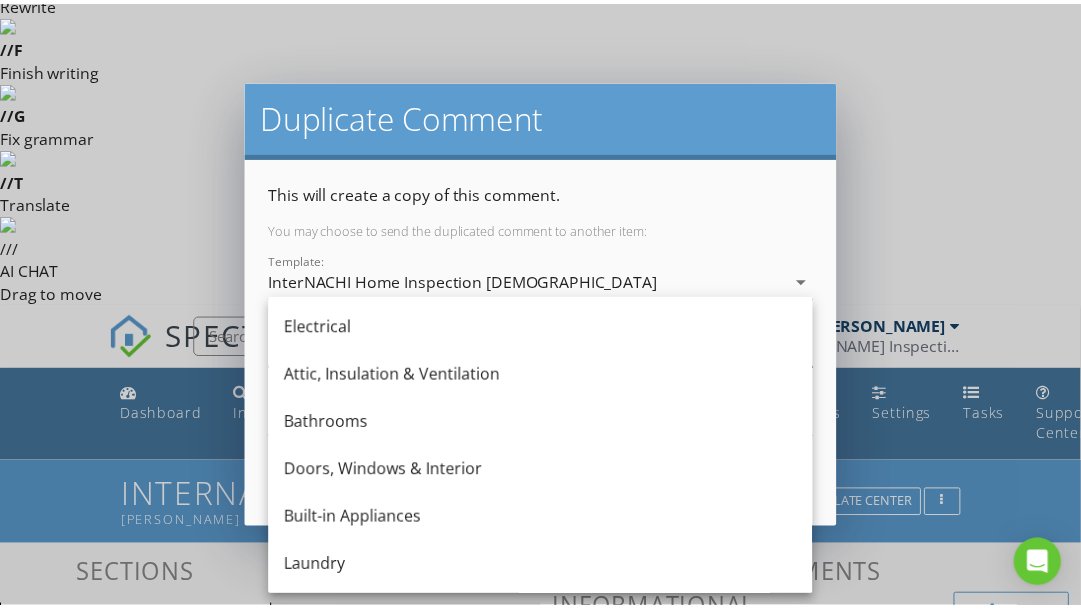 scroll, scrollTop: 380, scrollLeft: 0, axis: vertical 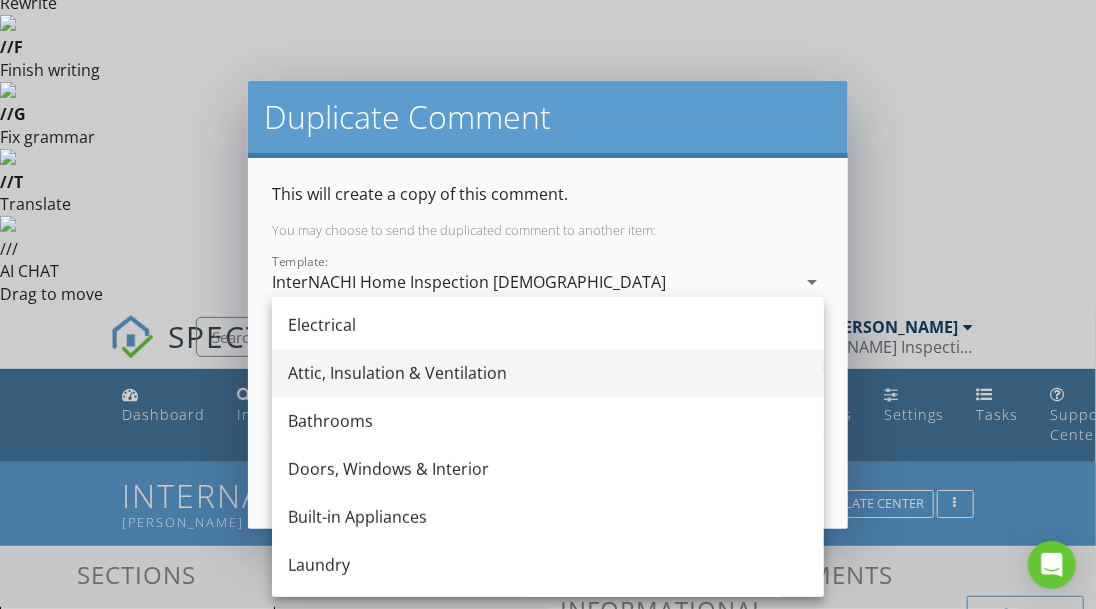 click on "Attic, Insulation & Ventilation" at bounding box center (548, 373) 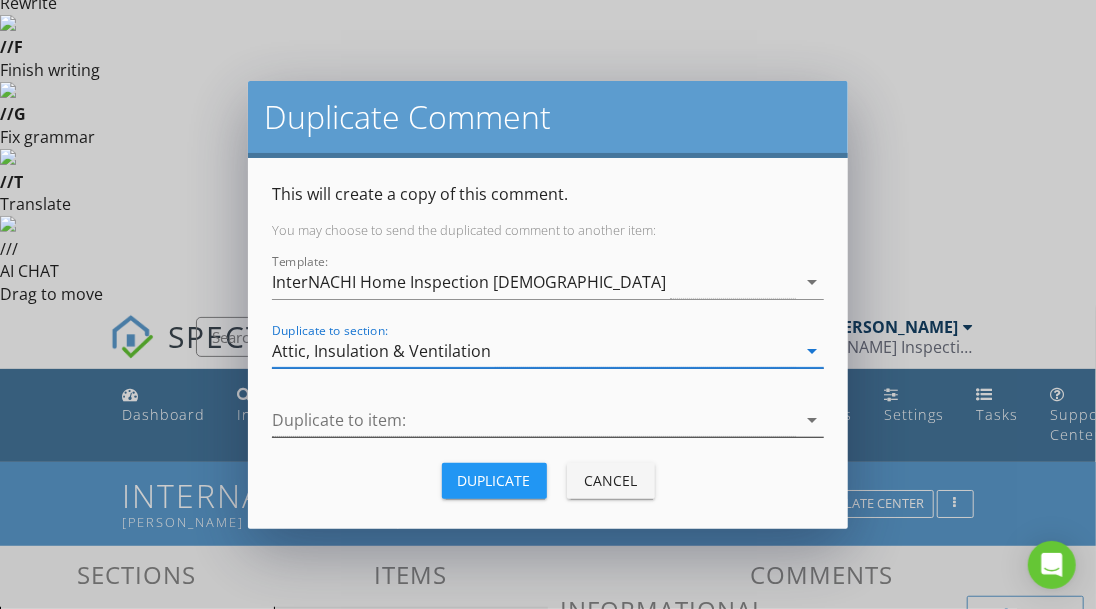 click at bounding box center (534, 420) 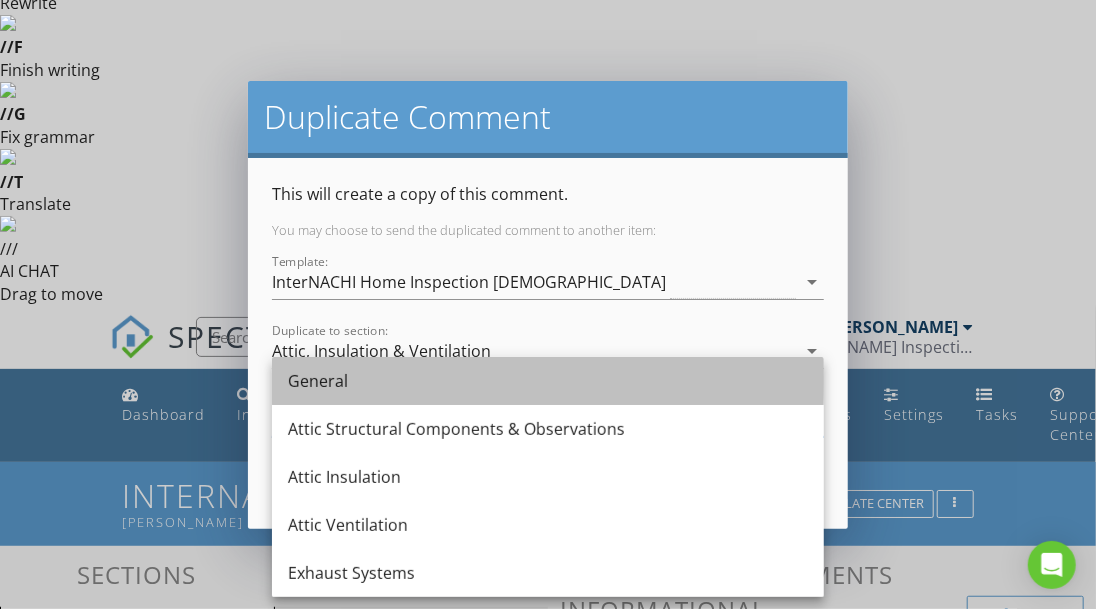 click on "General" at bounding box center [548, 381] 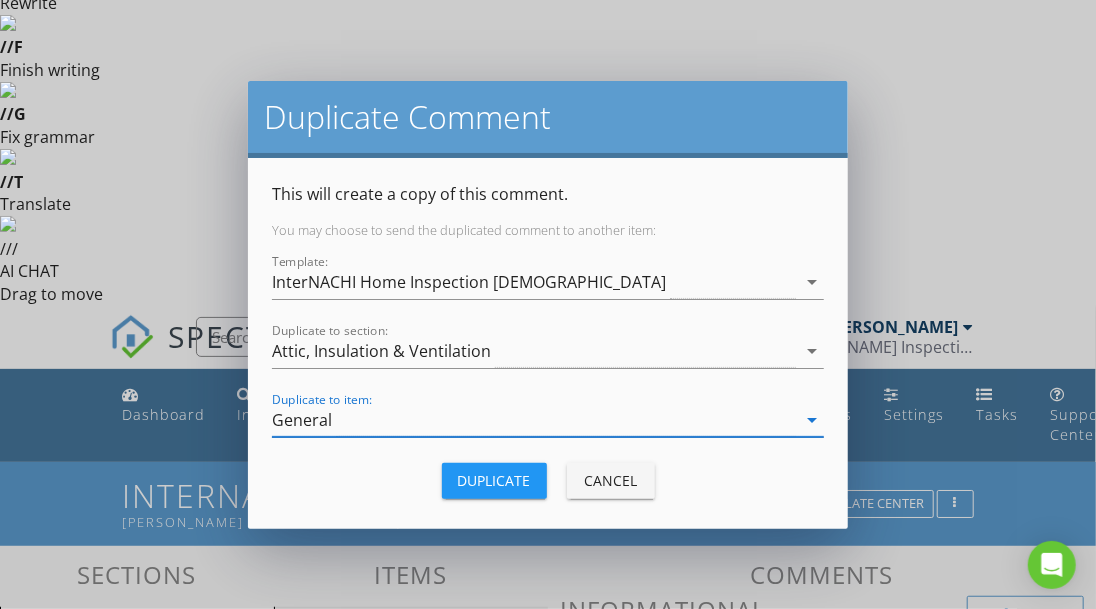 click on "Duplicate" at bounding box center (494, 480) 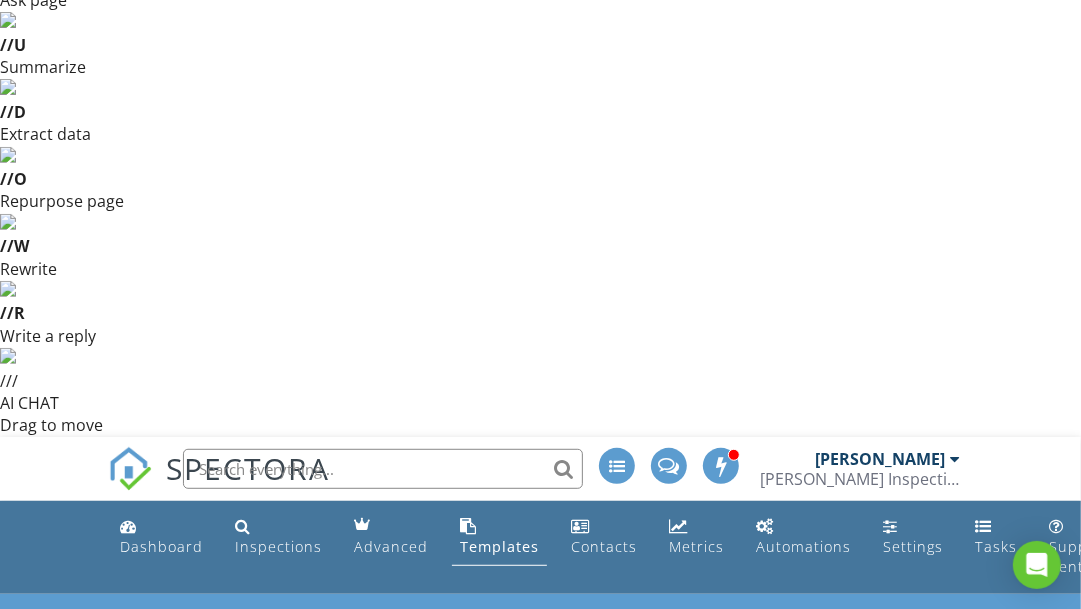 scroll, scrollTop: 348, scrollLeft: 0, axis: vertical 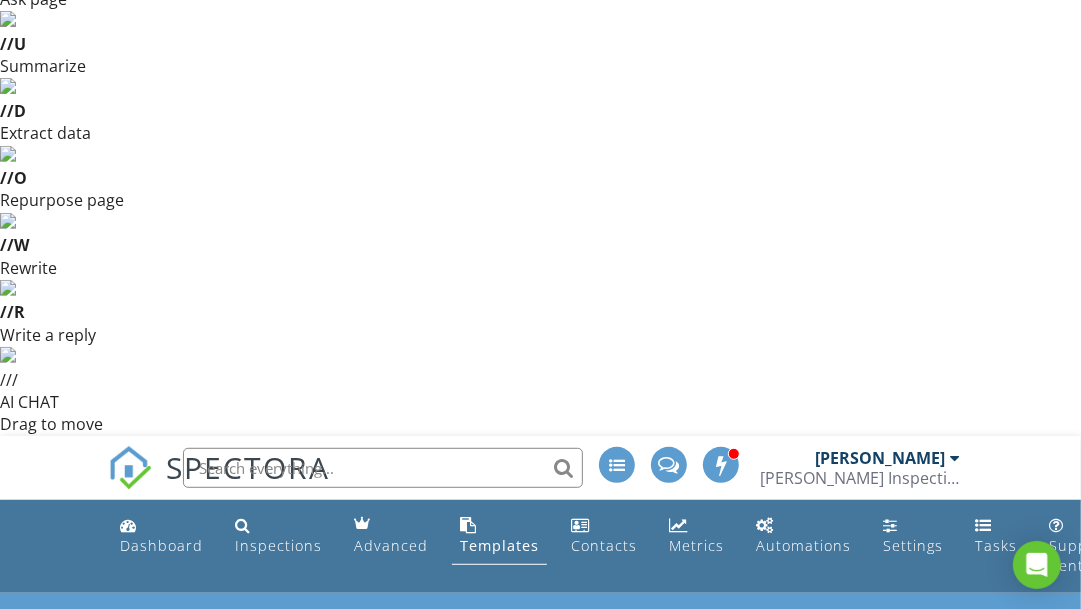 click on "Attic, Insulation & Ventilation" at bounding box center [112, 1322] 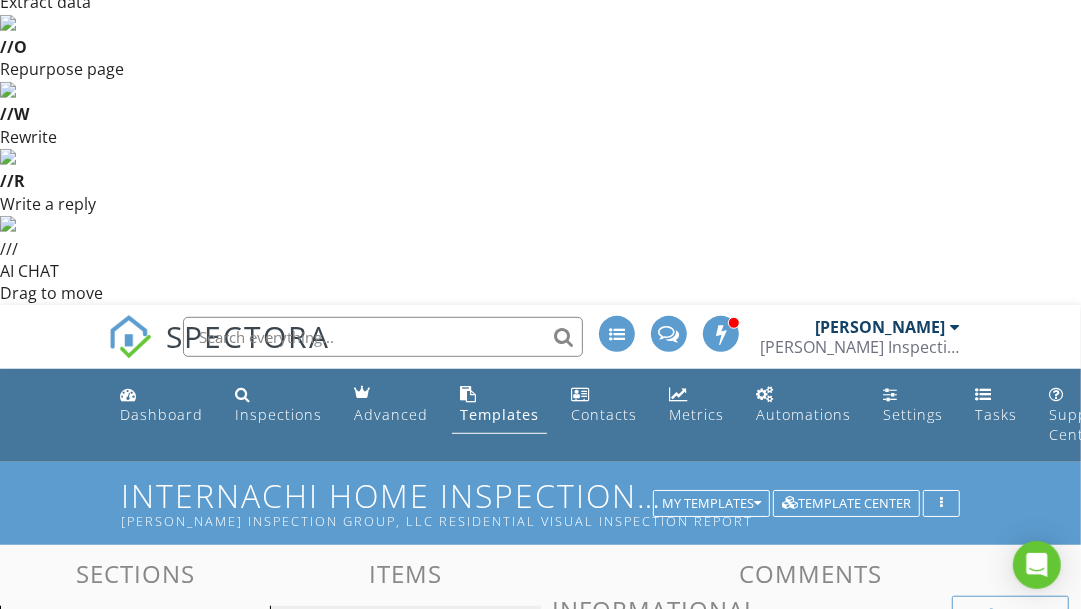 scroll, scrollTop: 484, scrollLeft: 0, axis: vertical 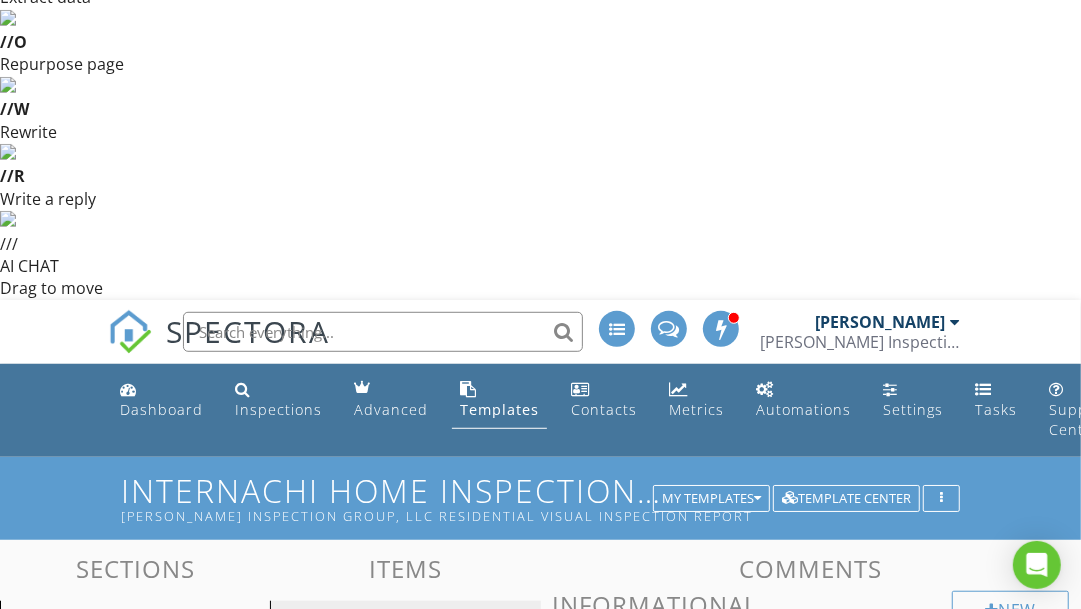 click on "Bathrooms" at bounding box center [112, 1266] 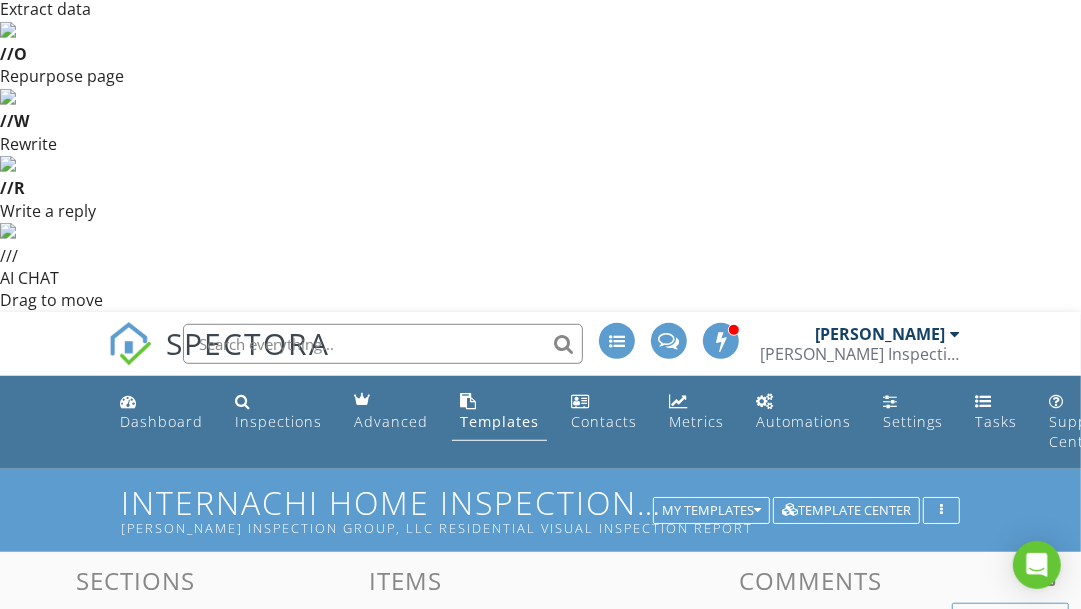 scroll, scrollTop: 473, scrollLeft: 0, axis: vertical 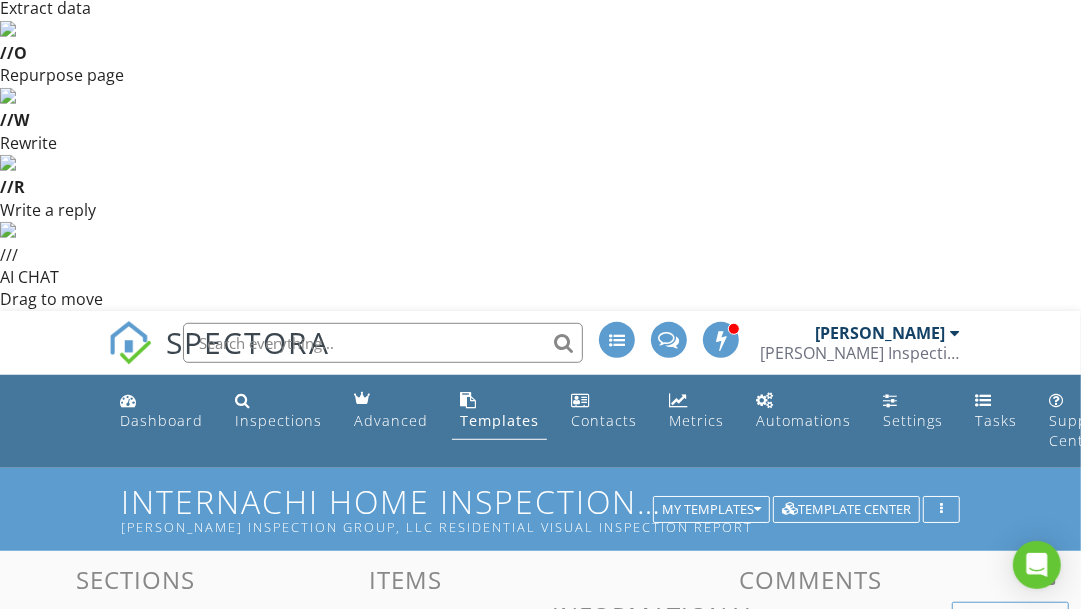click on "Attic, Insulation & Ventilation" at bounding box center [112, 1197] 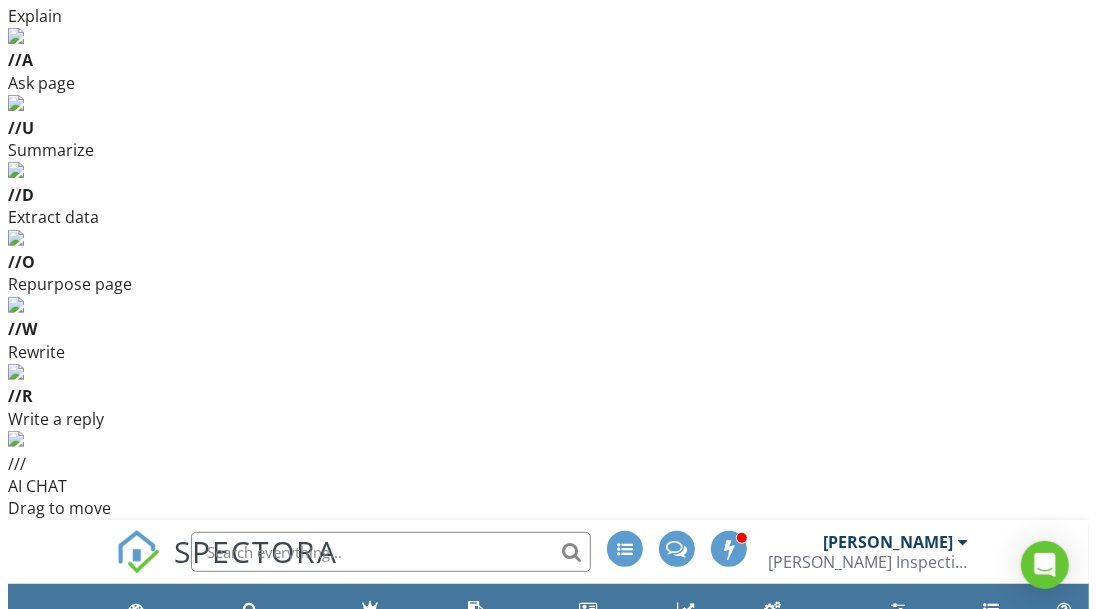 scroll, scrollTop: 252, scrollLeft: 0, axis: vertical 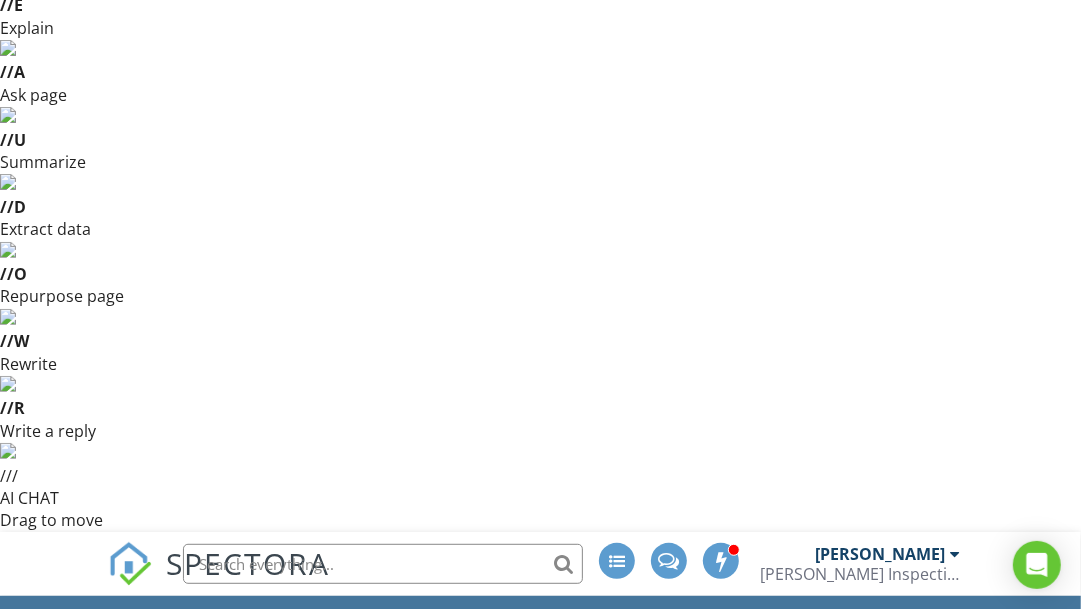 click at bounding box center (965, 945) 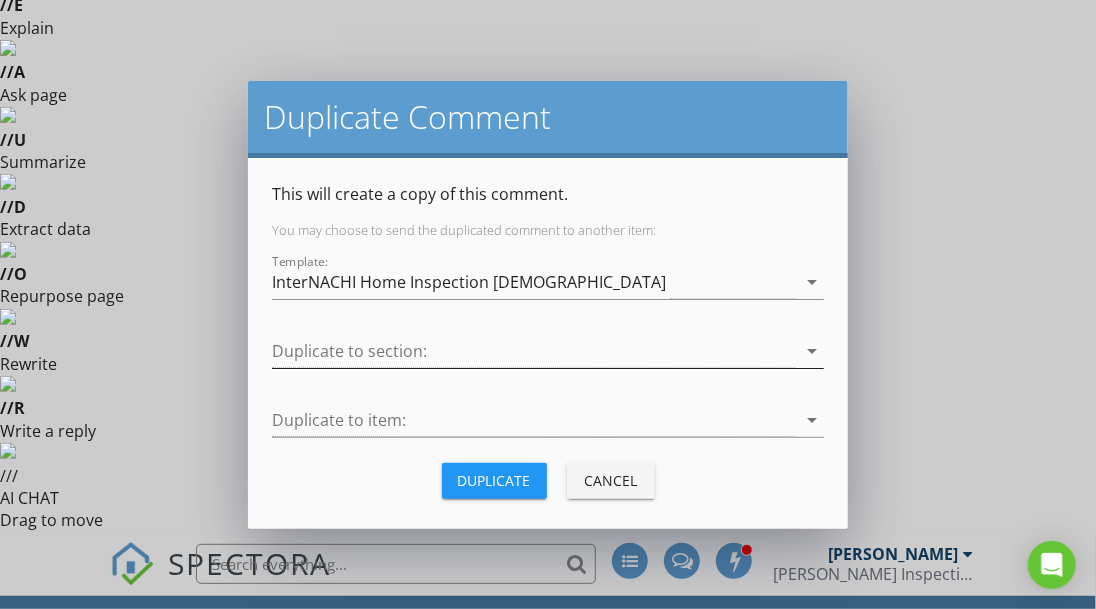 click on "arrow_drop_down" at bounding box center (812, 351) 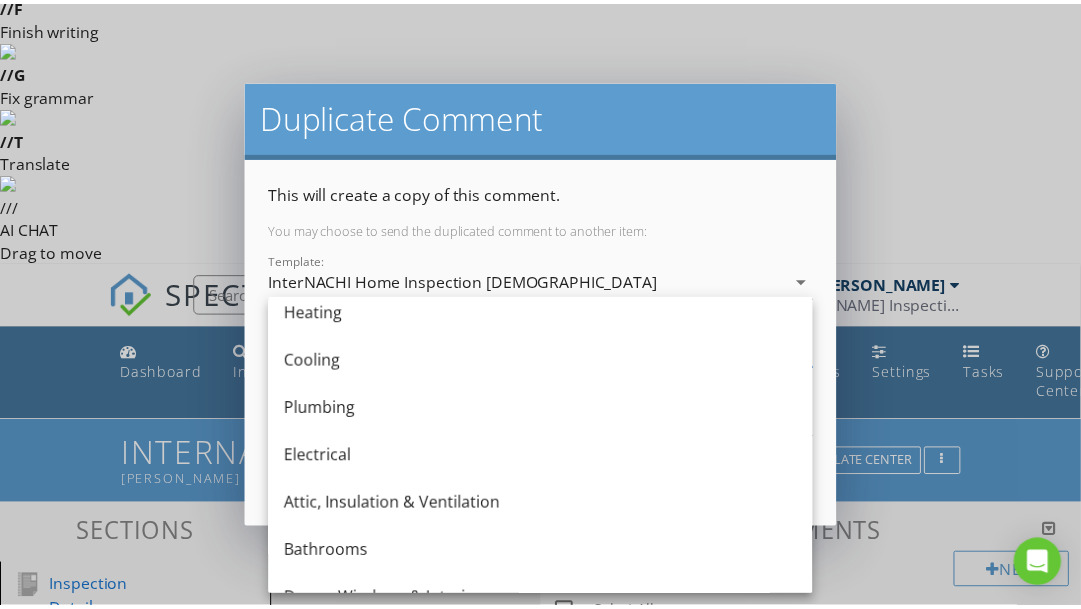 scroll, scrollTop: 251, scrollLeft: 0, axis: vertical 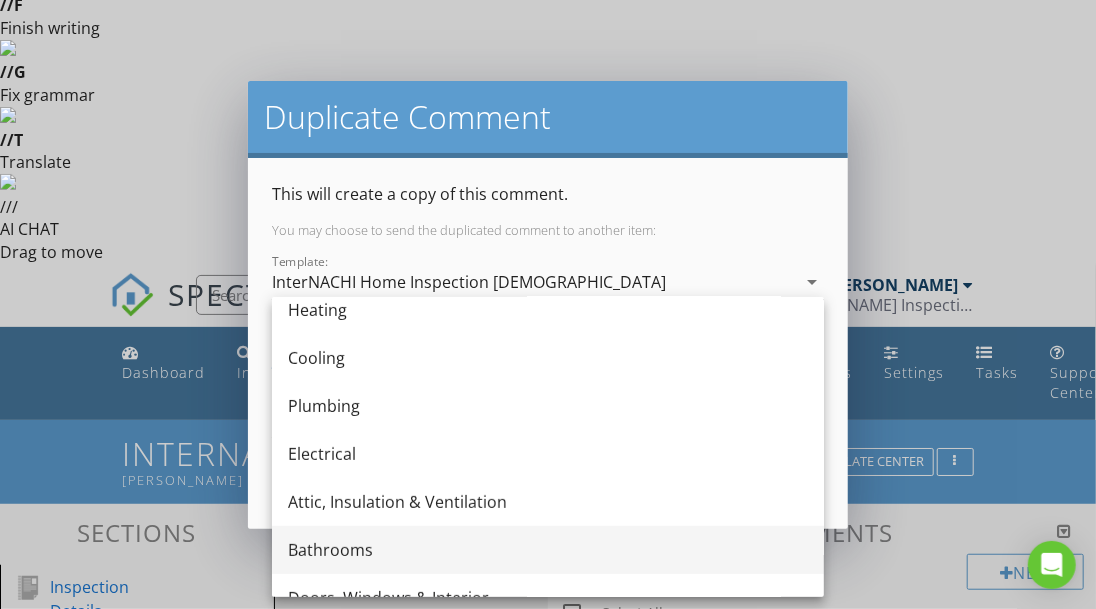 click on "Bathrooms" at bounding box center [548, 550] 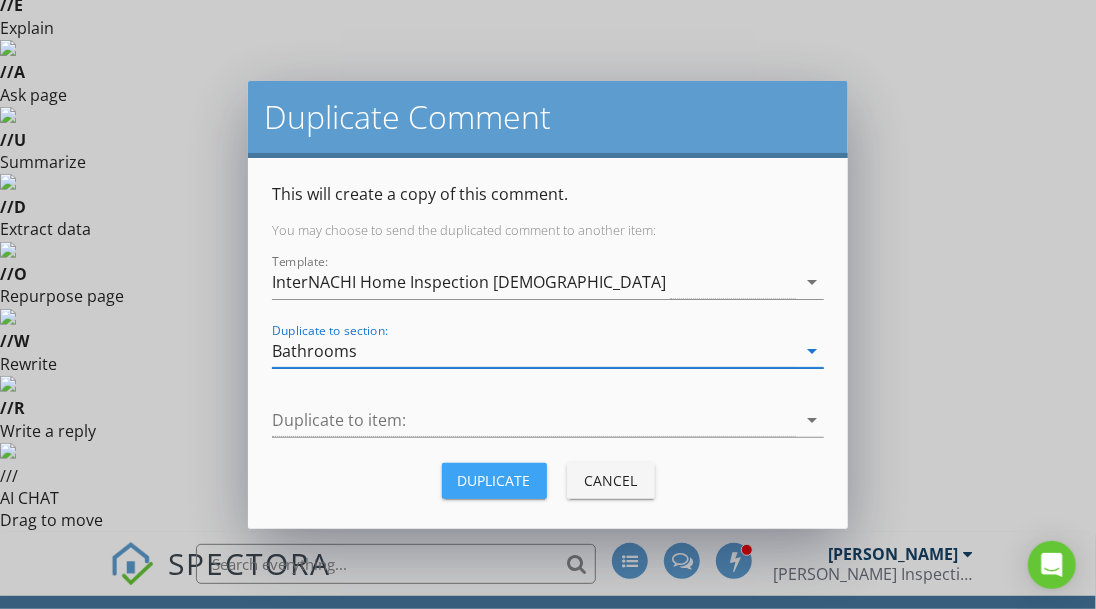 drag, startPoint x: 502, startPoint y: 476, endPoint x: 588, endPoint y: 374, distance: 133.41664 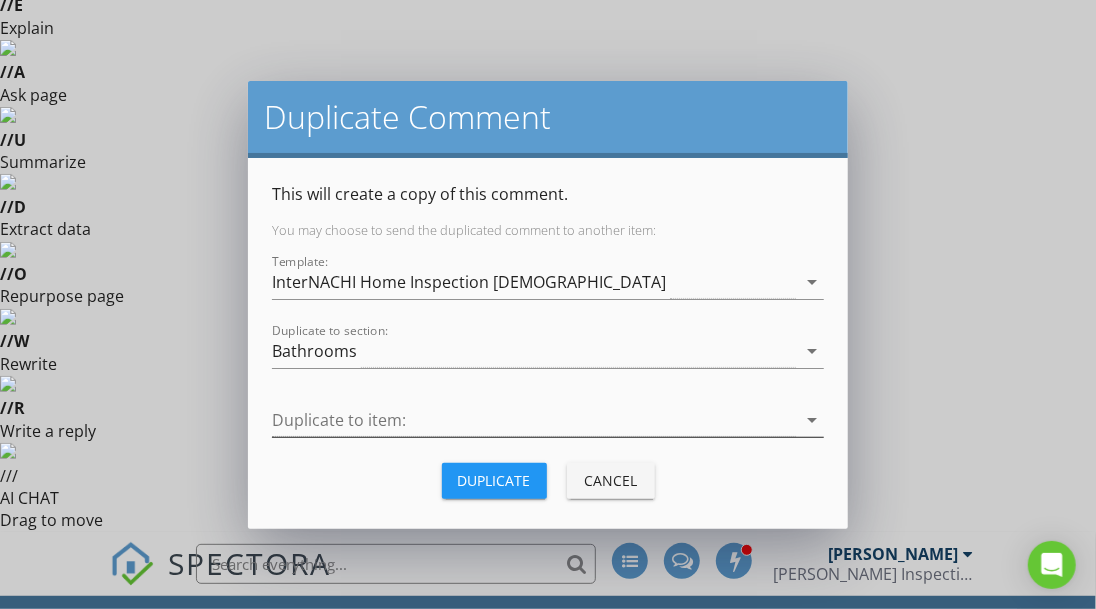 click on "arrow_drop_down" at bounding box center [812, 420] 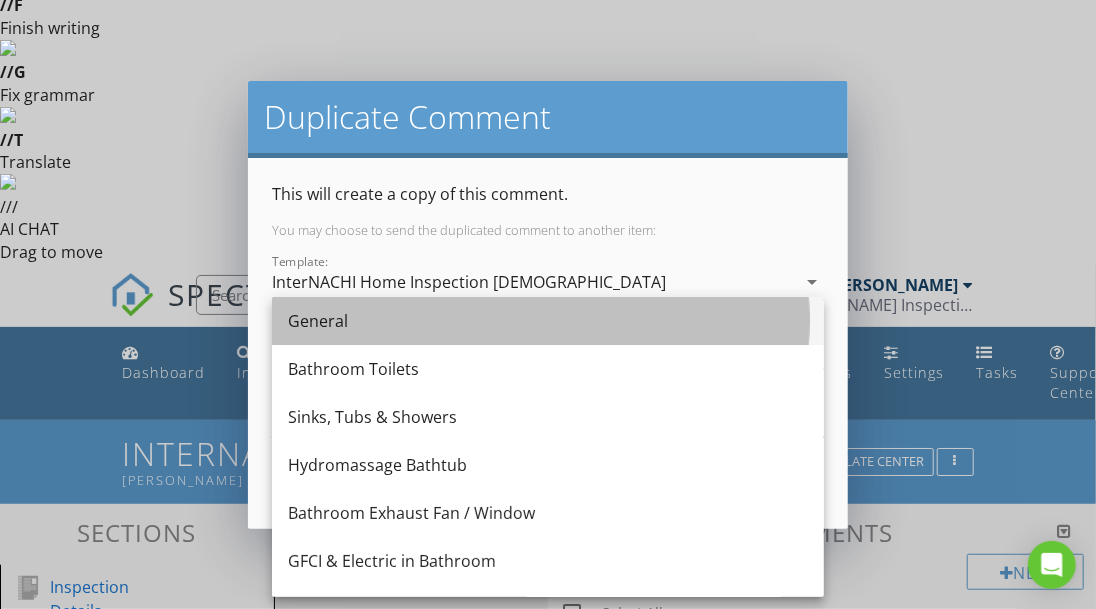 click on "General" at bounding box center (548, 321) 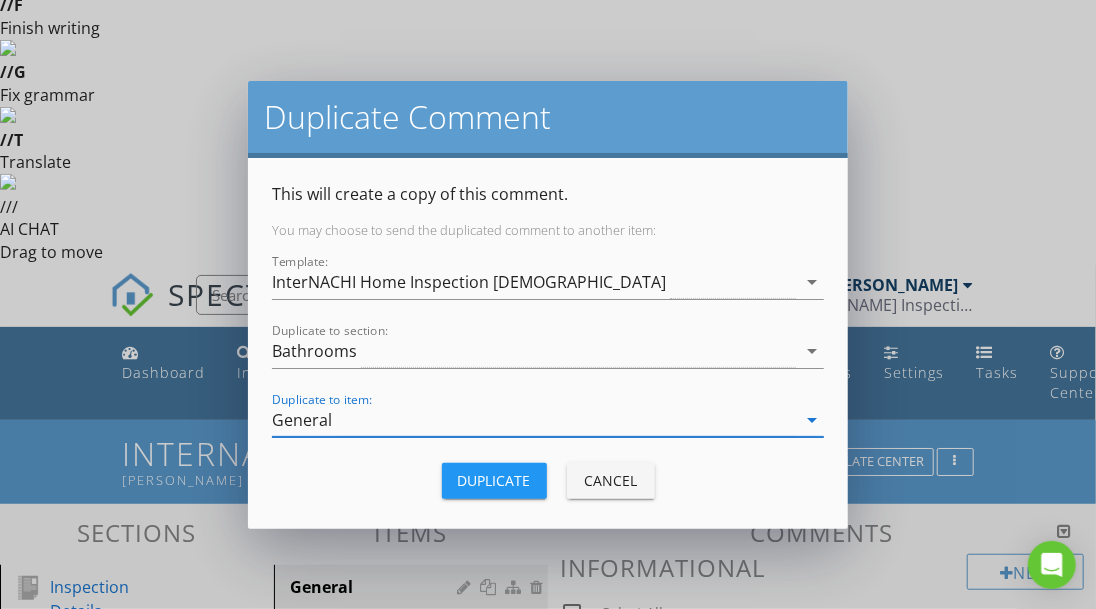 click on "Duplicate" at bounding box center [494, 480] 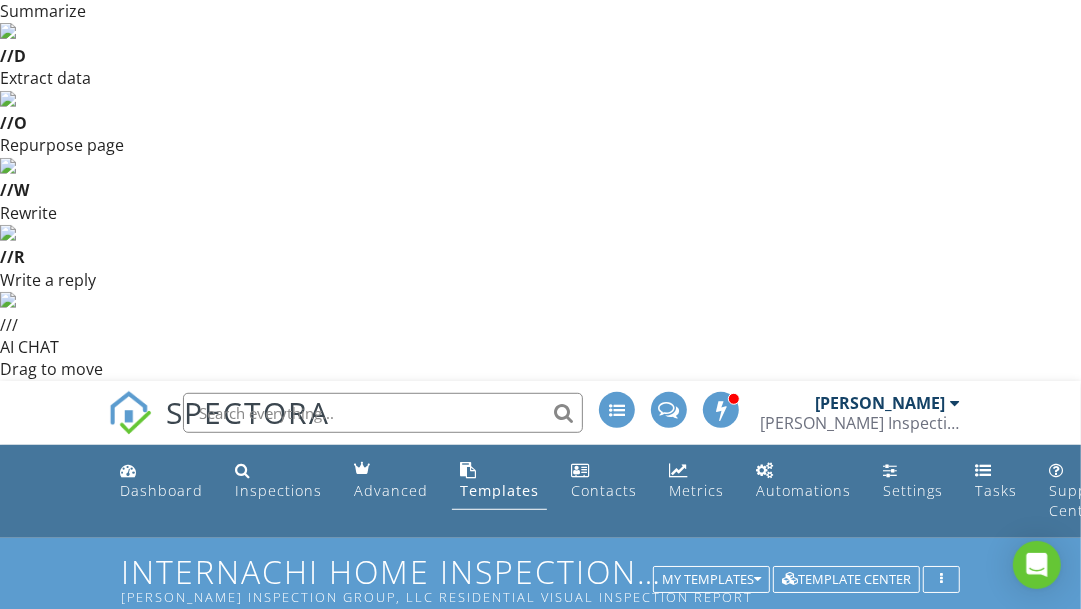 scroll, scrollTop: 406, scrollLeft: 0, axis: vertical 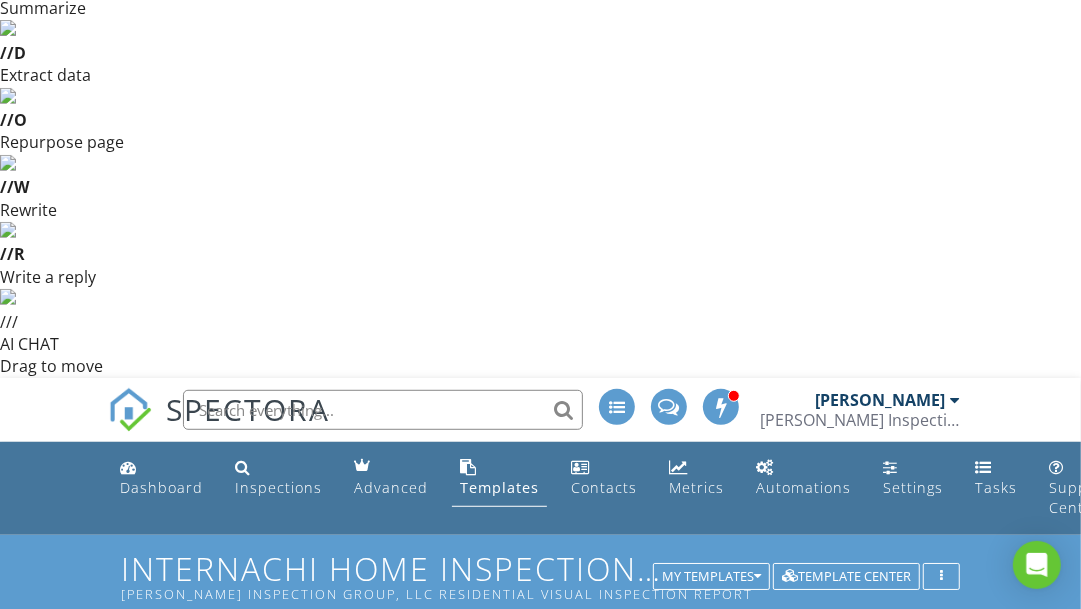 click on "Bathrooms" at bounding box center (112, 1344) 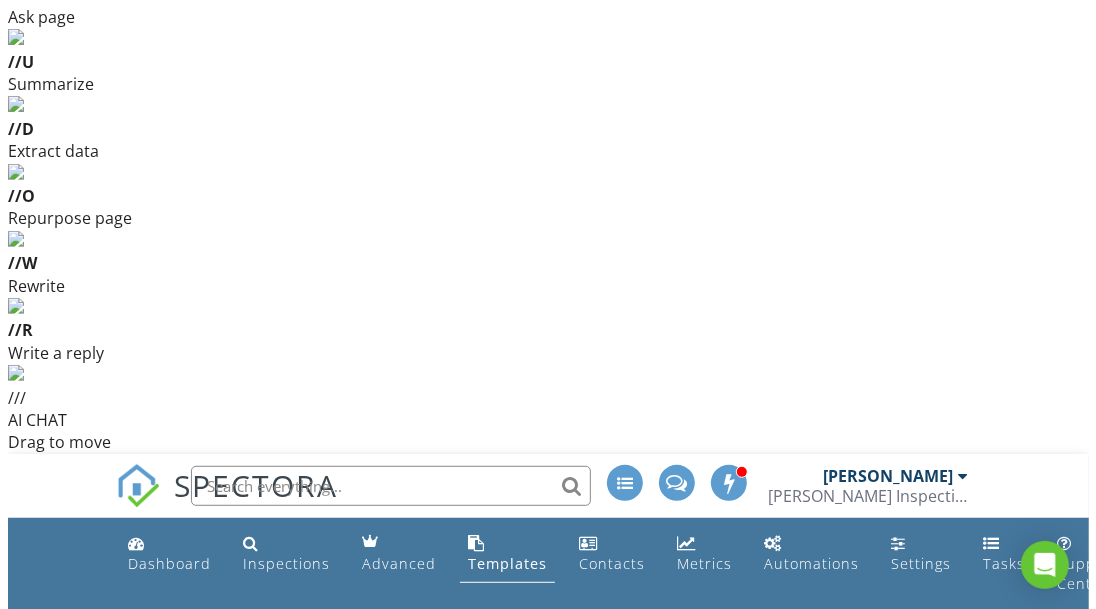 scroll, scrollTop: 298, scrollLeft: 0, axis: vertical 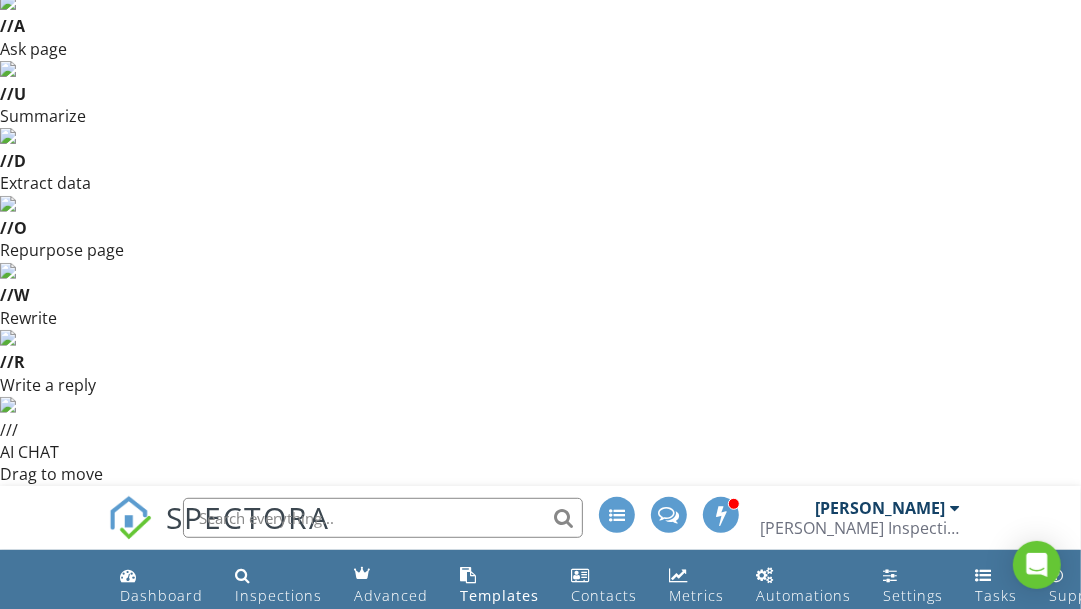 type 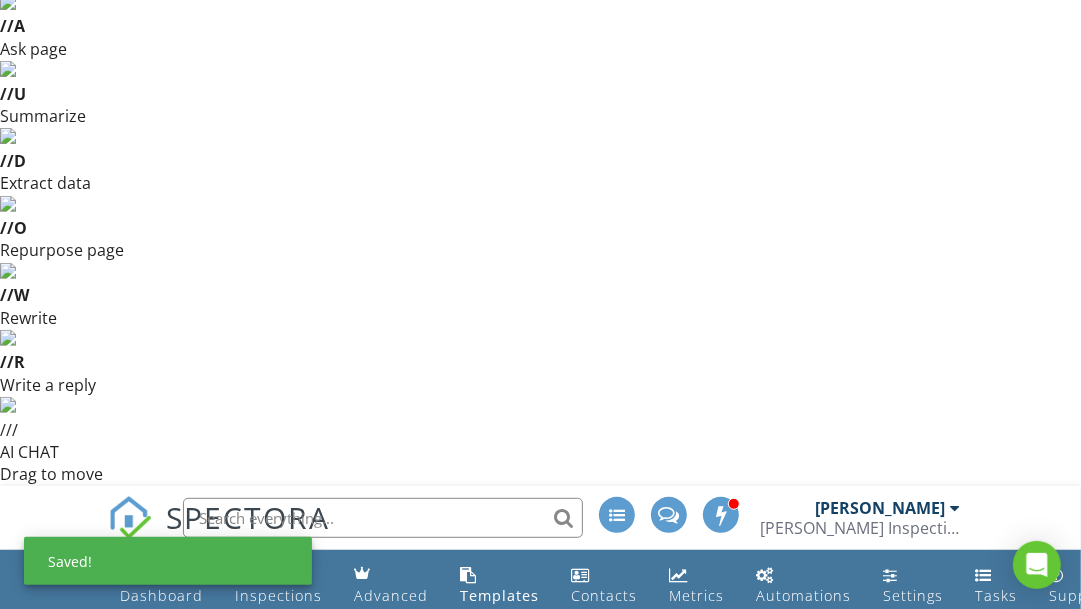 click at bounding box center (965, 899) 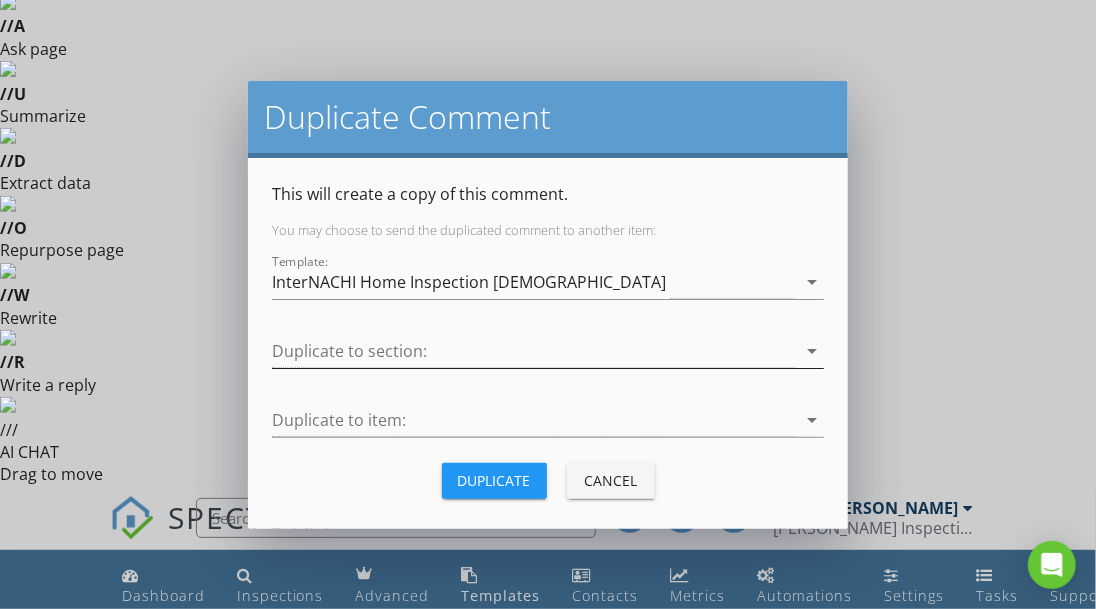 click at bounding box center [534, 351] 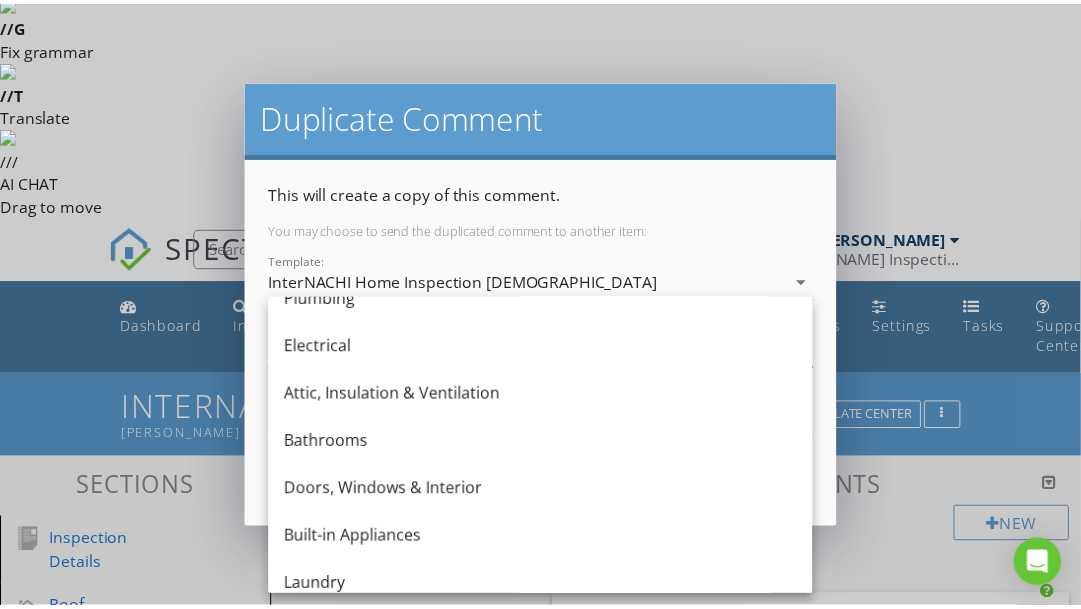 scroll, scrollTop: 361, scrollLeft: 0, axis: vertical 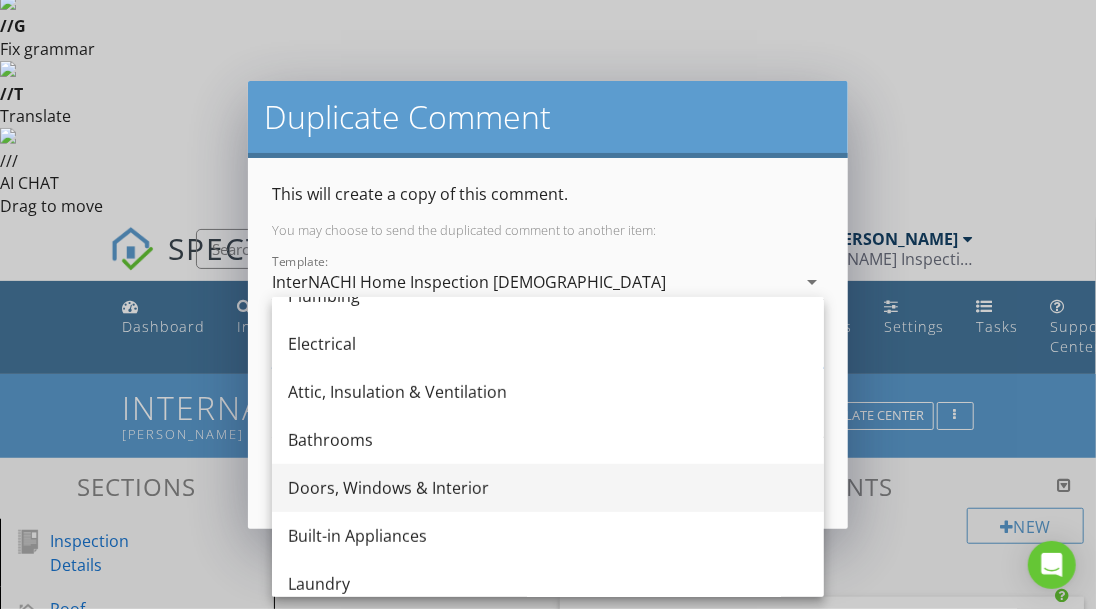 click on "Doors, Windows & Interior" at bounding box center (548, 488) 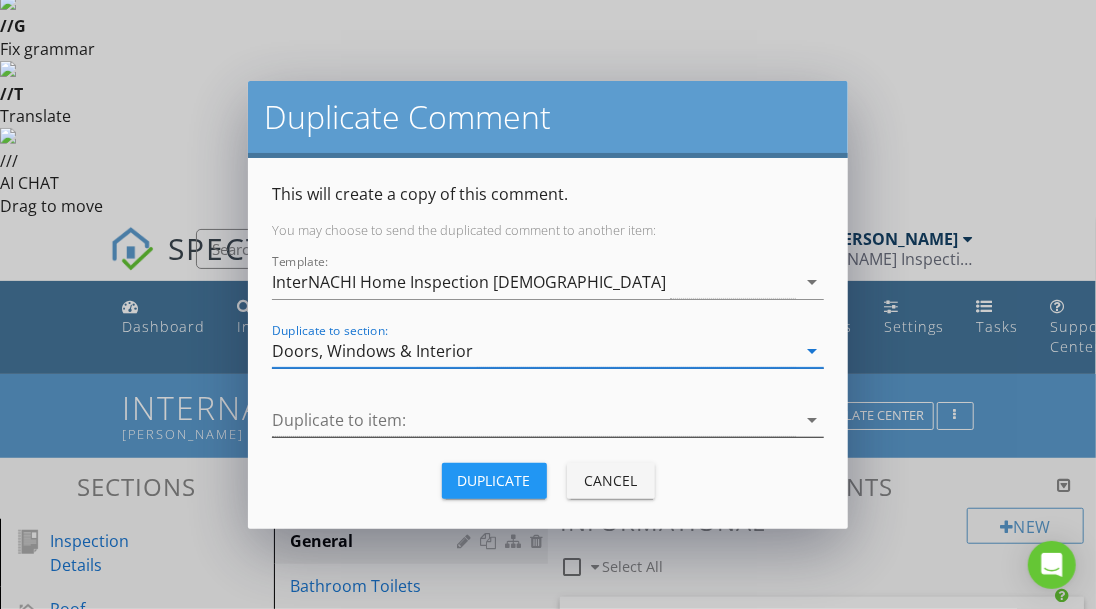 click at bounding box center (534, 420) 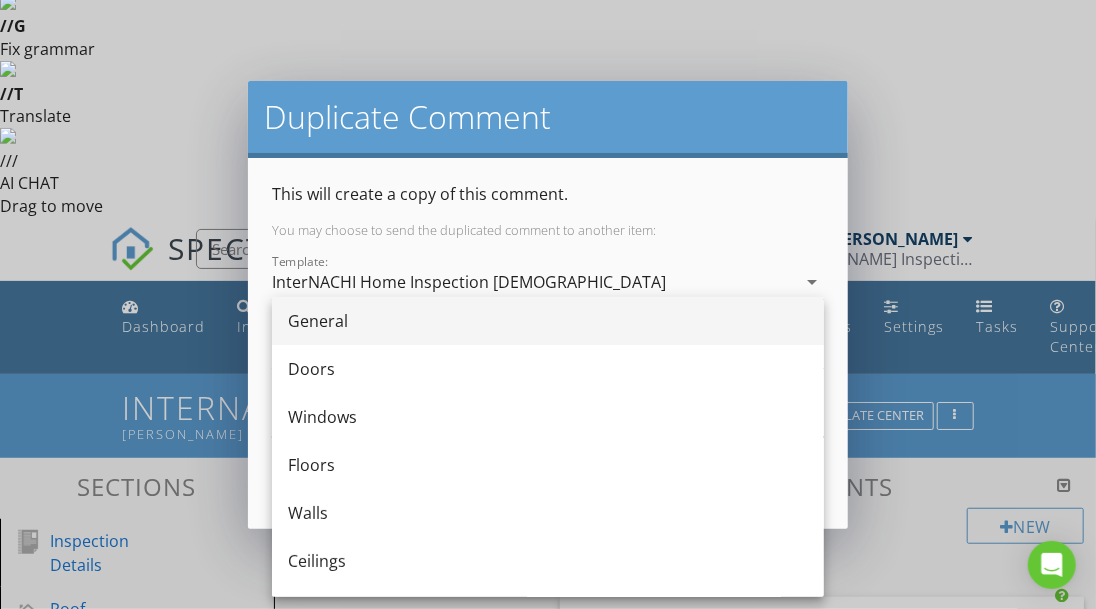 click on "General" at bounding box center [548, 321] 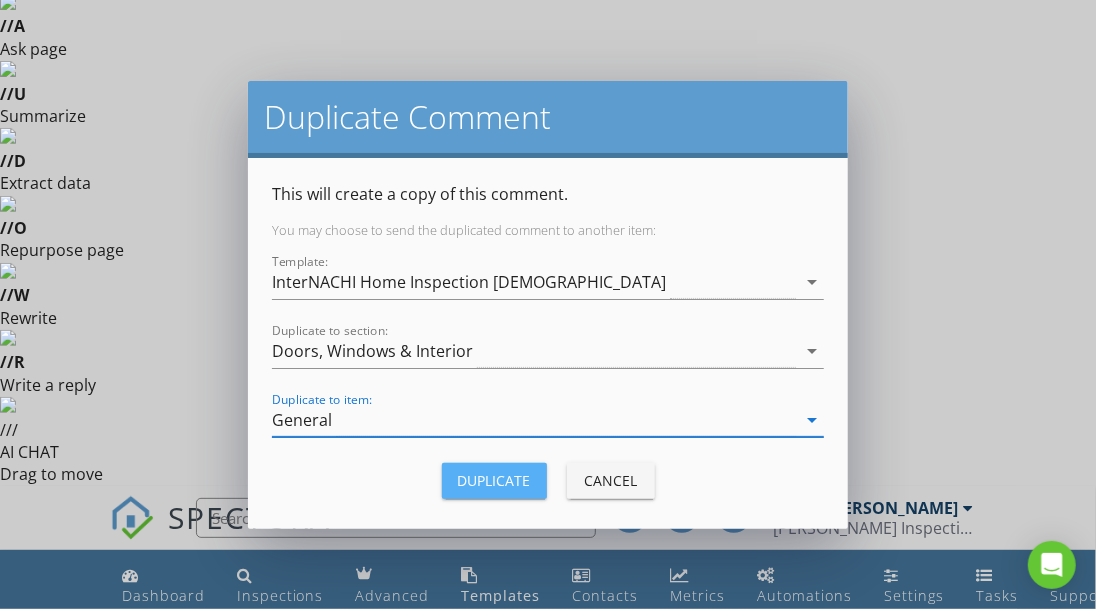 click on "Duplicate" at bounding box center [494, 480] 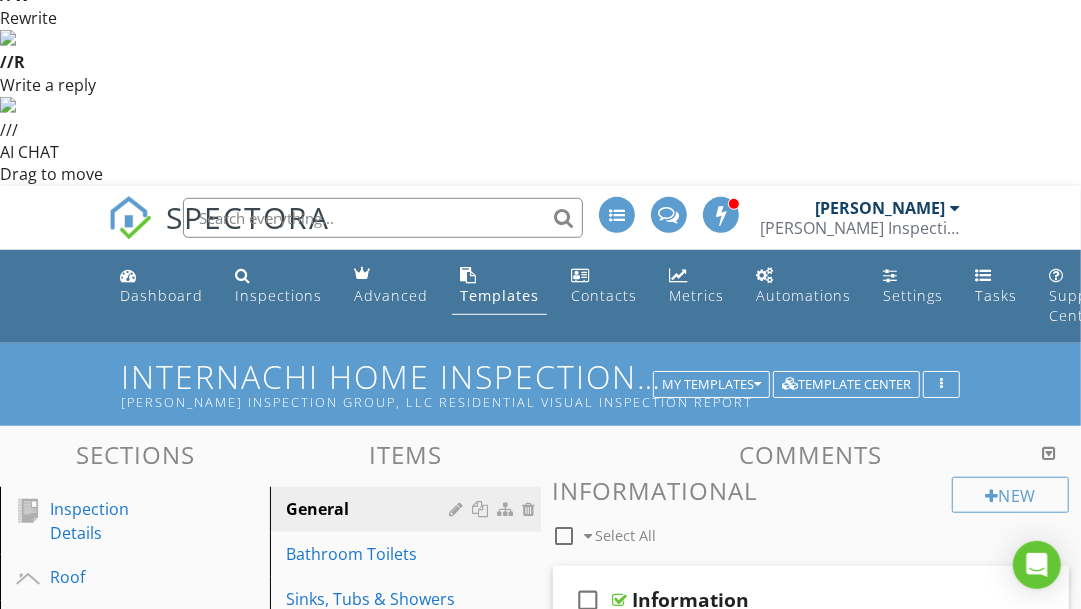 scroll, scrollTop: 600, scrollLeft: 0, axis: vertical 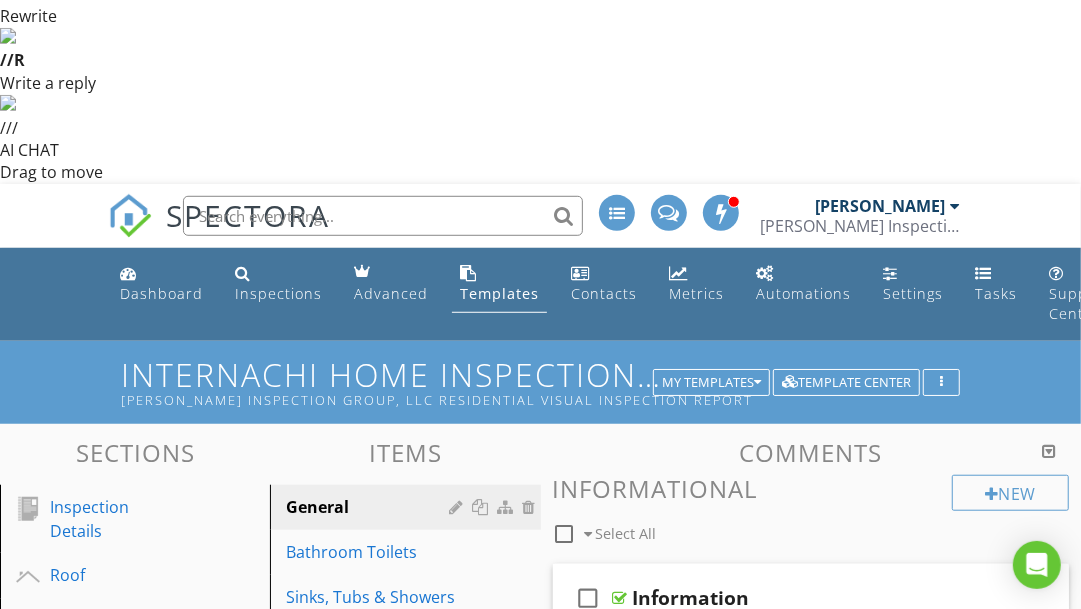 click on "Doors, Windows & Interior" at bounding box center (112, 1183) 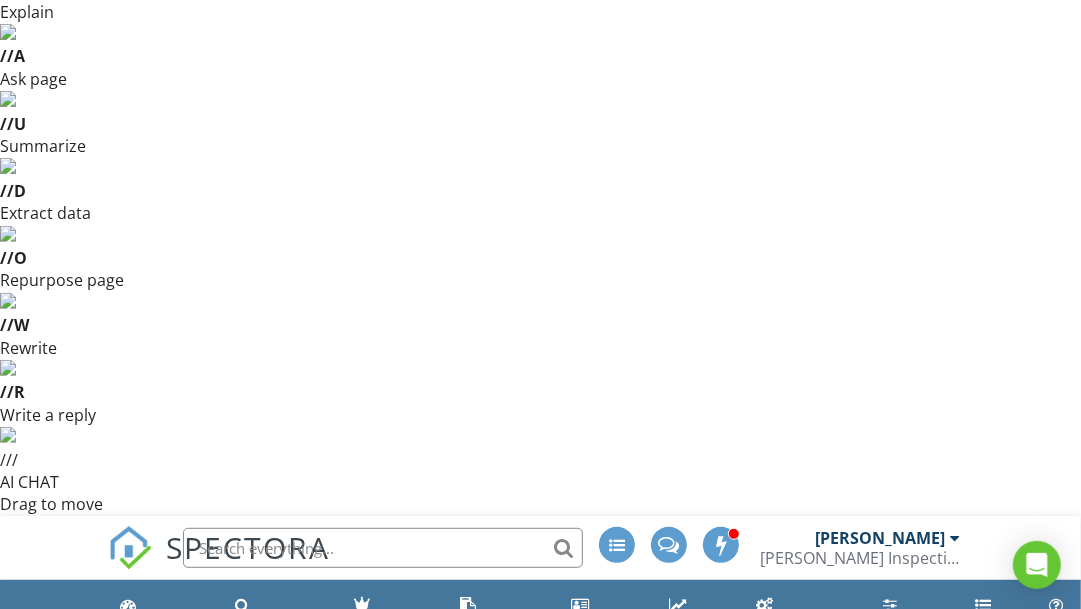 scroll, scrollTop: 253, scrollLeft: 0, axis: vertical 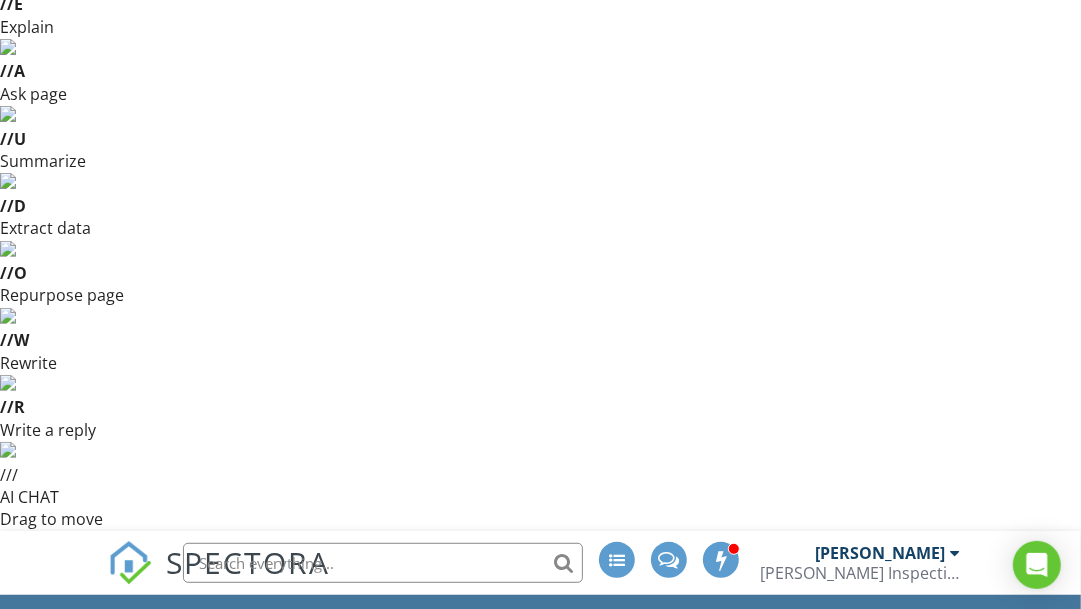type 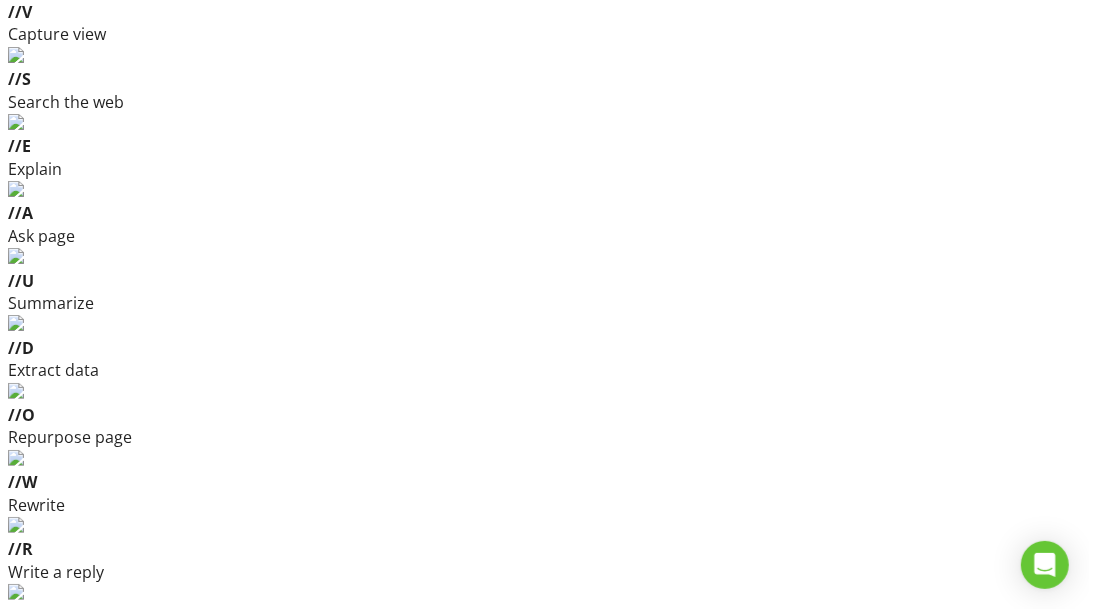 scroll, scrollTop: 110, scrollLeft: 0, axis: vertical 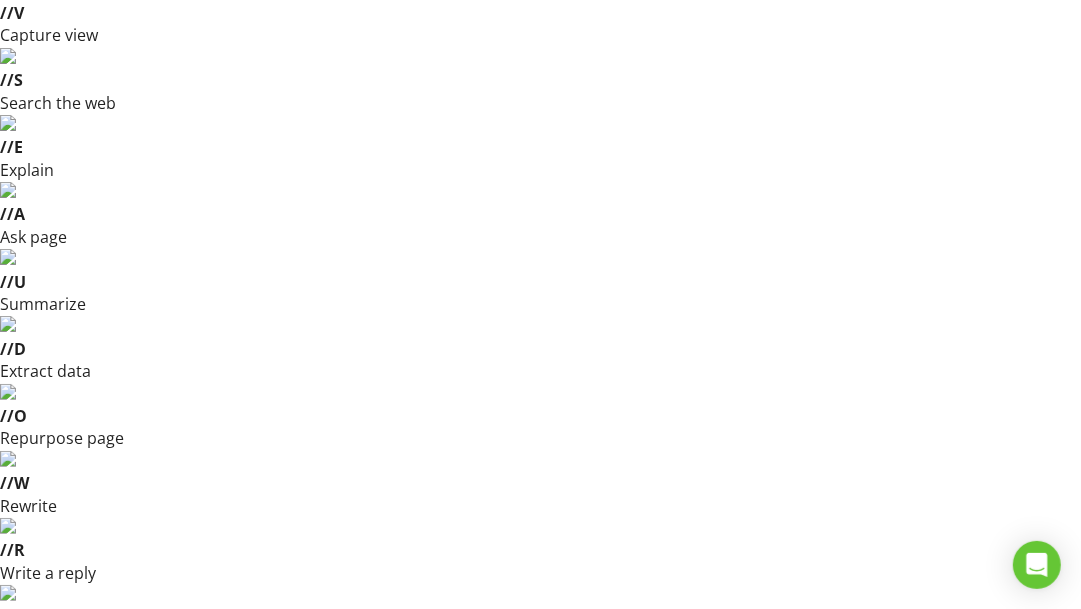 click at bounding box center [965, 1087] 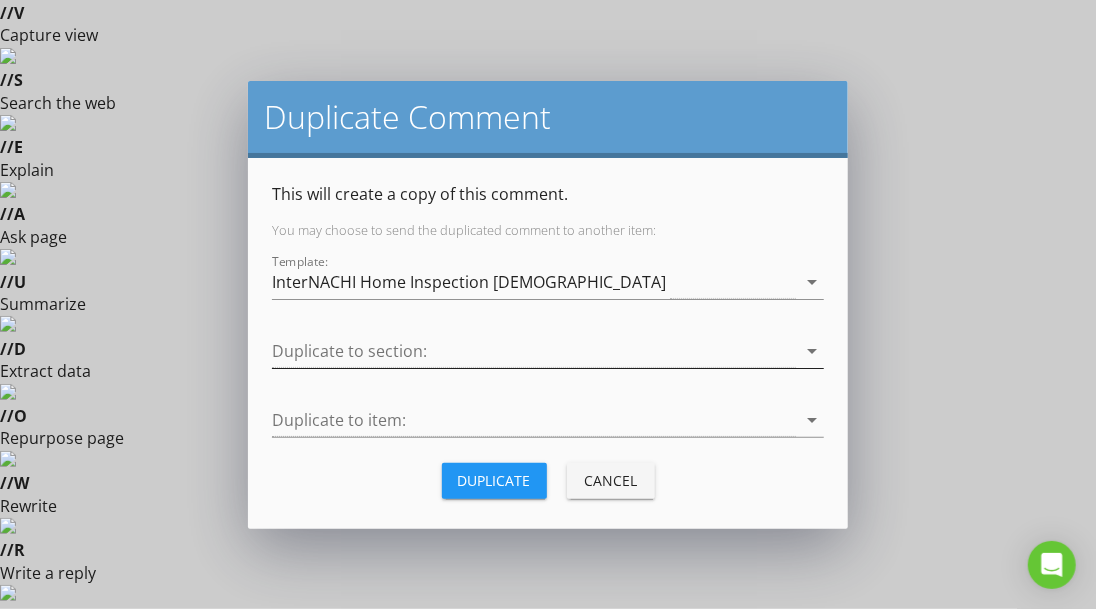 click at bounding box center (534, 351) 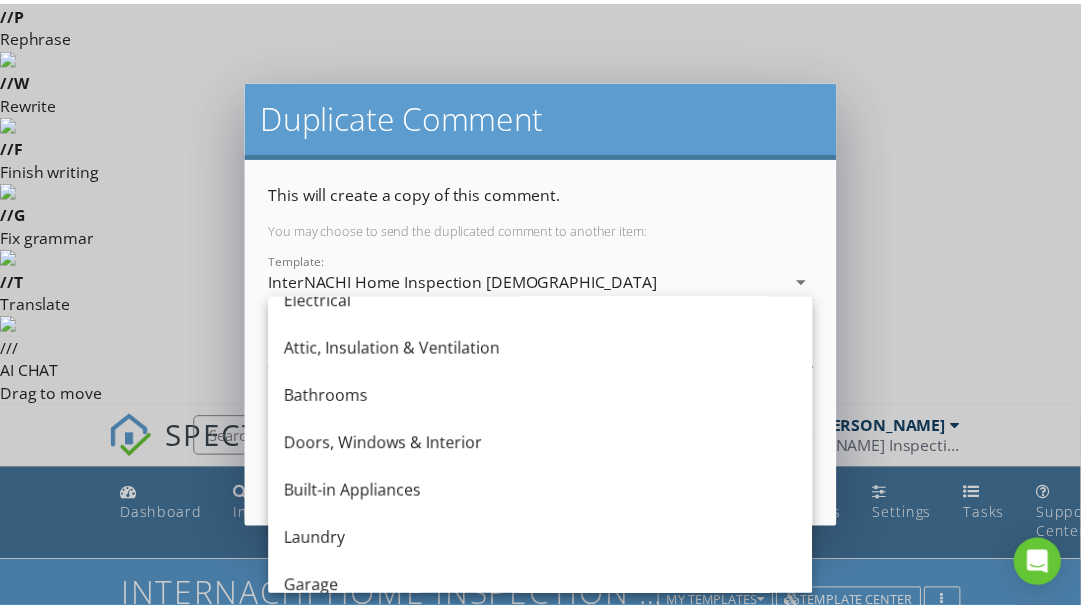 scroll, scrollTop: 408, scrollLeft: 0, axis: vertical 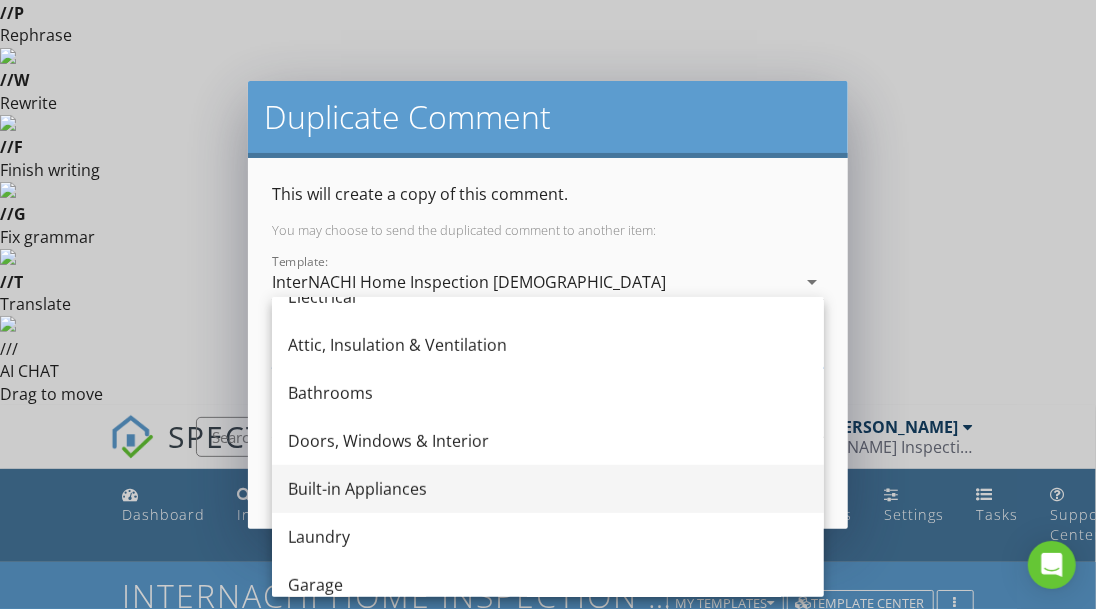 click on "Built-in Appliances" at bounding box center (548, 489) 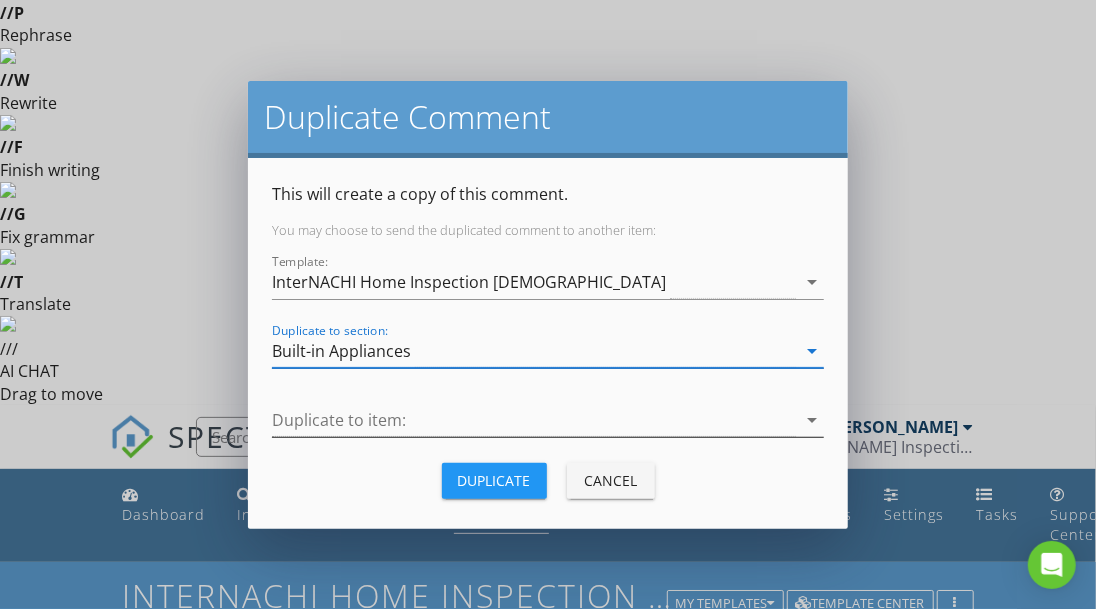 click at bounding box center (534, 420) 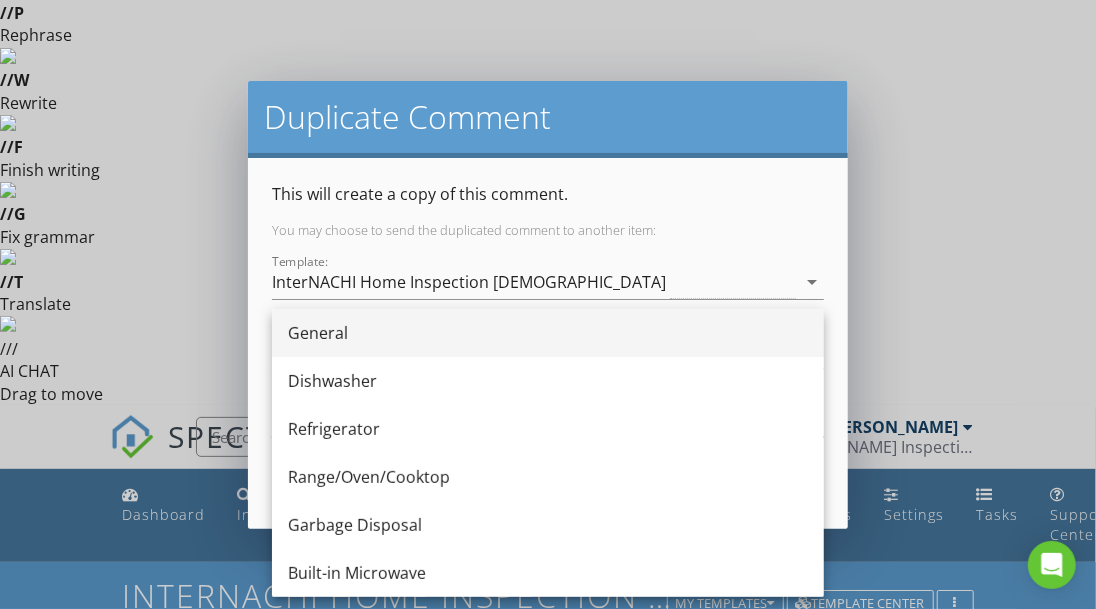 click on "General" at bounding box center [548, 333] 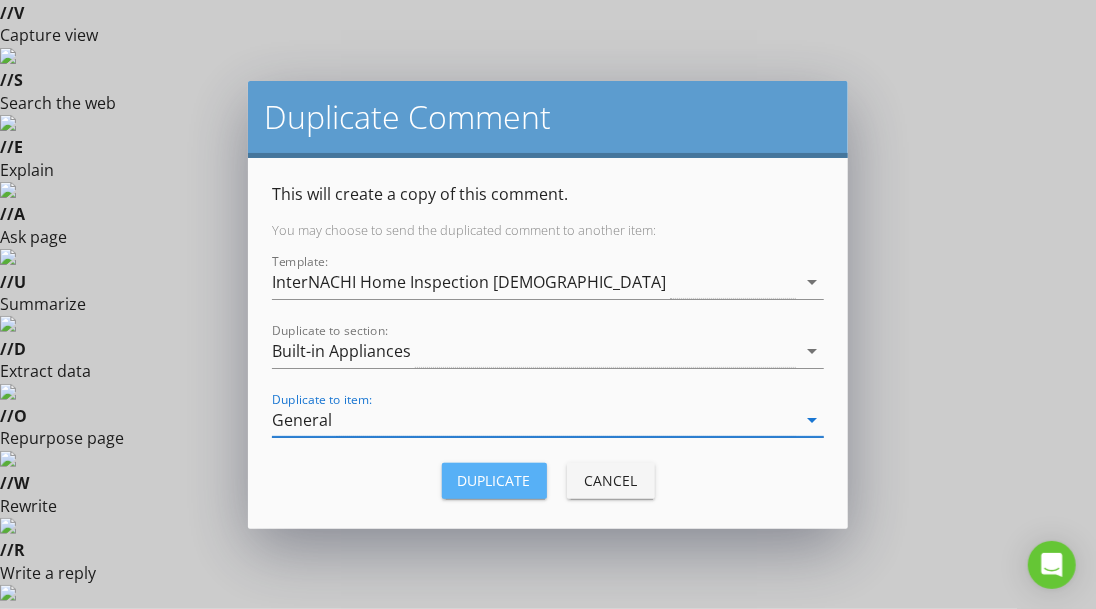 click on "Duplicate" at bounding box center [494, 480] 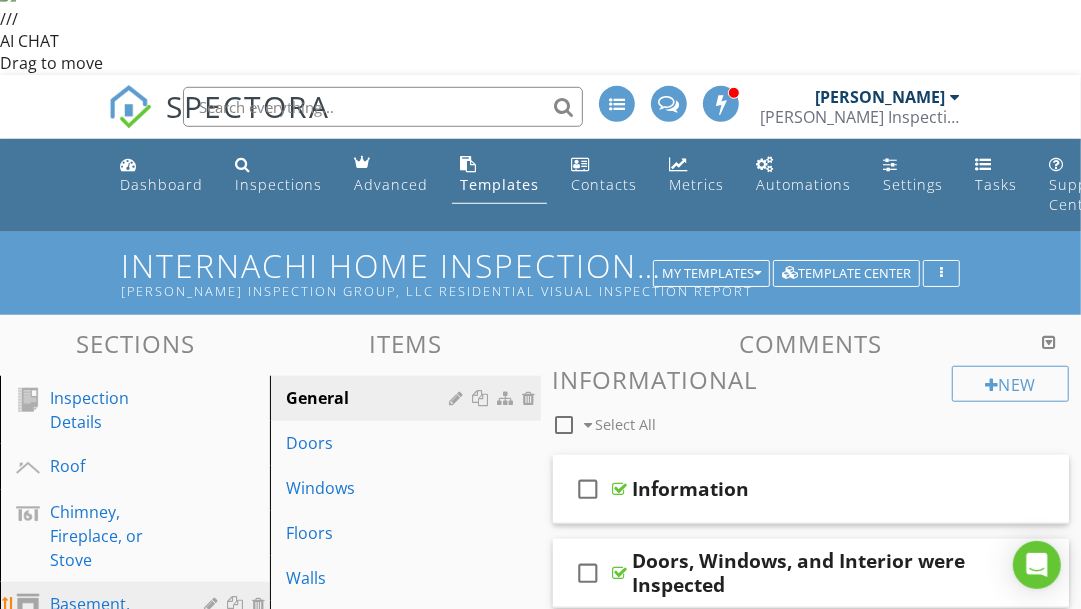 scroll, scrollTop: 710, scrollLeft: 0, axis: vertical 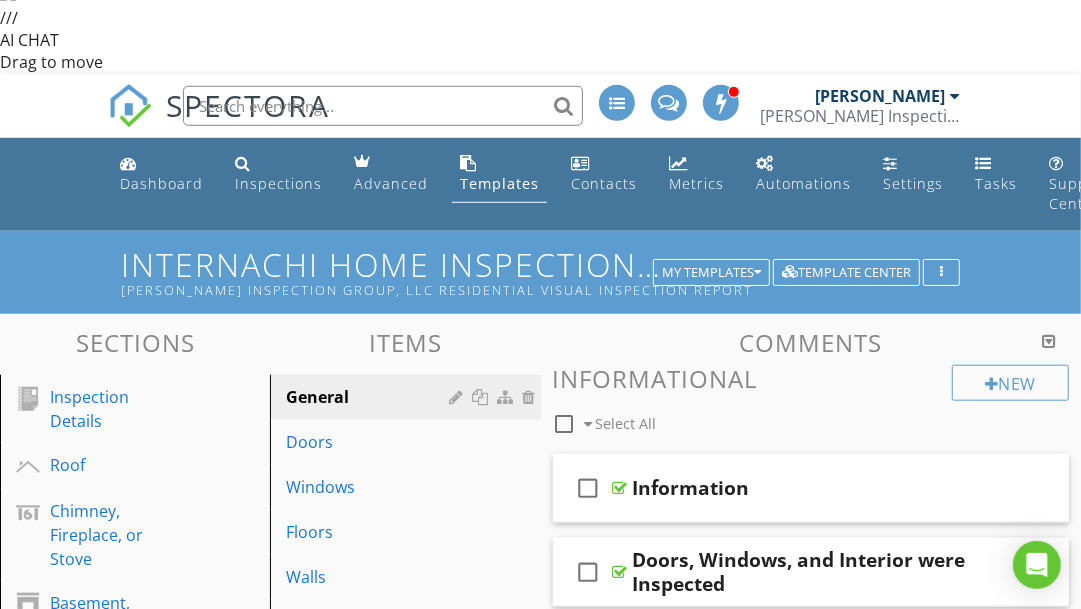 click on "Built-in Appliances" at bounding box center [112, 1165] 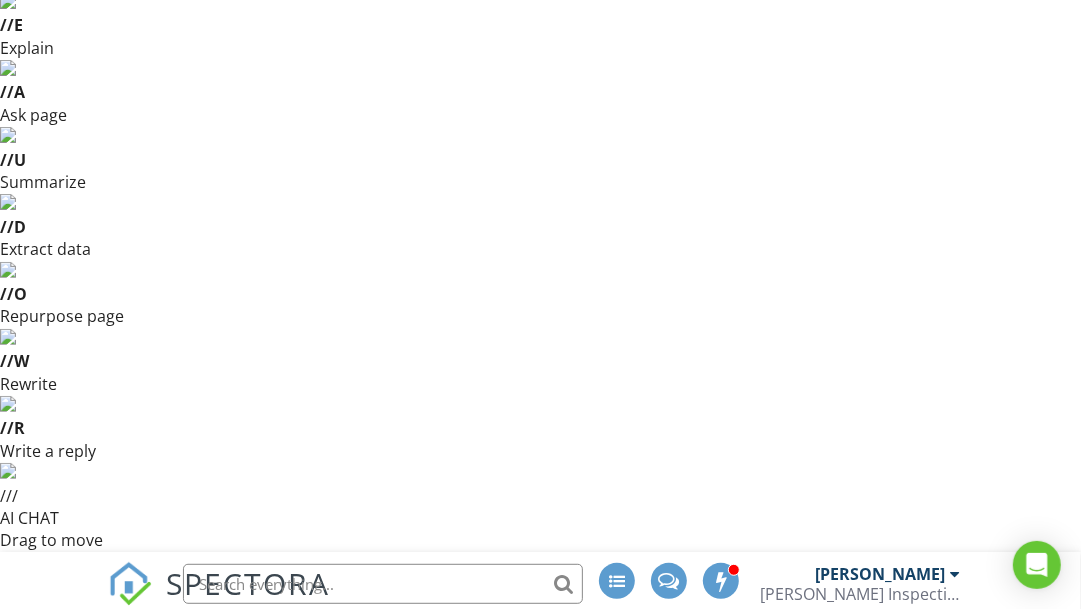 scroll, scrollTop: 217, scrollLeft: 0, axis: vertical 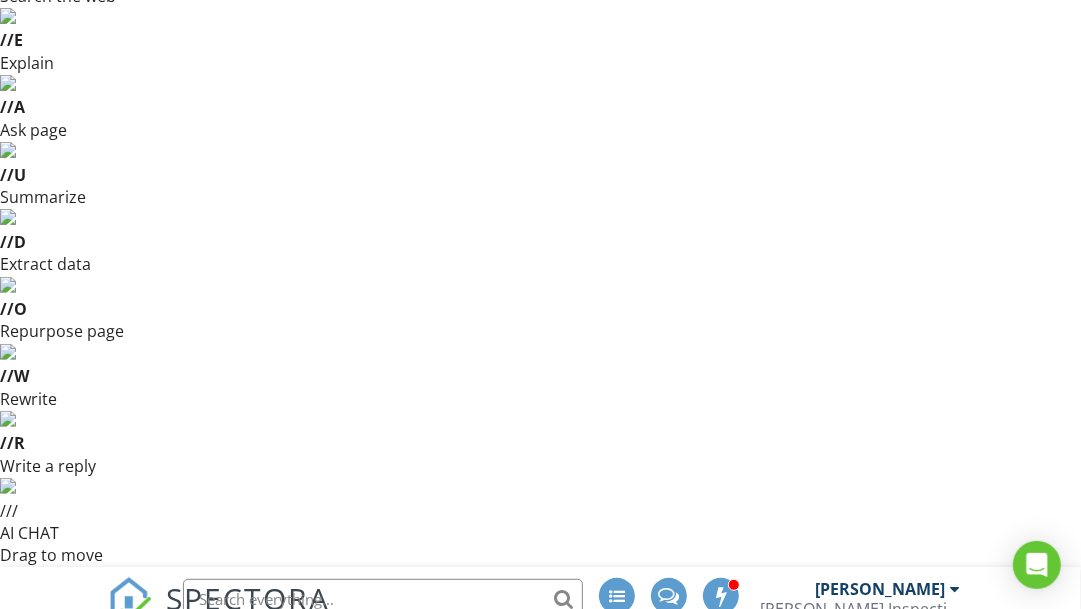 type 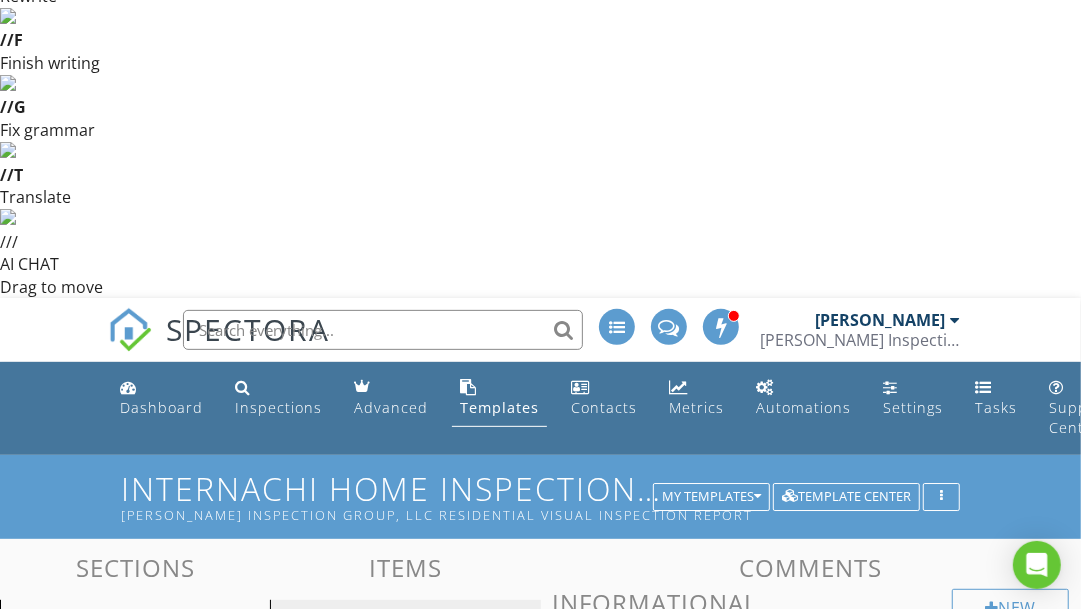 scroll, scrollTop: 0, scrollLeft: 0, axis: both 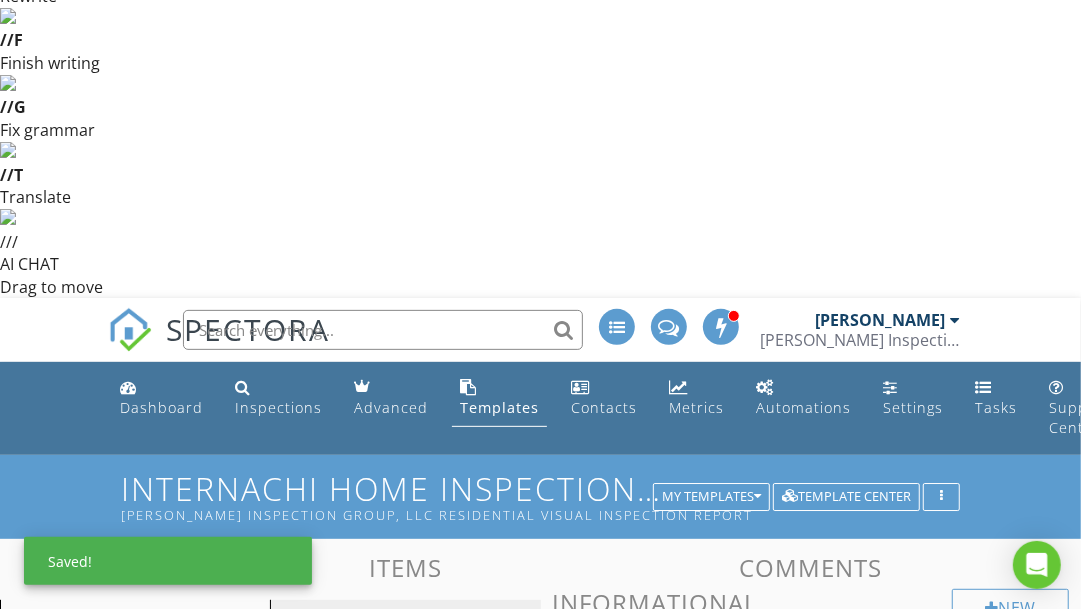 click on "Built-in appliances." at bounding box center (811, 798) 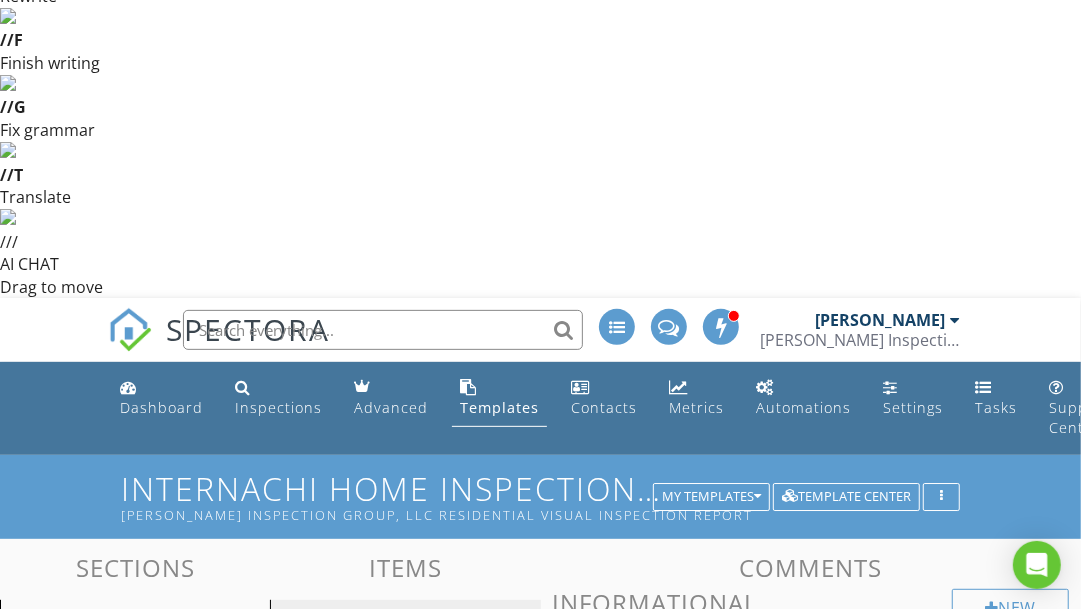 click on "Built-In Appliances." at bounding box center [811, 798] 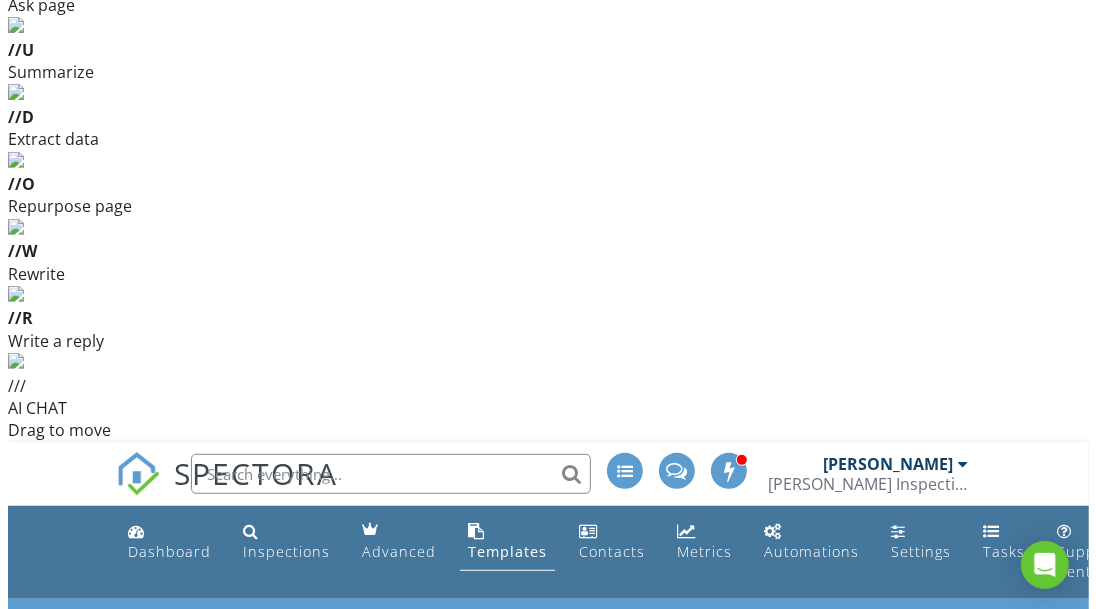 scroll, scrollTop: 341, scrollLeft: 0, axis: vertical 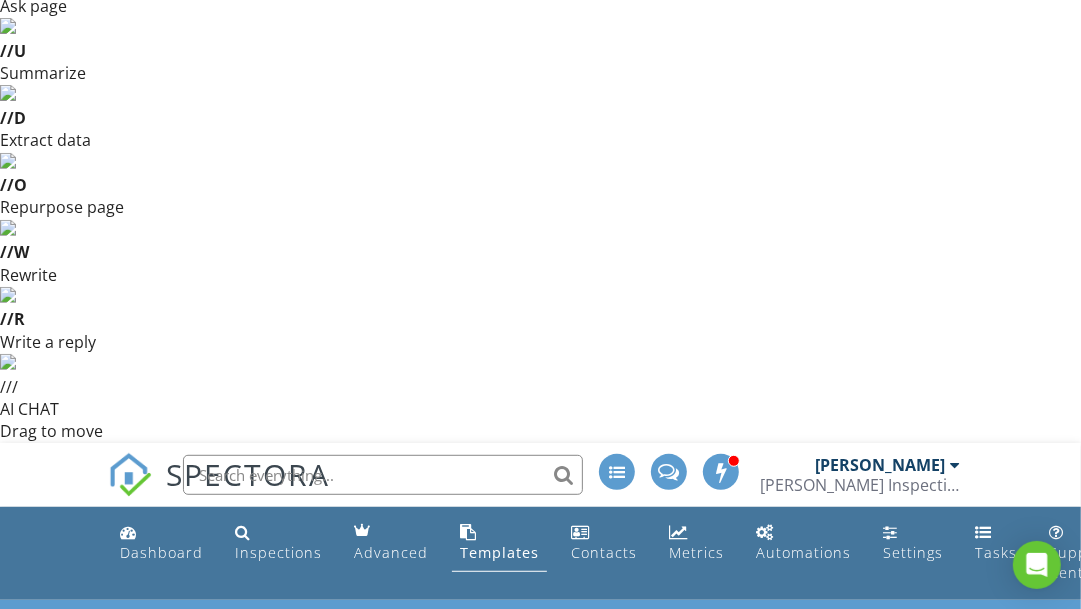 click at bounding box center [965, 856] 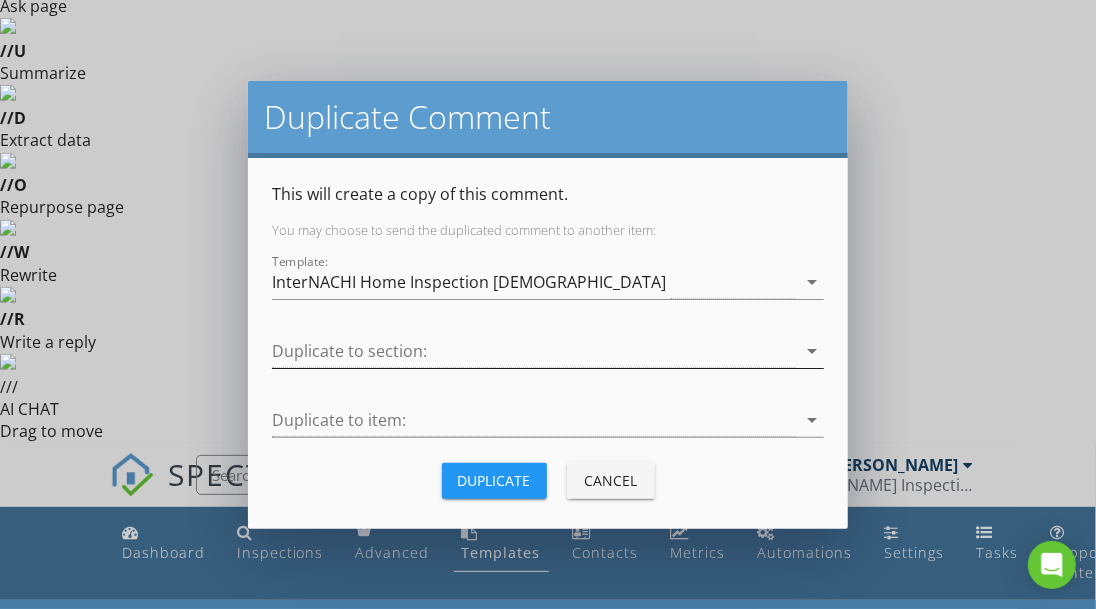 click at bounding box center [534, 351] 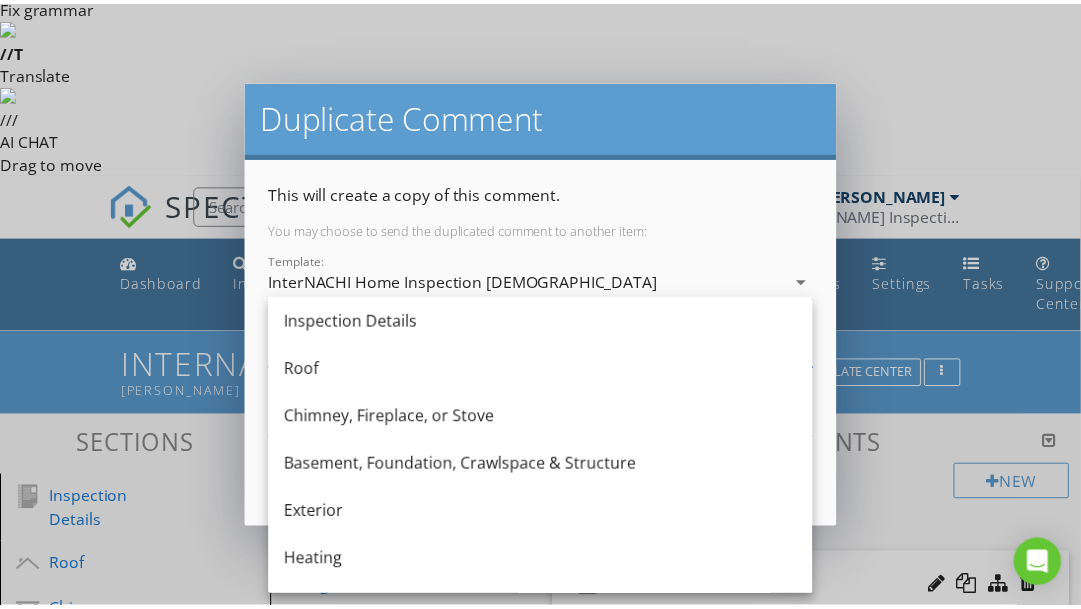 scroll, scrollTop: 515, scrollLeft: 0, axis: vertical 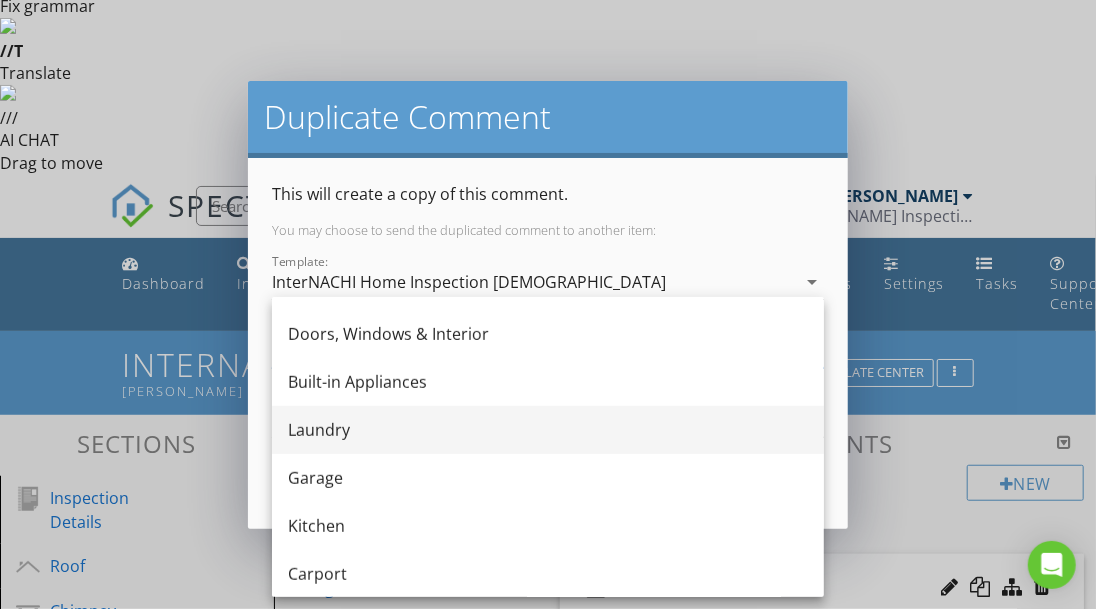 click on "Laundry" at bounding box center (548, 430) 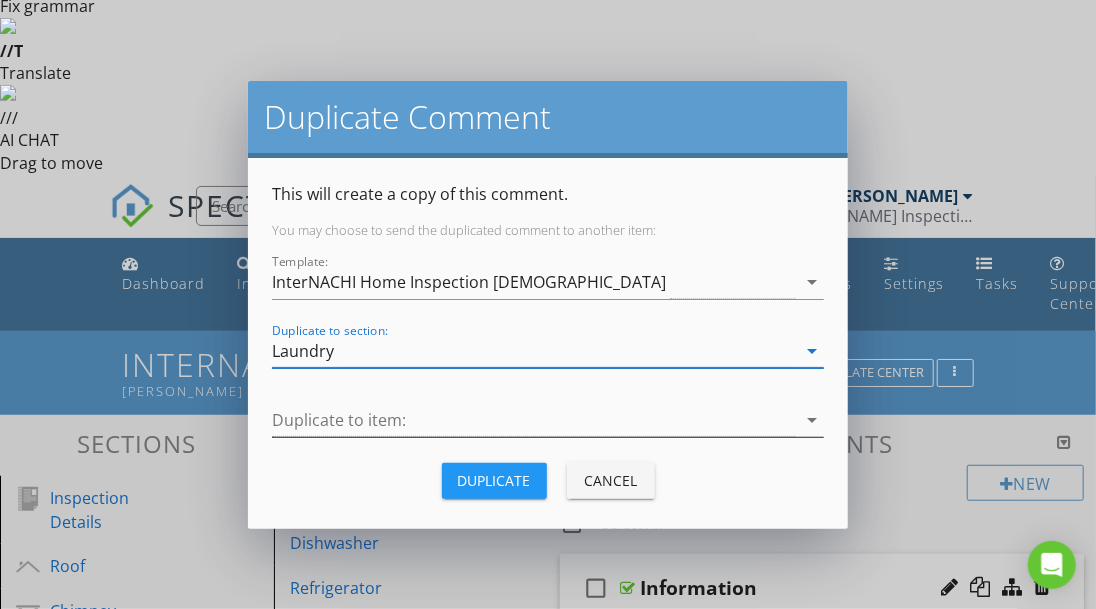 click at bounding box center [534, 420] 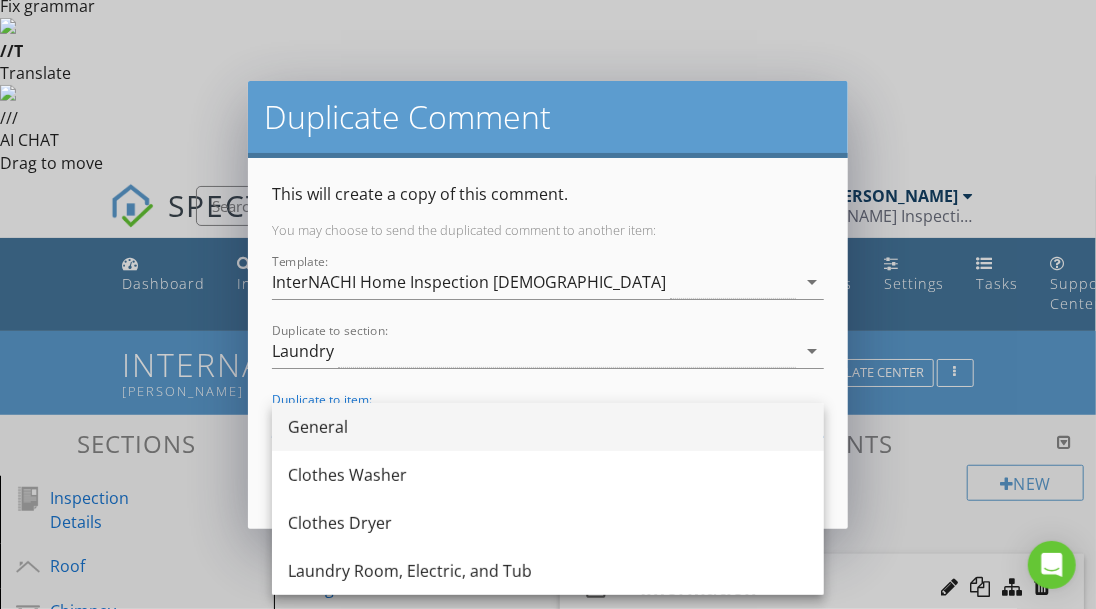click on "General" at bounding box center [548, 427] 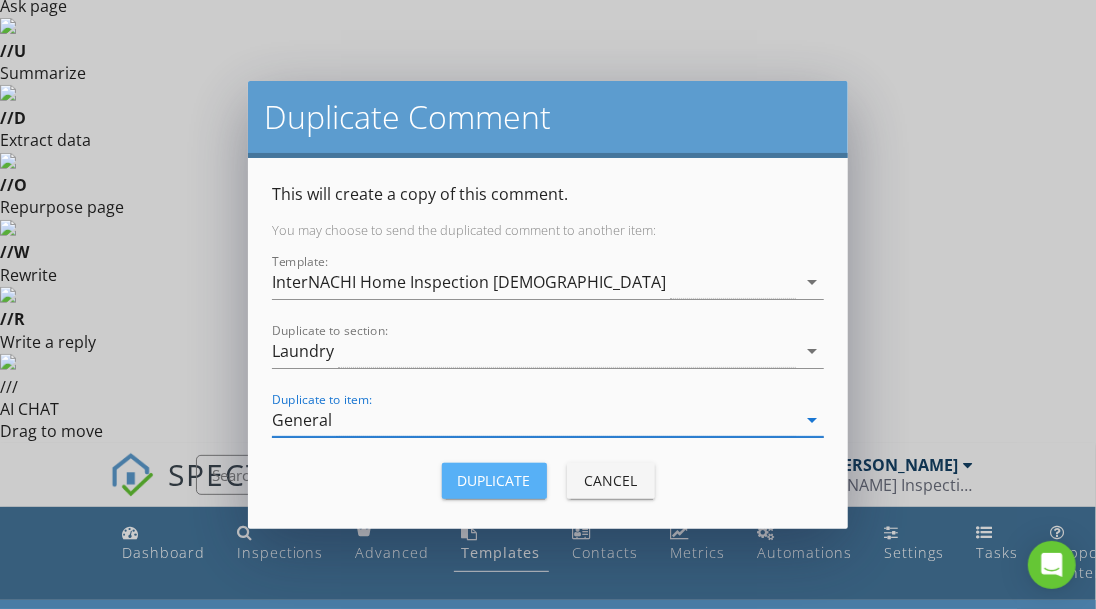 click on "Duplicate" at bounding box center (494, 480) 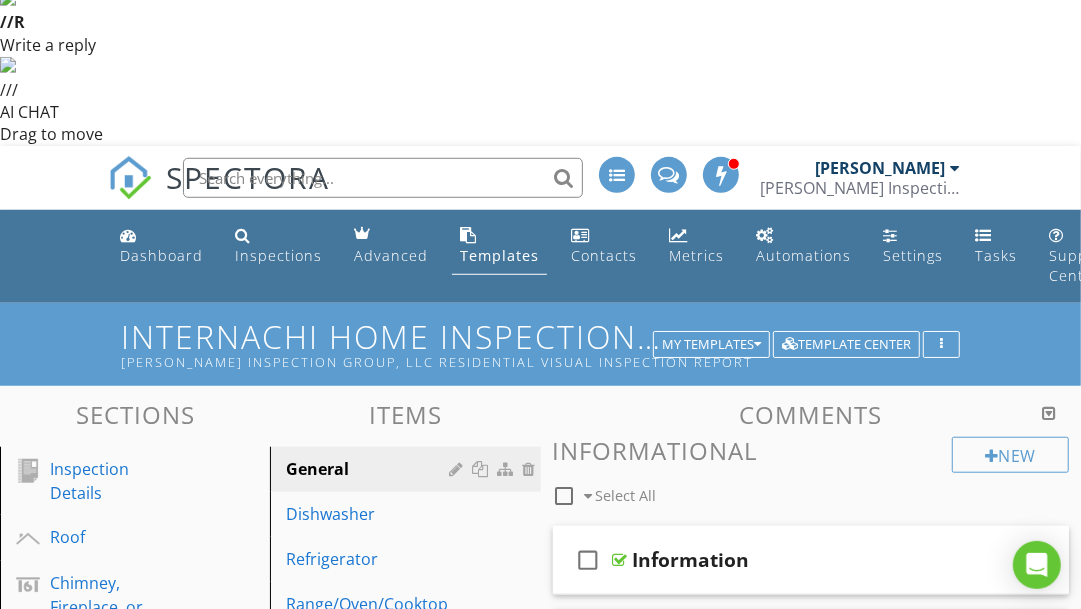 scroll, scrollTop: 640, scrollLeft: 0, axis: vertical 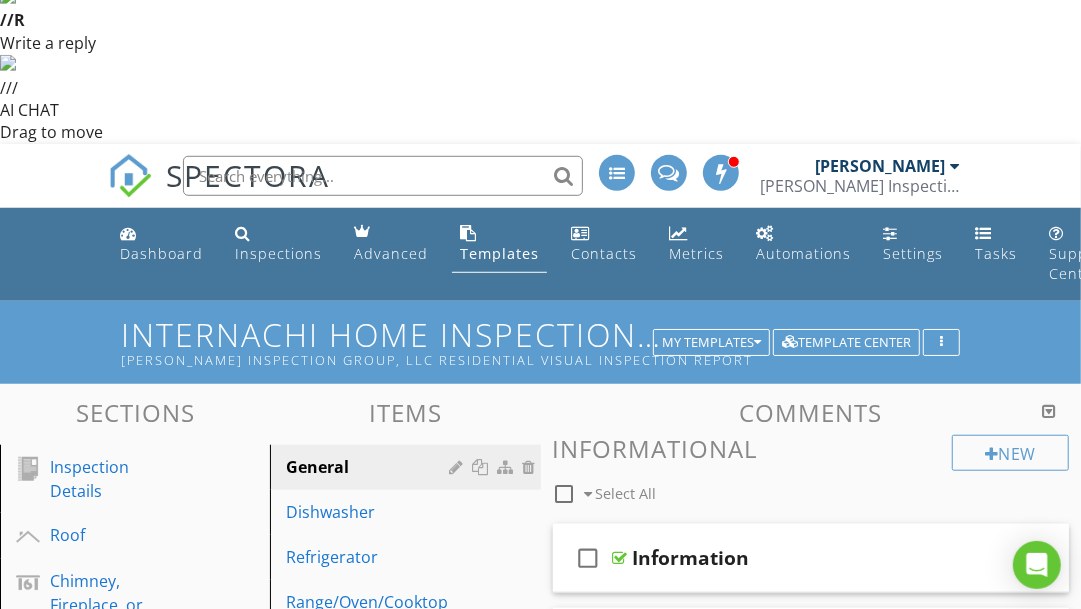 click on "Laundry" at bounding box center [112, 1267] 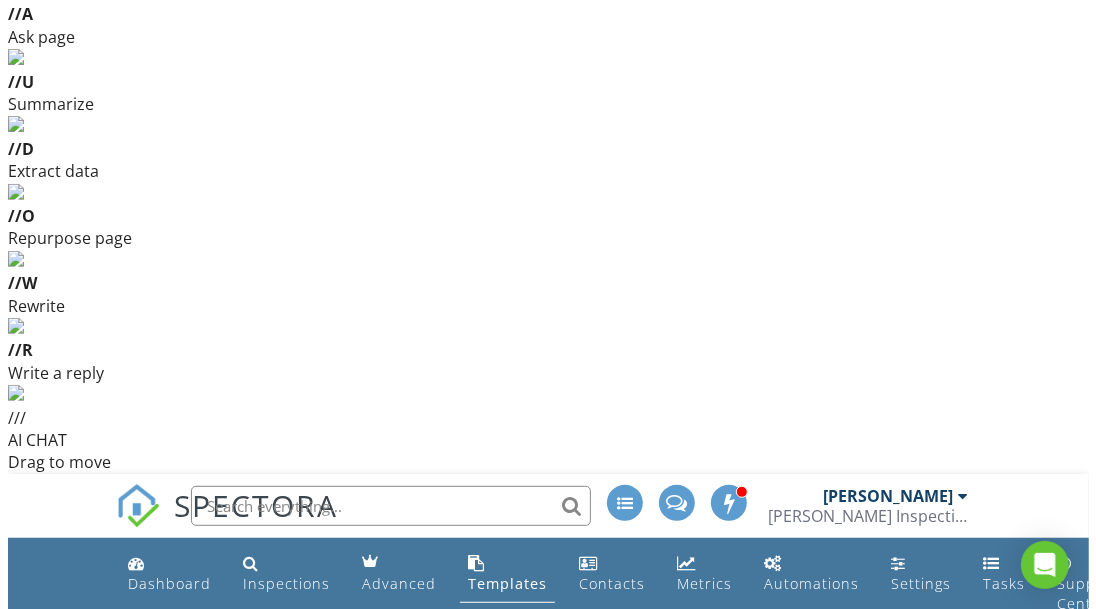 scroll, scrollTop: 308, scrollLeft: 0, axis: vertical 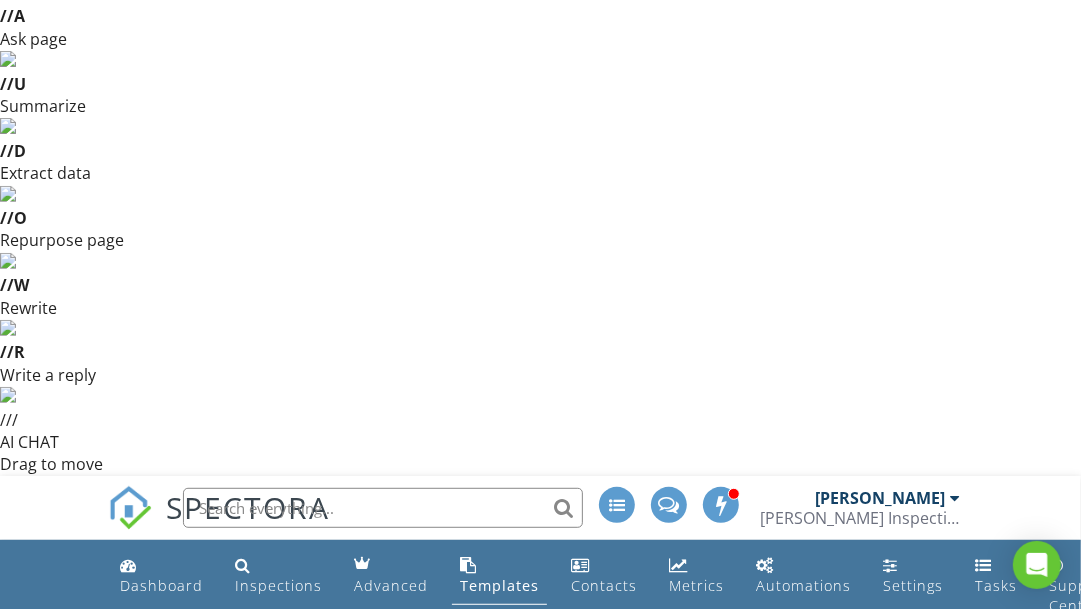 click at bounding box center (965, 889) 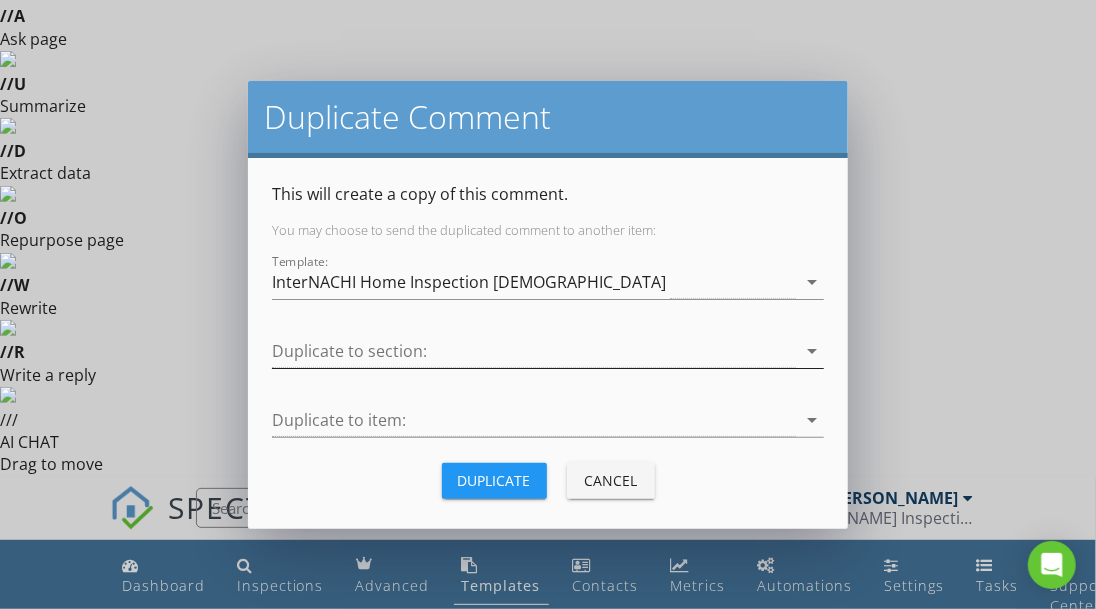 click at bounding box center [534, 351] 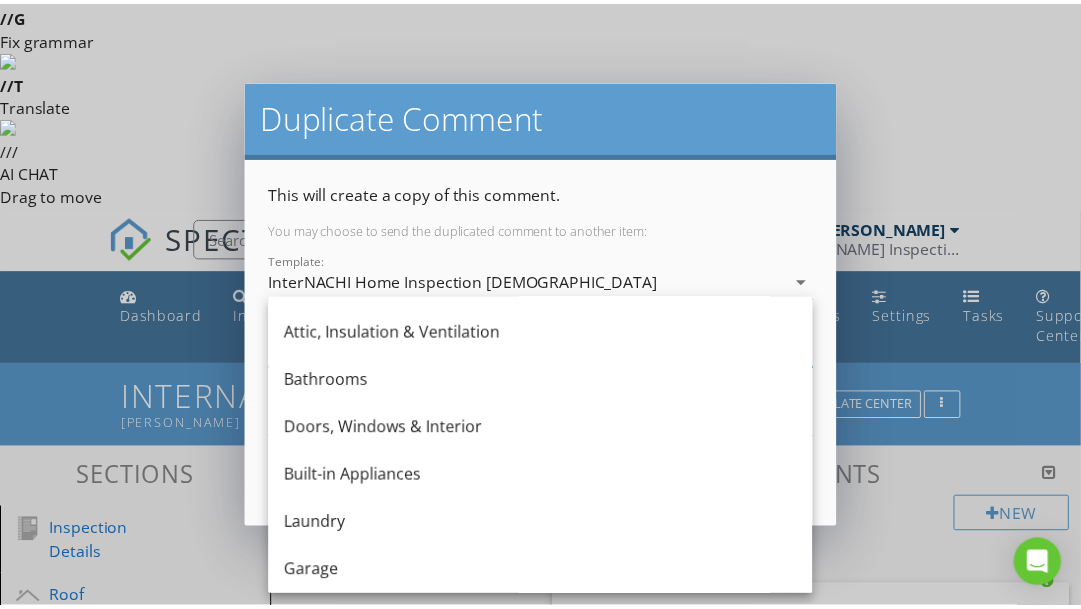 scroll, scrollTop: 515, scrollLeft: 0, axis: vertical 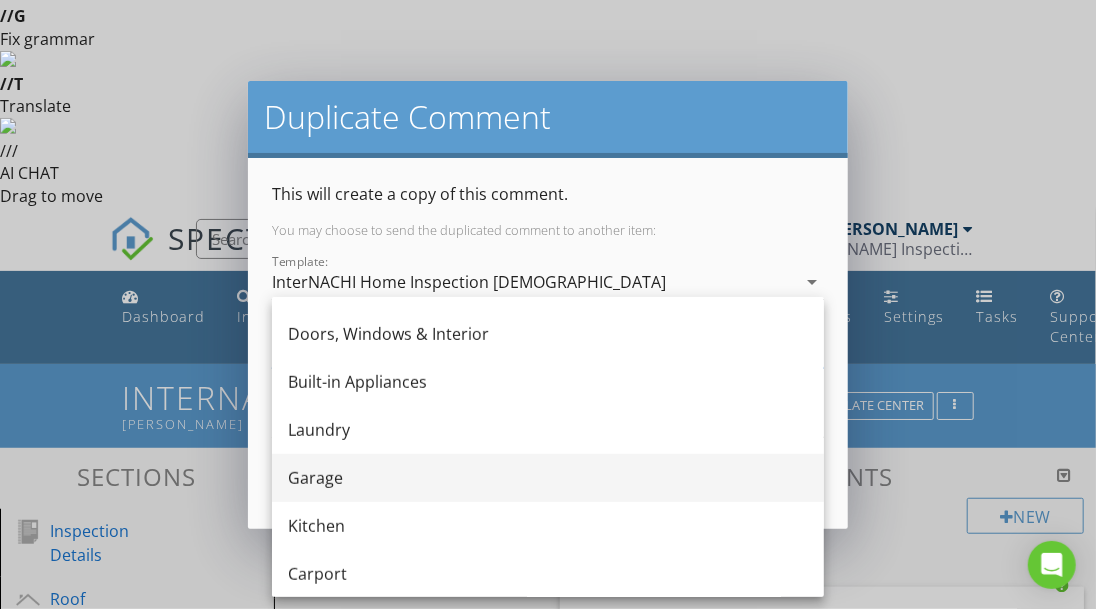 click on "Garage" at bounding box center (548, 478) 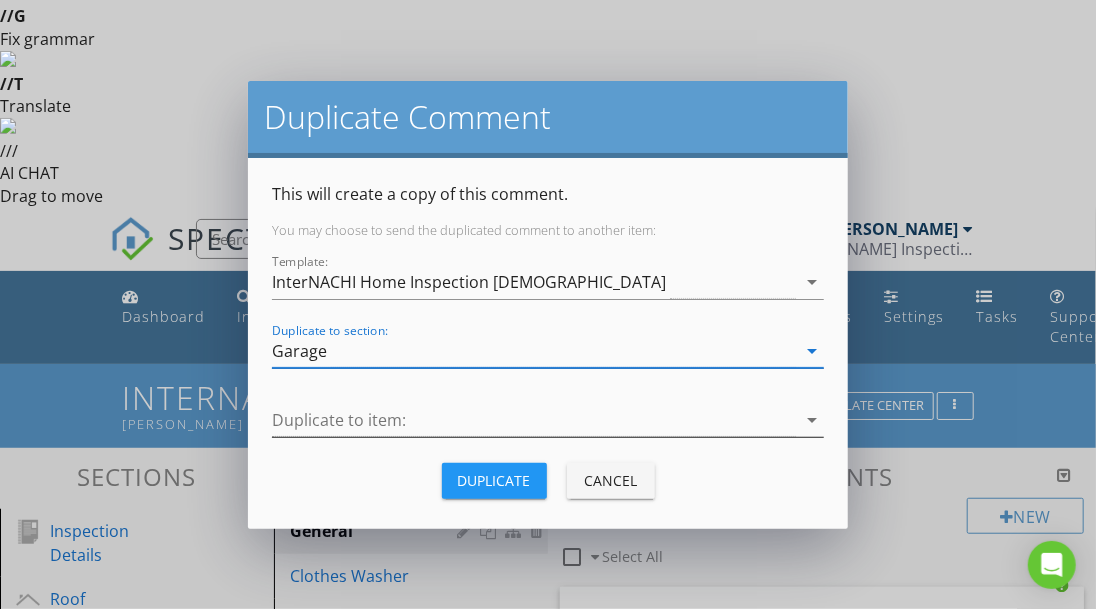 click at bounding box center [534, 420] 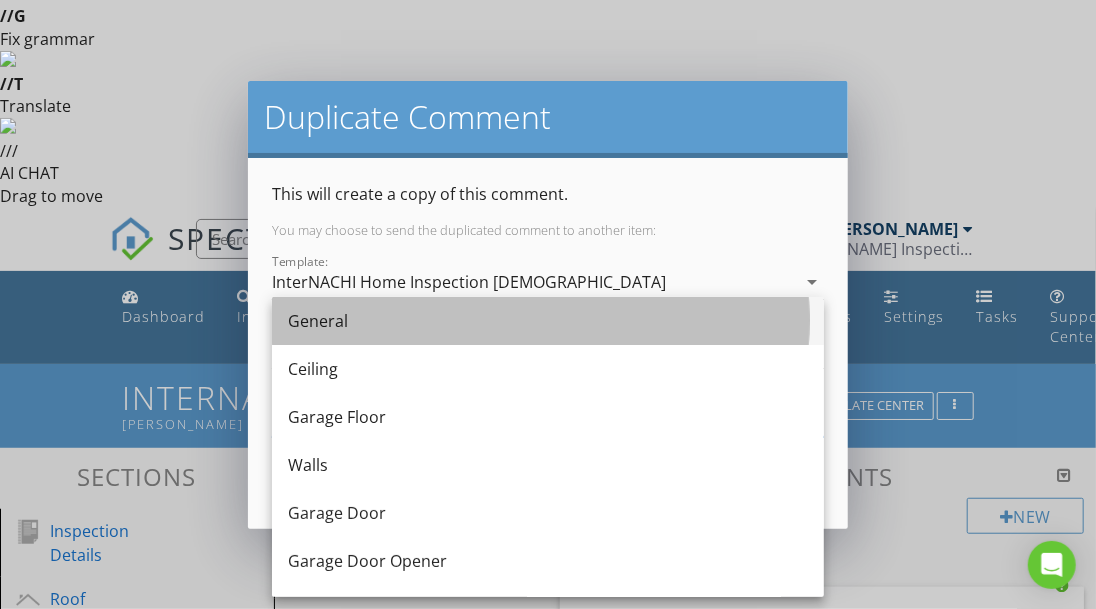 click on "General" at bounding box center (548, 321) 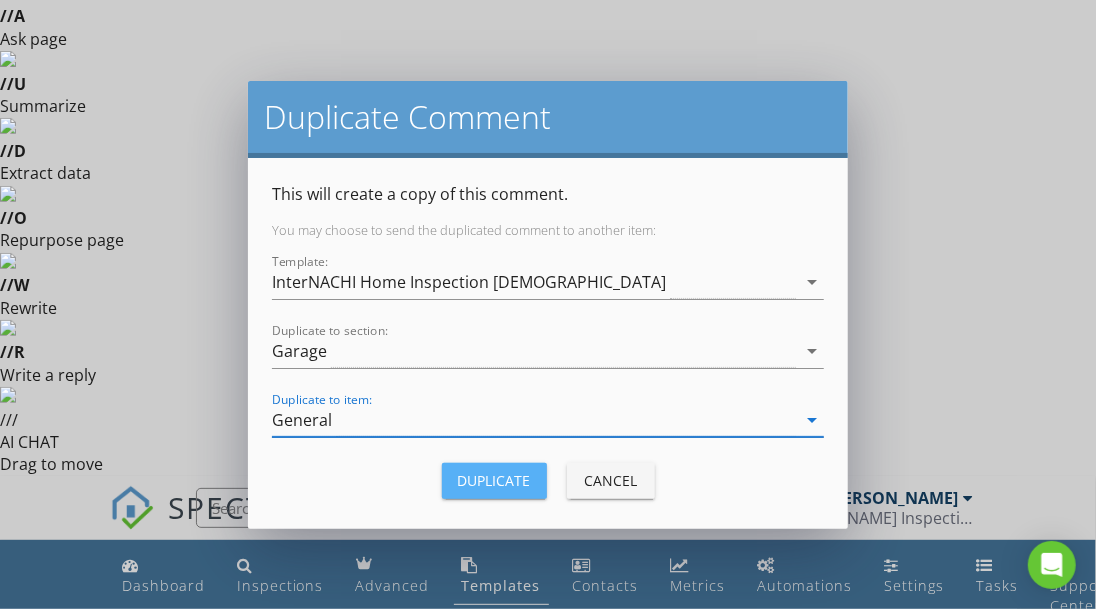 click on "Duplicate" at bounding box center (494, 480) 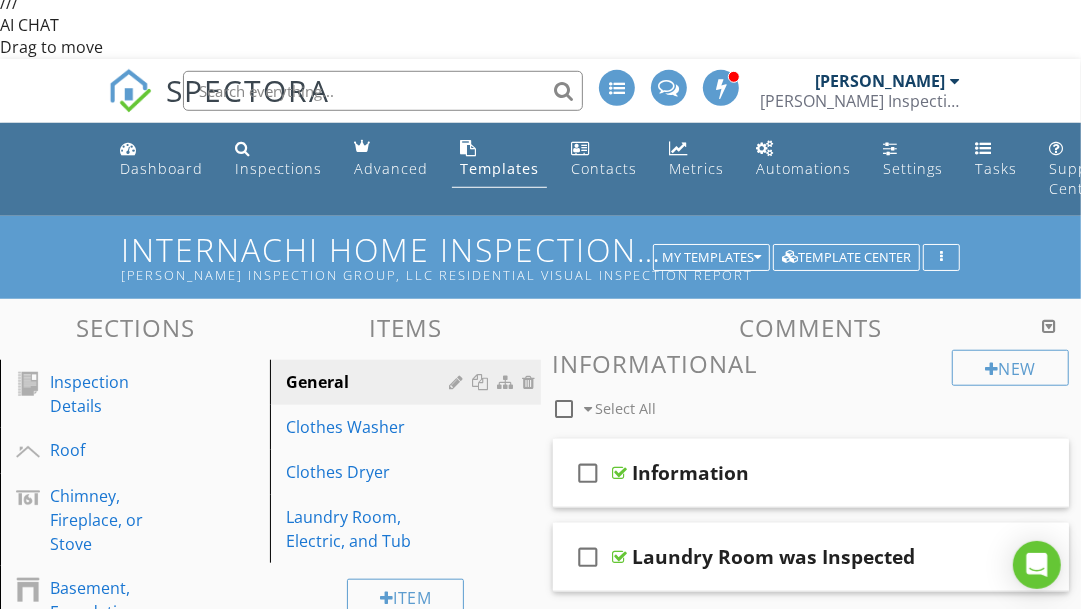 scroll, scrollTop: 726, scrollLeft: 0, axis: vertical 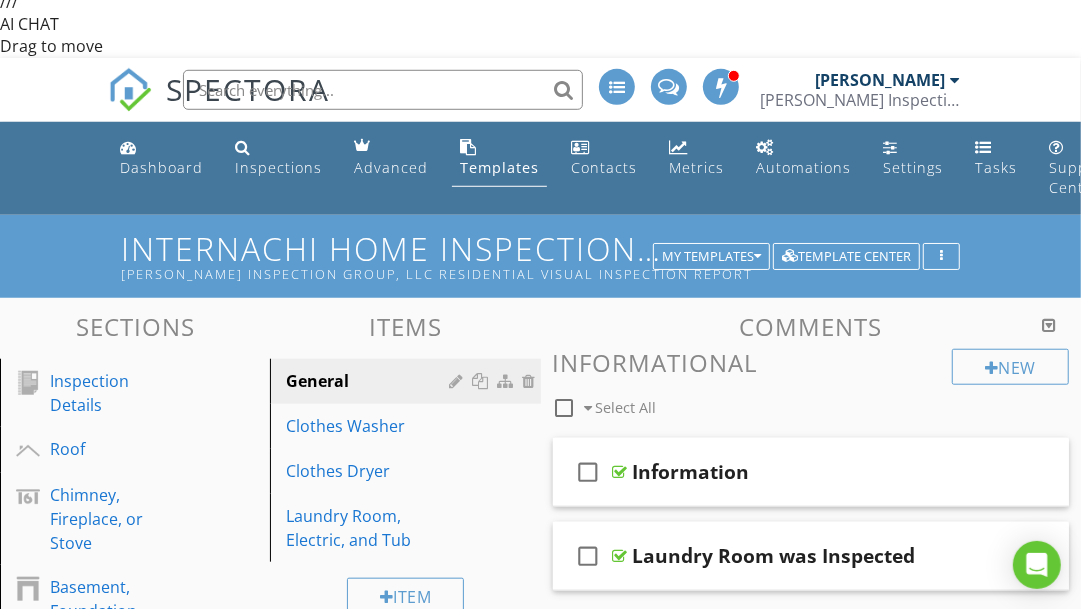 click on "Garage" at bounding box center [112, 1227] 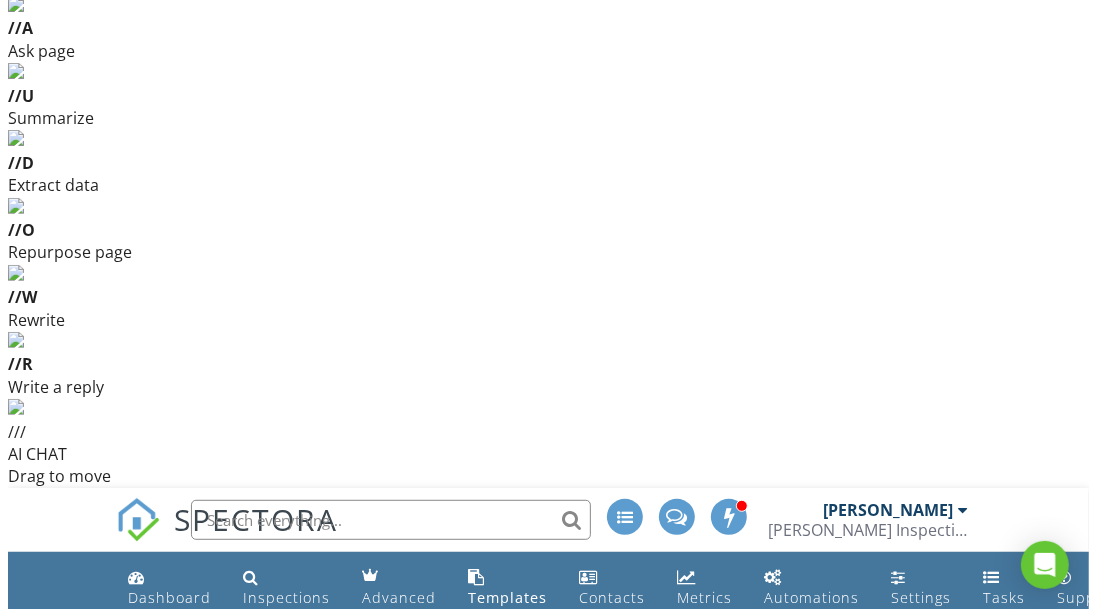 scroll, scrollTop: 289, scrollLeft: 0, axis: vertical 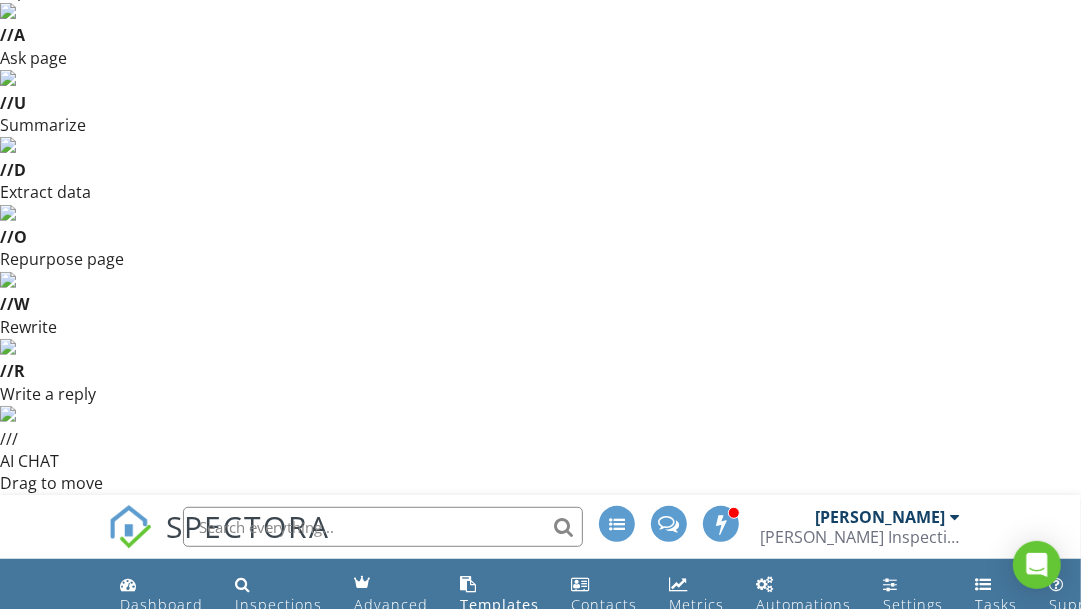 click at bounding box center [965, 908] 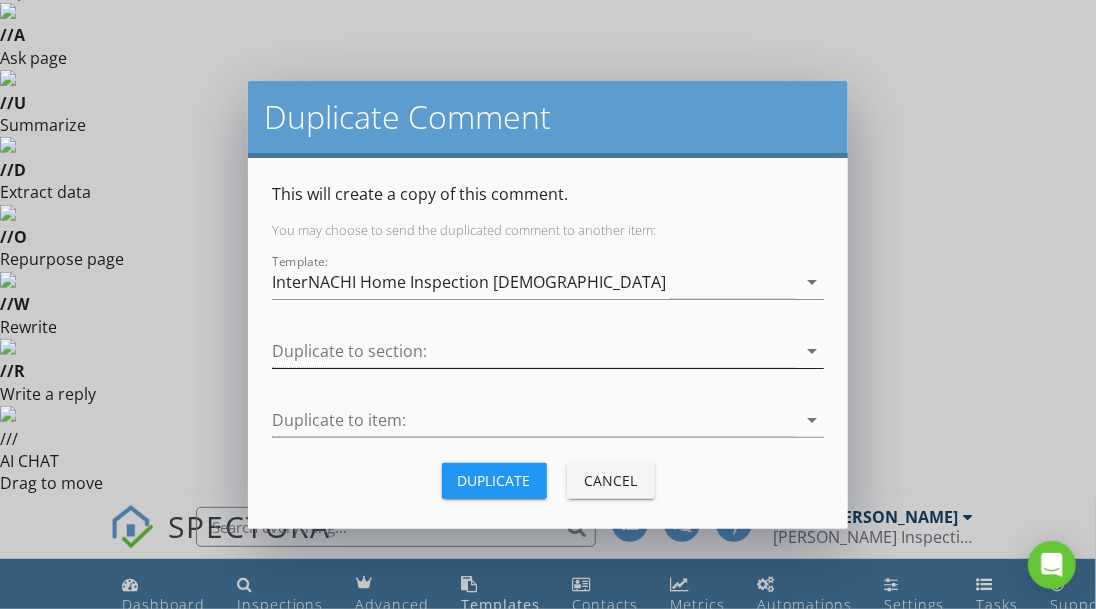 click at bounding box center (534, 351) 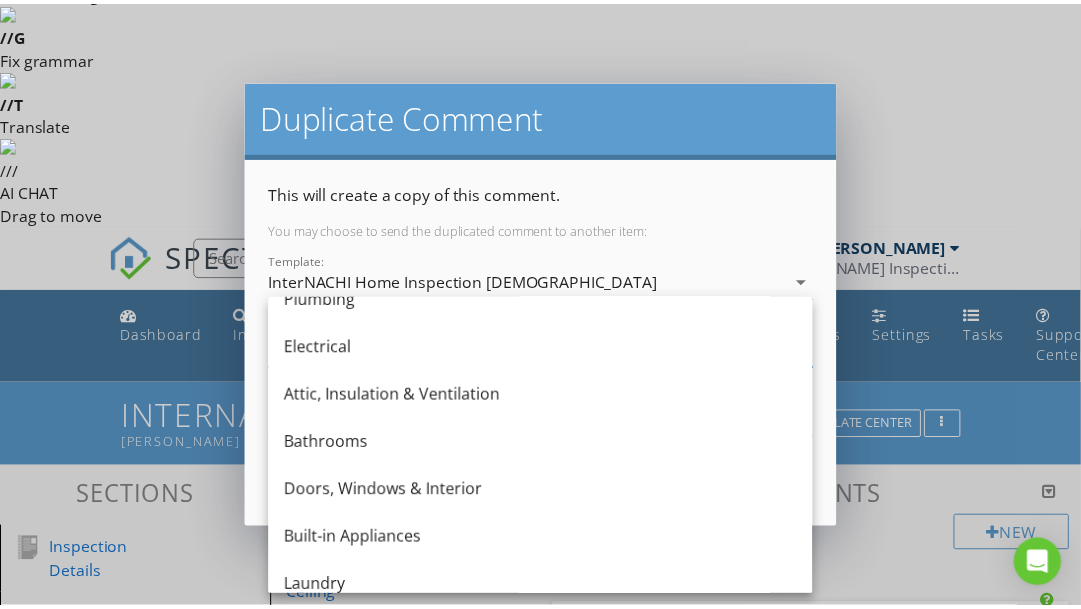 scroll, scrollTop: 462, scrollLeft: 0, axis: vertical 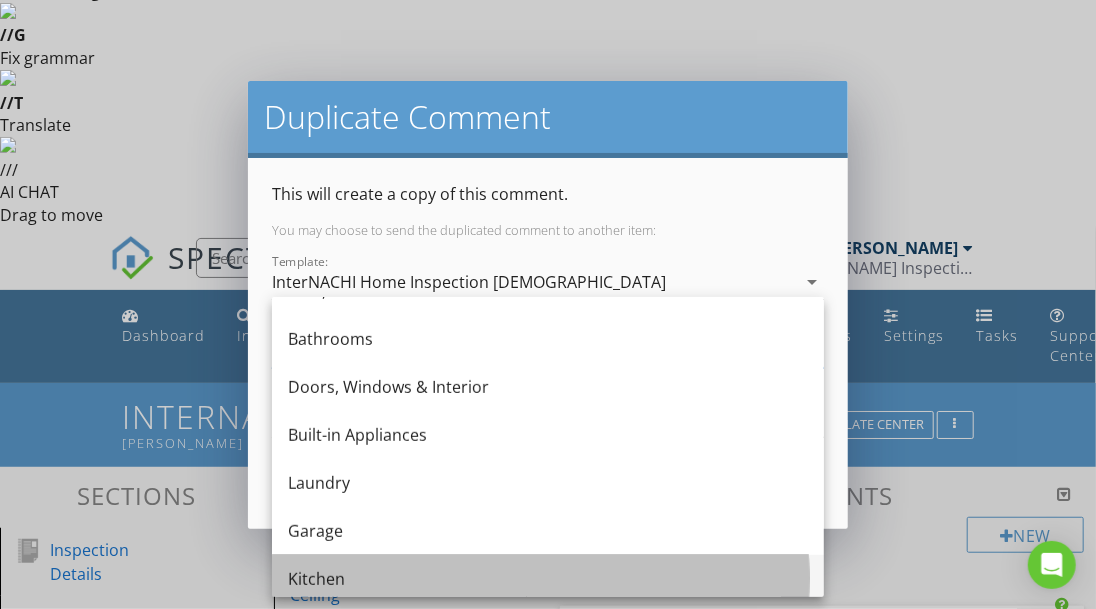 click on "Kitchen" at bounding box center [548, 579] 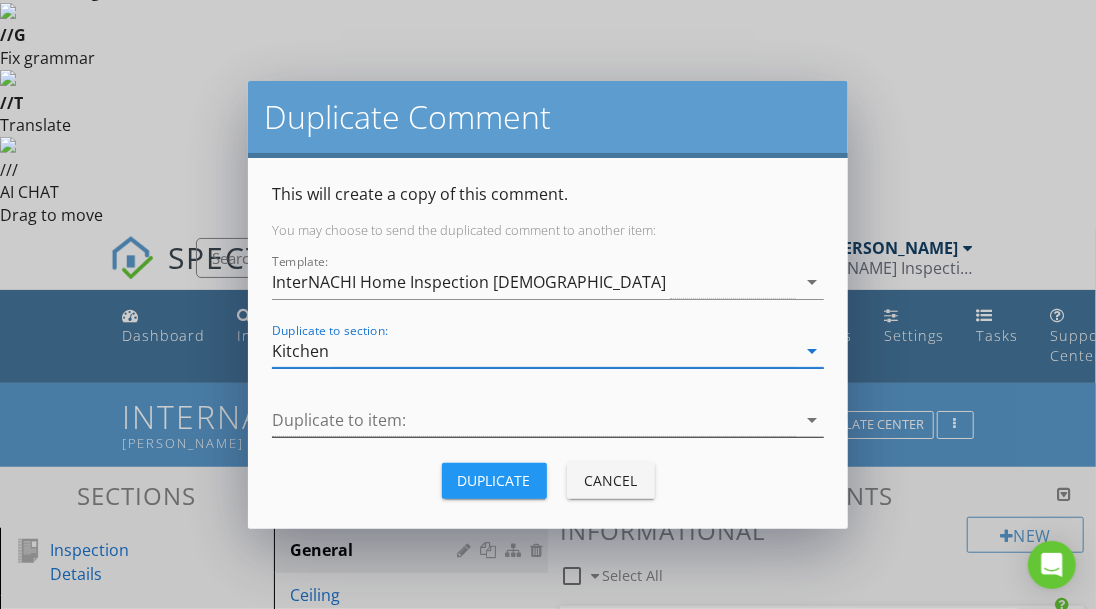 click at bounding box center [534, 420] 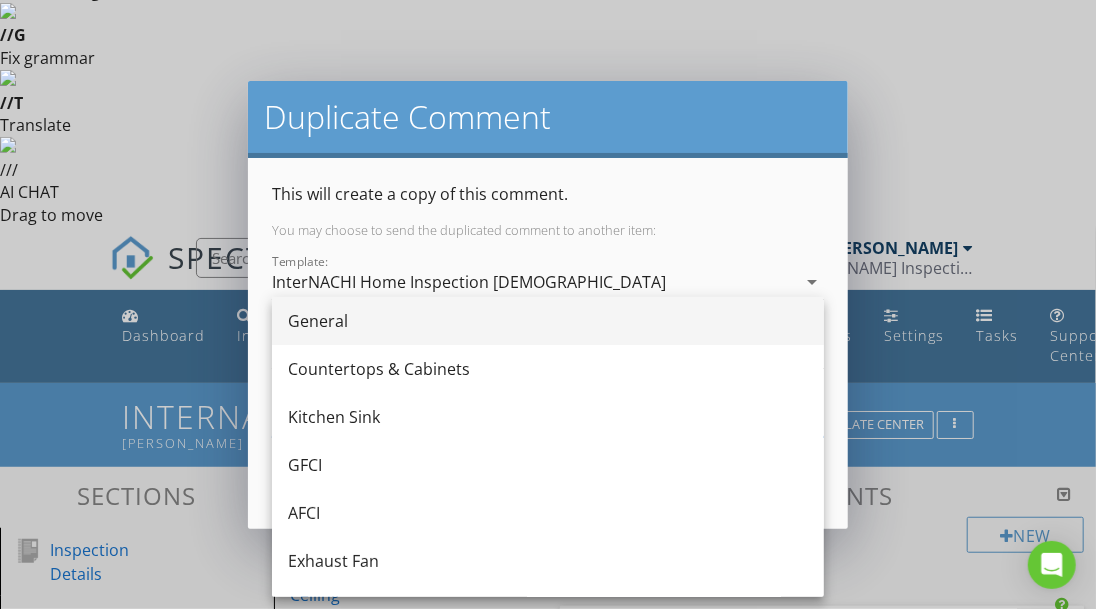 click on "General" at bounding box center [548, 321] 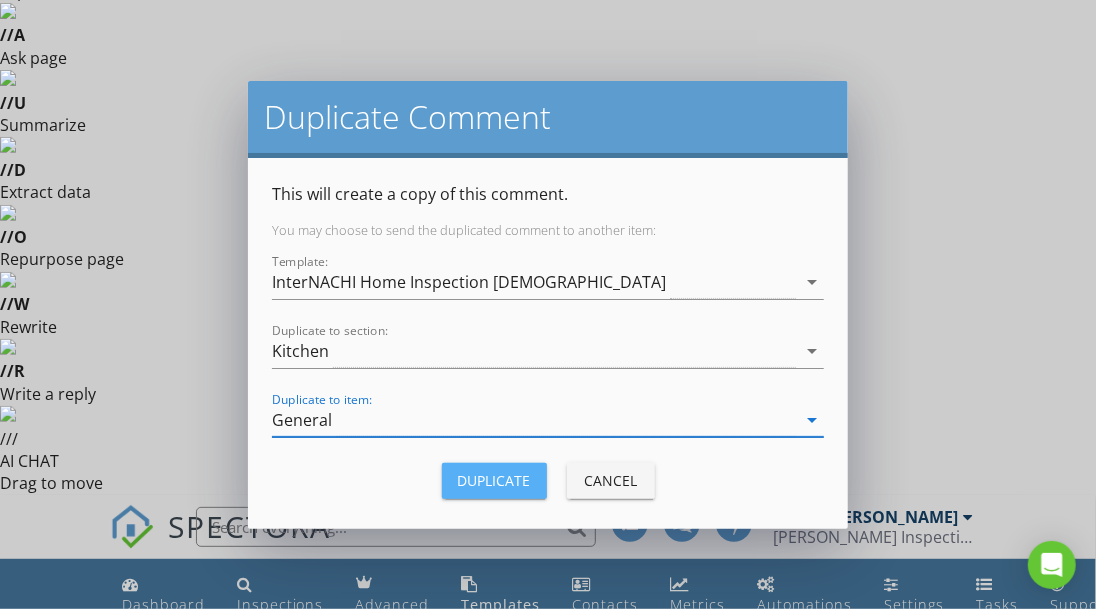 click on "Duplicate" at bounding box center [494, 480] 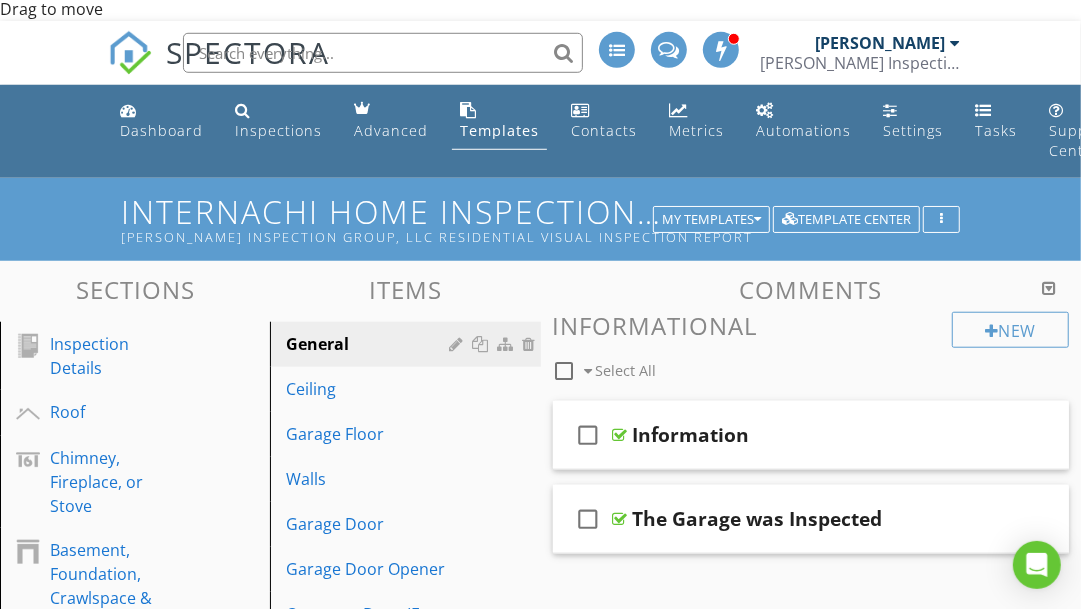 scroll, scrollTop: 767, scrollLeft: 0, axis: vertical 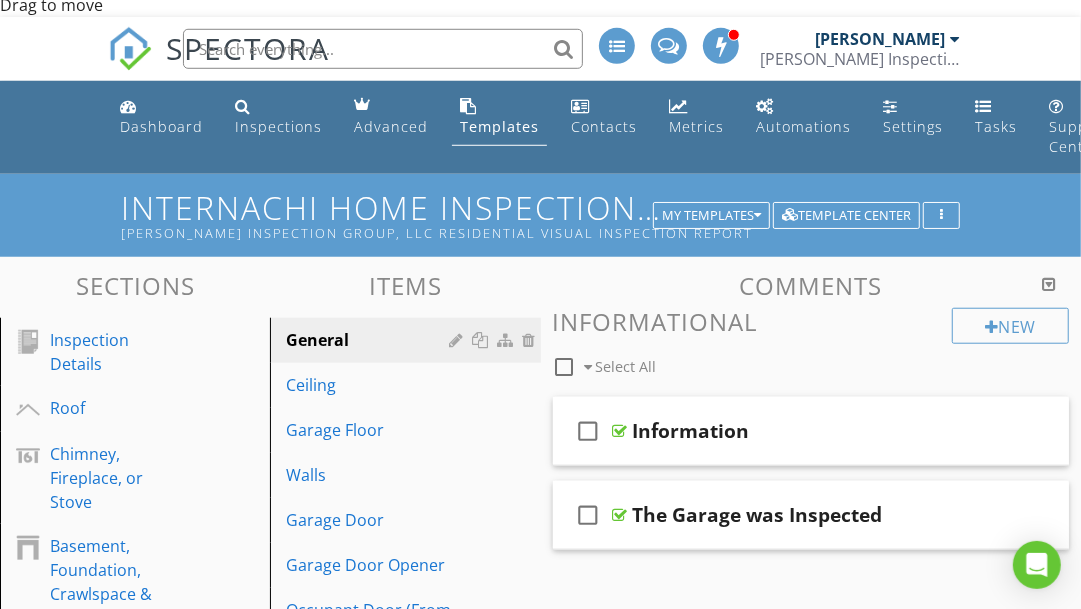 click on "Kitchen" at bounding box center [112, 1232] 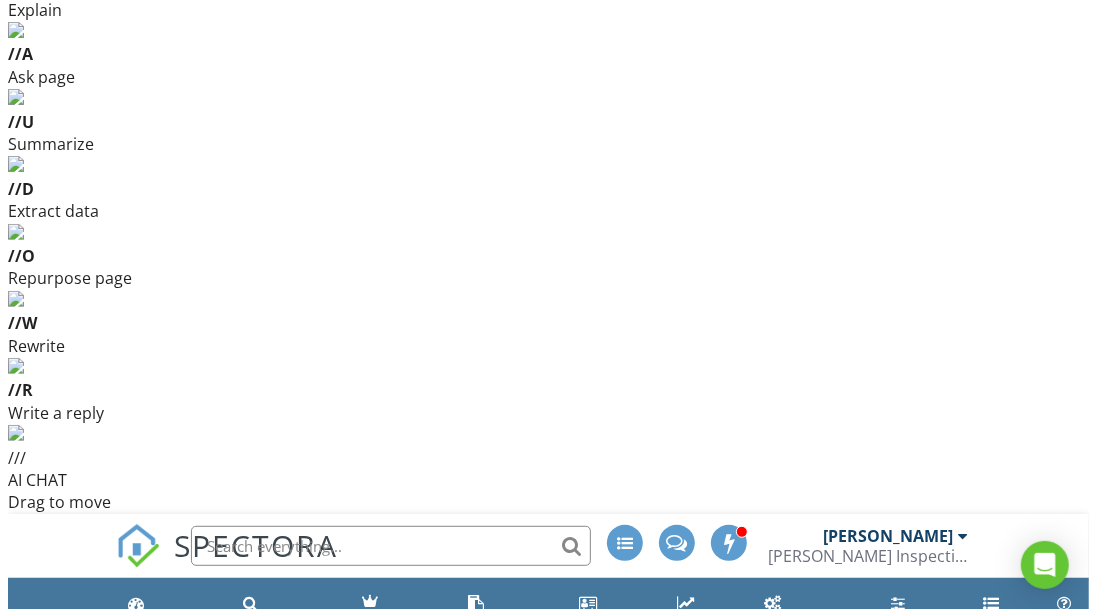 scroll, scrollTop: 268, scrollLeft: 0, axis: vertical 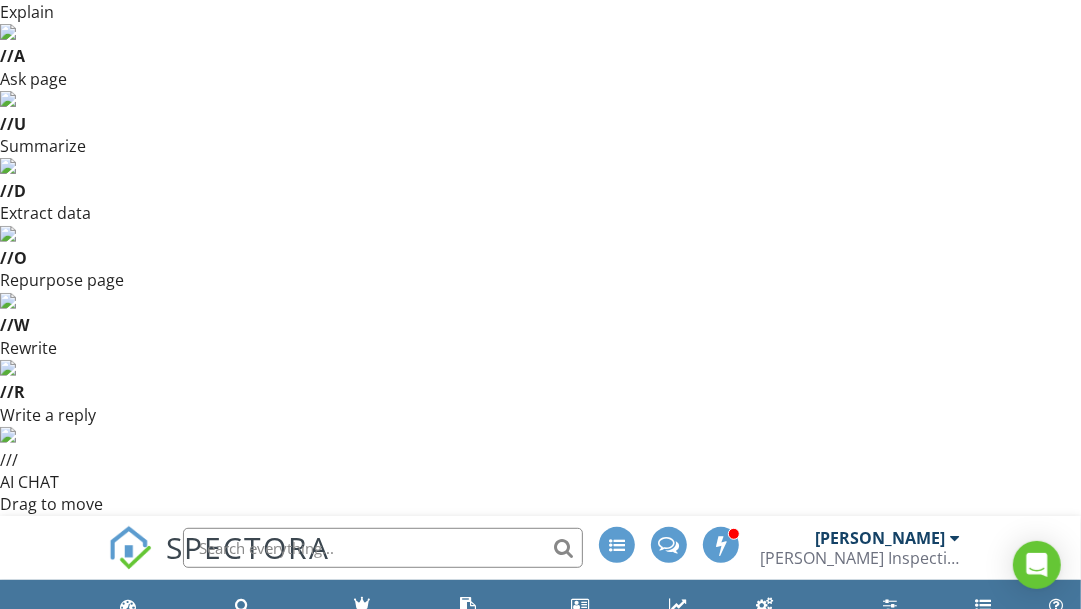 click at bounding box center [965, 929] 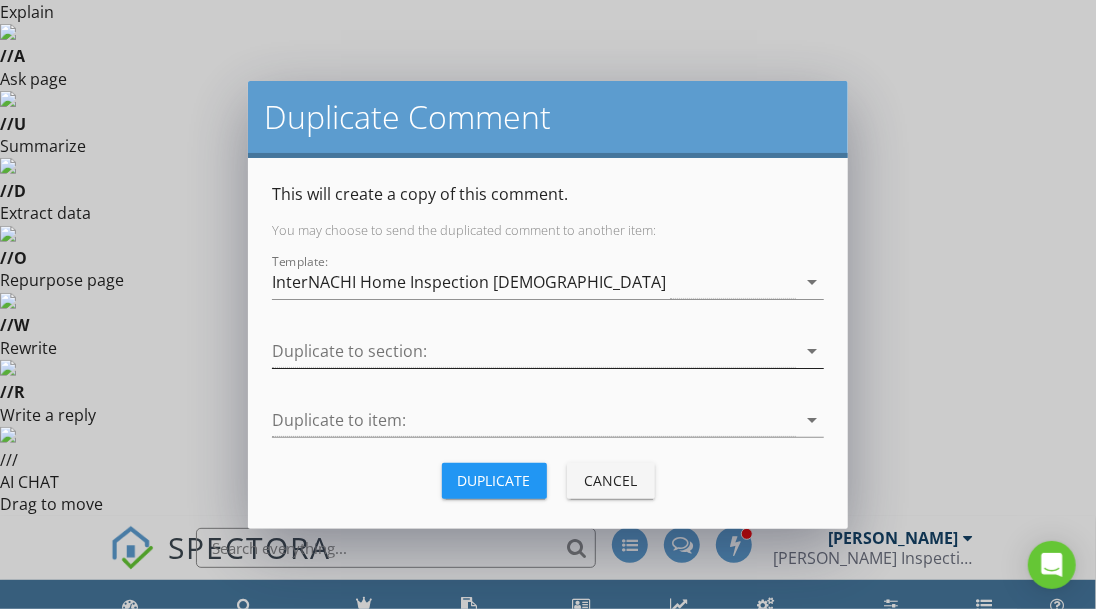 click at bounding box center (534, 351) 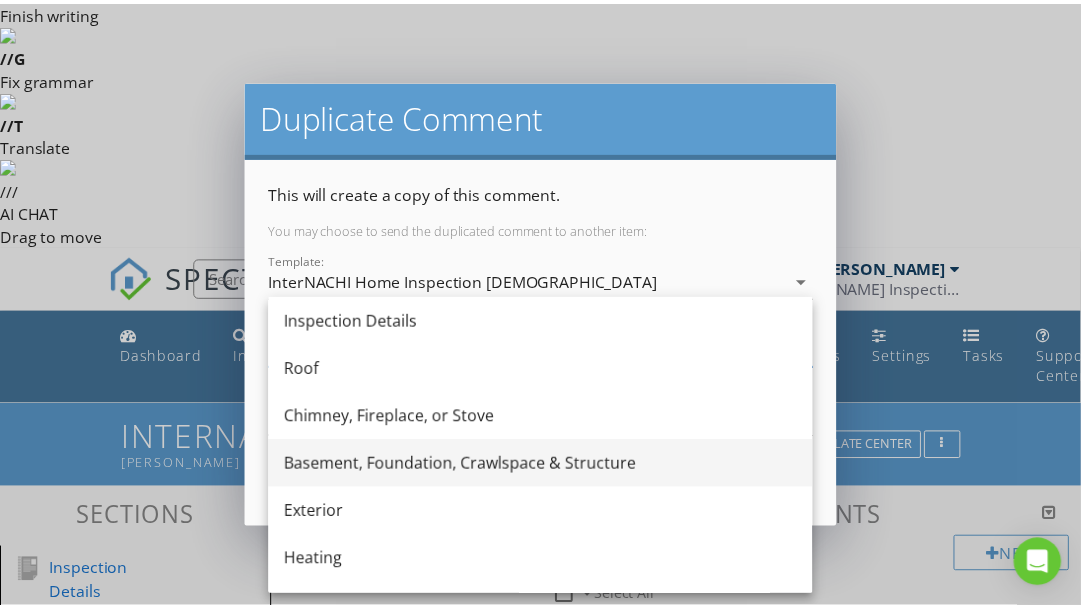 scroll, scrollTop: 515, scrollLeft: 0, axis: vertical 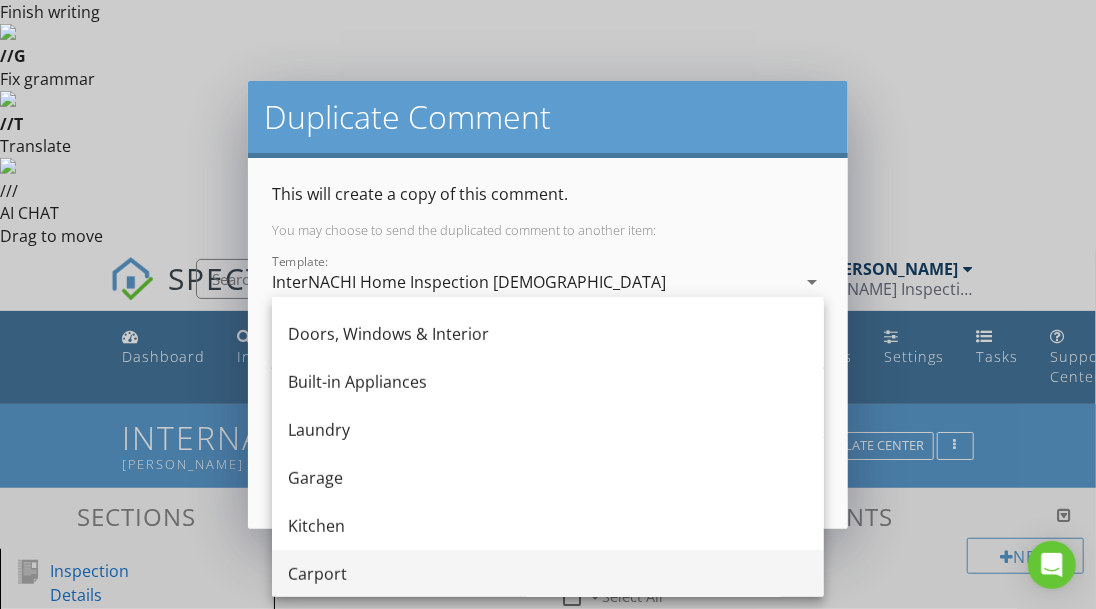 click on "Carport" at bounding box center (548, 574) 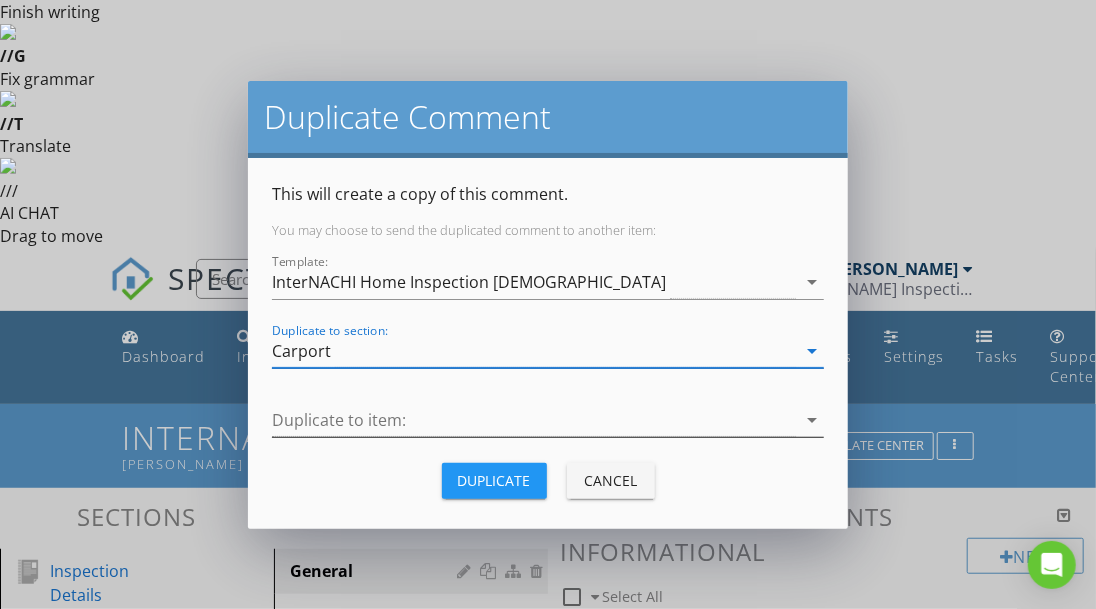 click at bounding box center [534, 420] 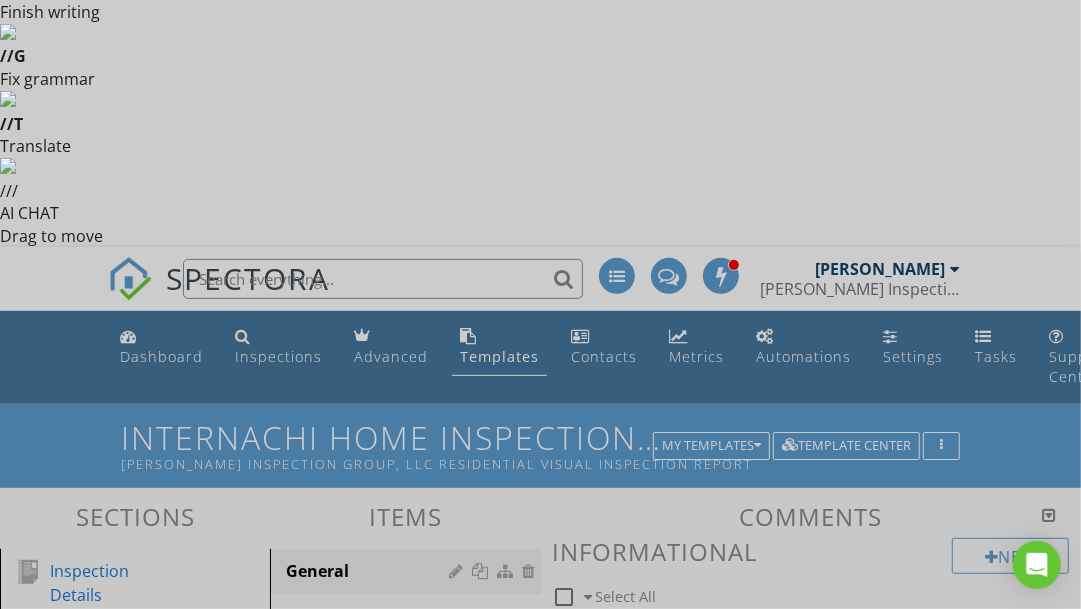 click at bounding box center [540, 304] 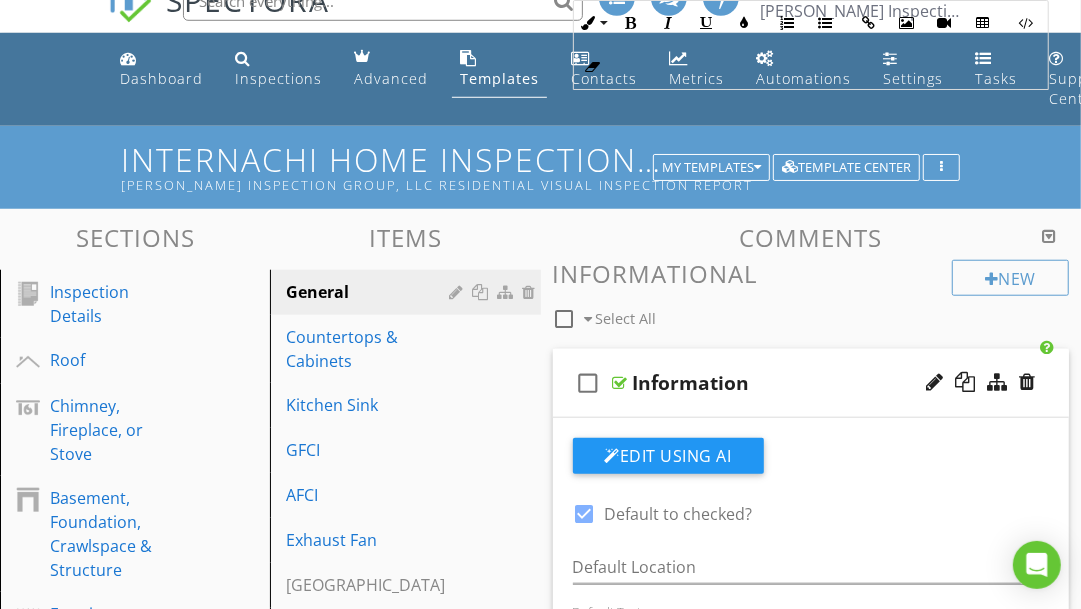 scroll, scrollTop: 820, scrollLeft: 0, axis: vertical 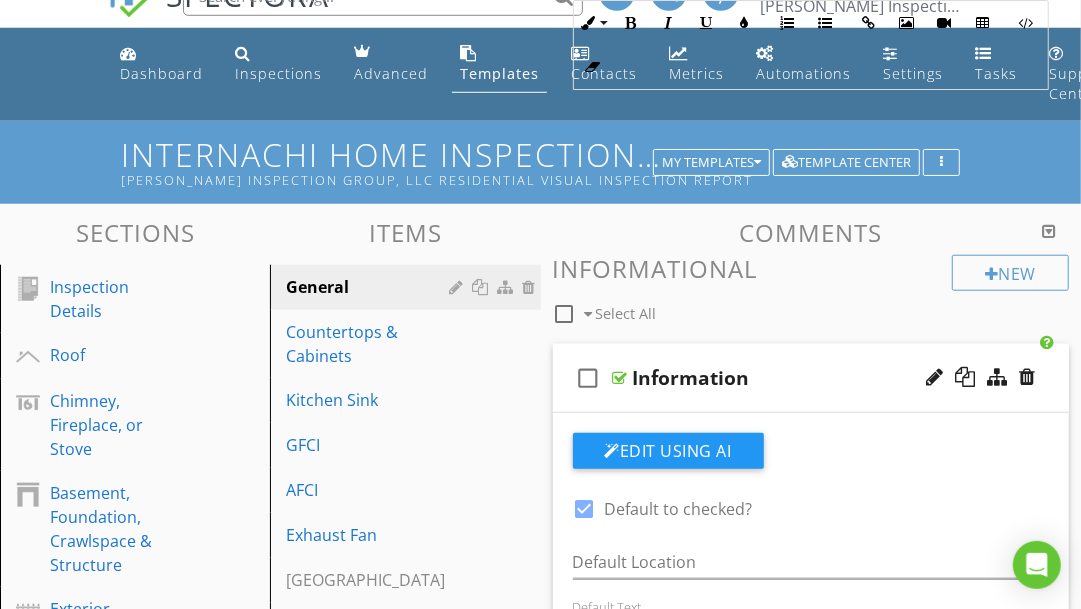 click on "Carport" at bounding box center (112, 1224) 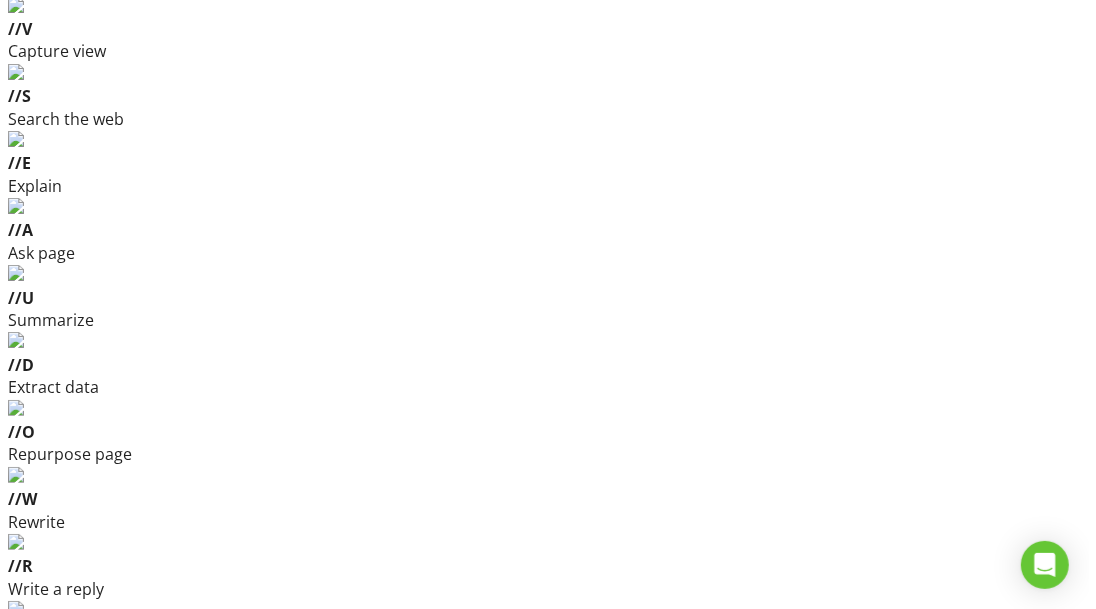 scroll, scrollTop: 94, scrollLeft: 0, axis: vertical 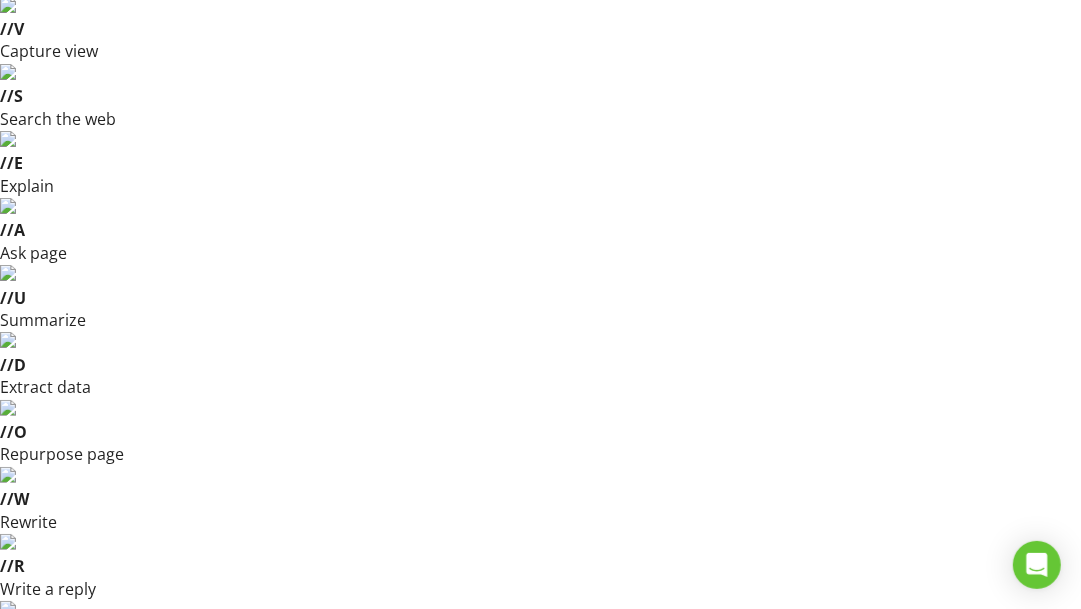 click on "Item" at bounding box center [406, 1365] 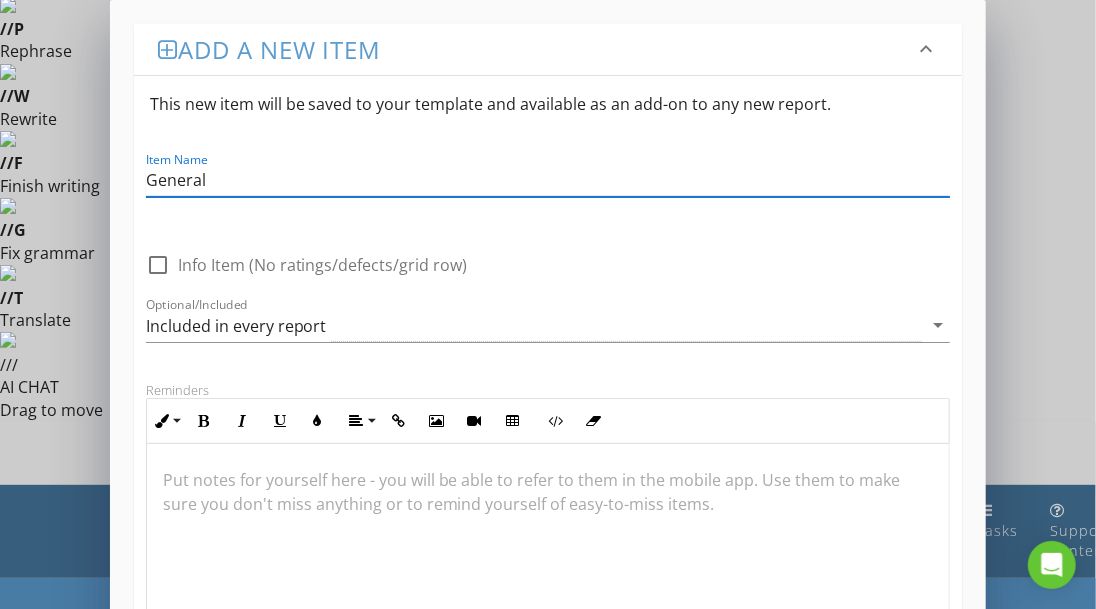 type on "General" 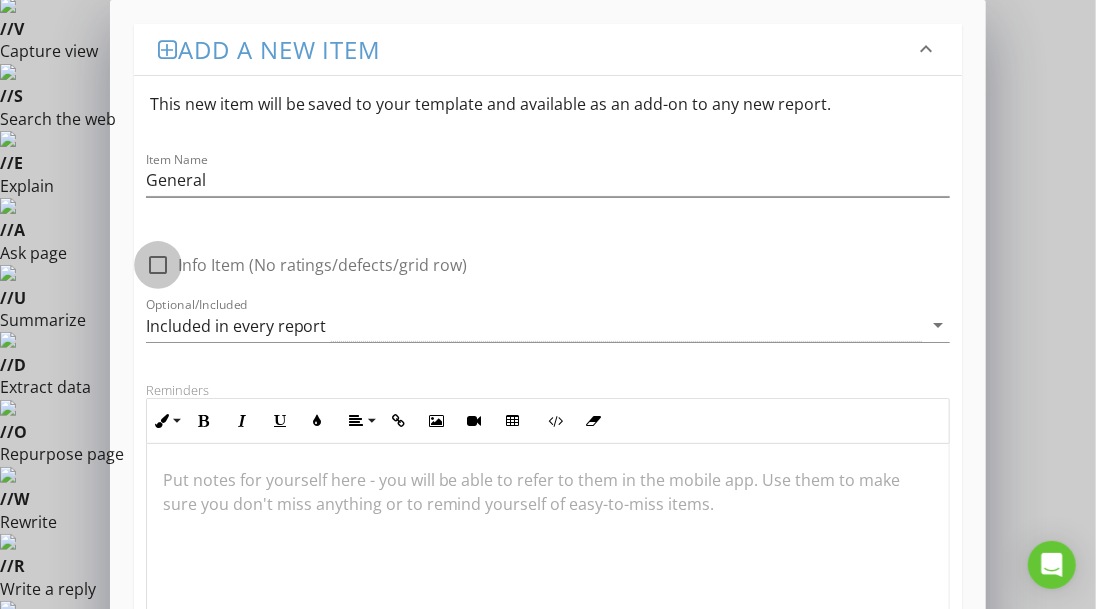 click at bounding box center [158, 265] 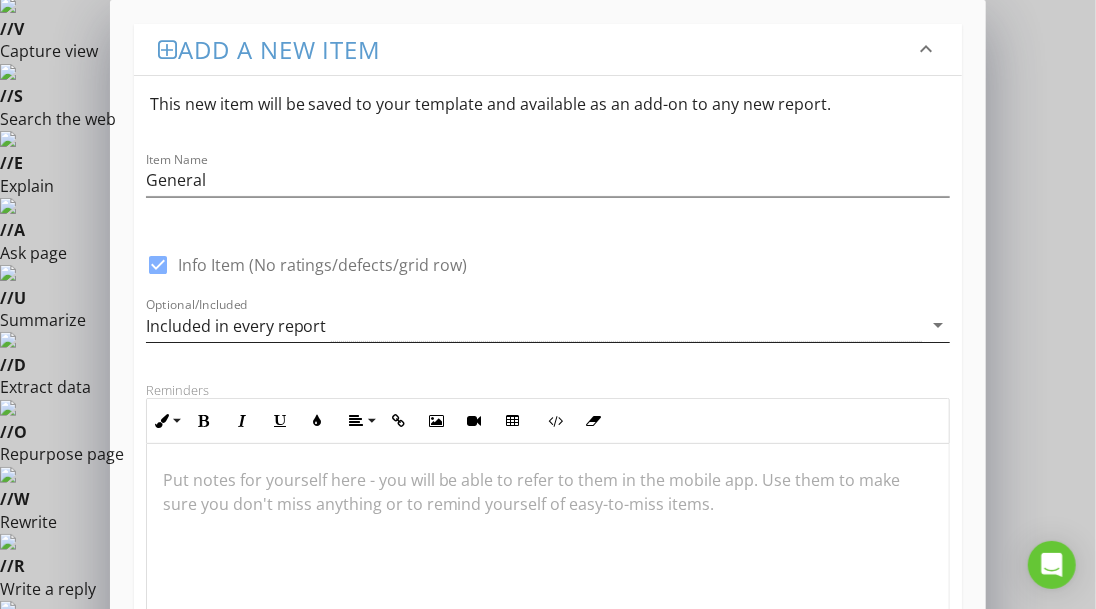 click on "arrow_drop_down" at bounding box center [938, 325] 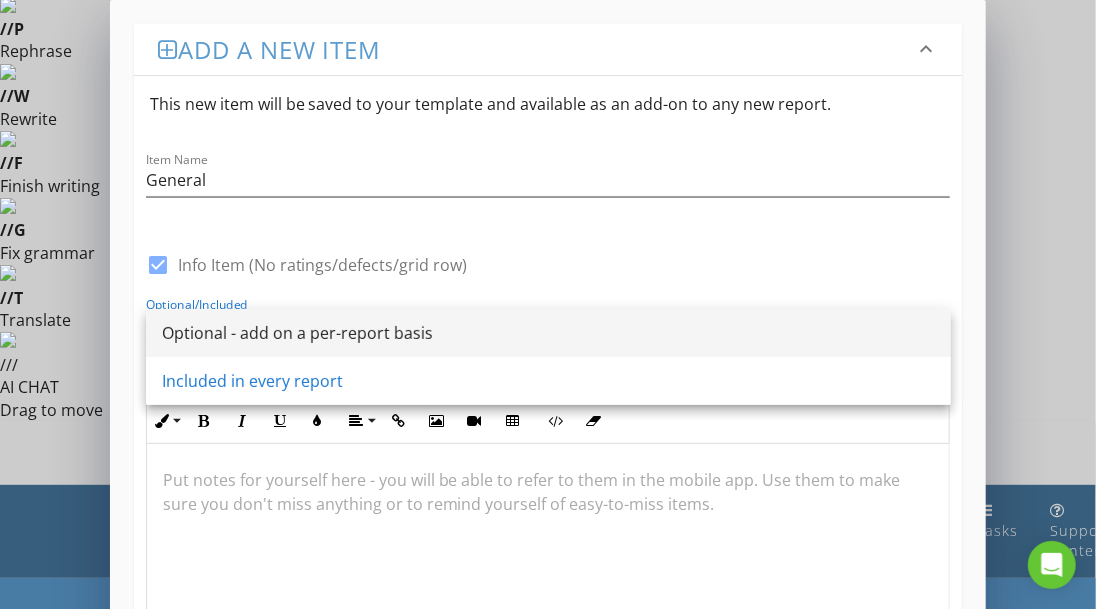 click on "Optional - add on a per-report basis" at bounding box center [548, 333] 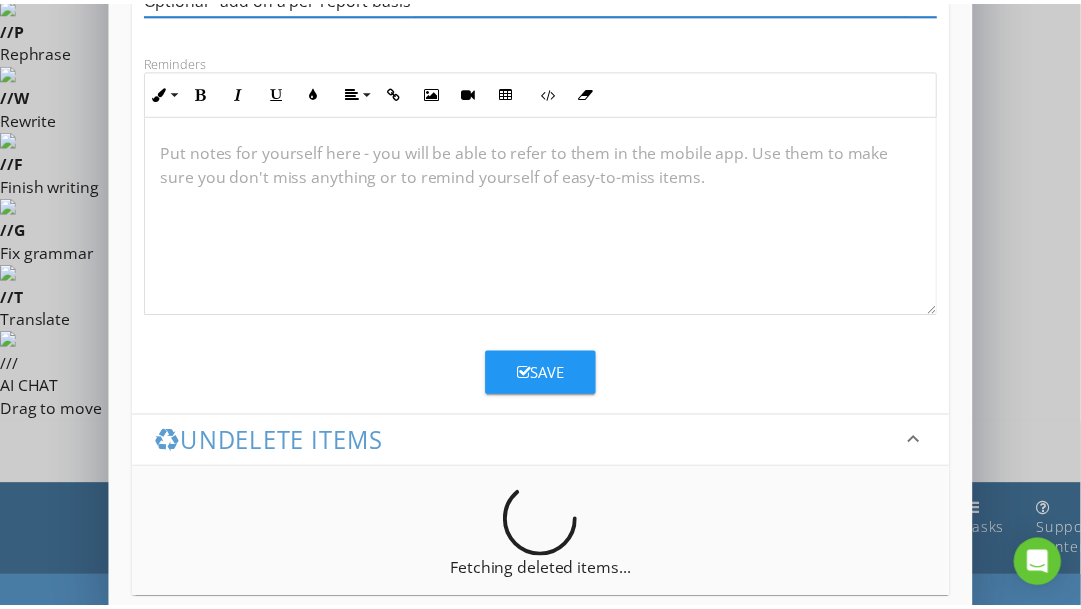 scroll, scrollTop: 336, scrollLeft: 0, axis: vertical 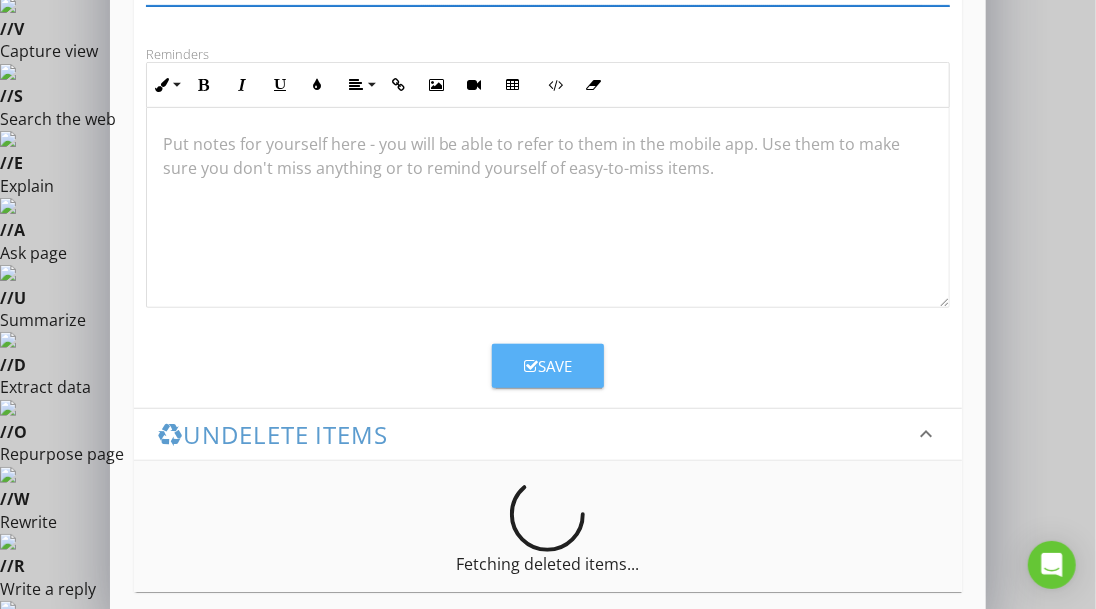 click on "Save" at bounding box center [548, 366] 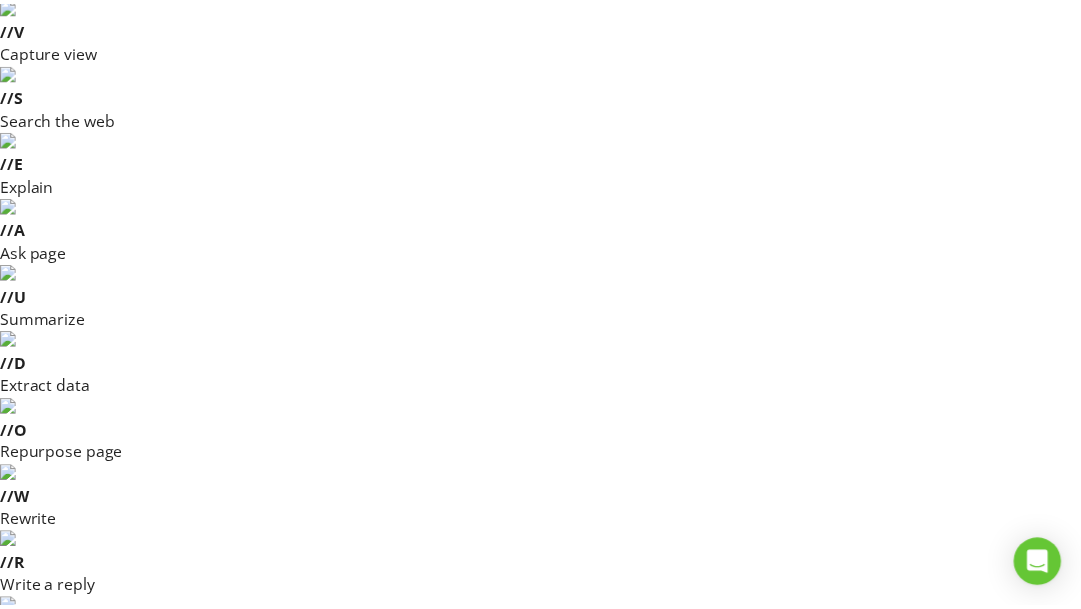 scroll, scrollTop: 257, scrollLeft: 0, axis: vertical 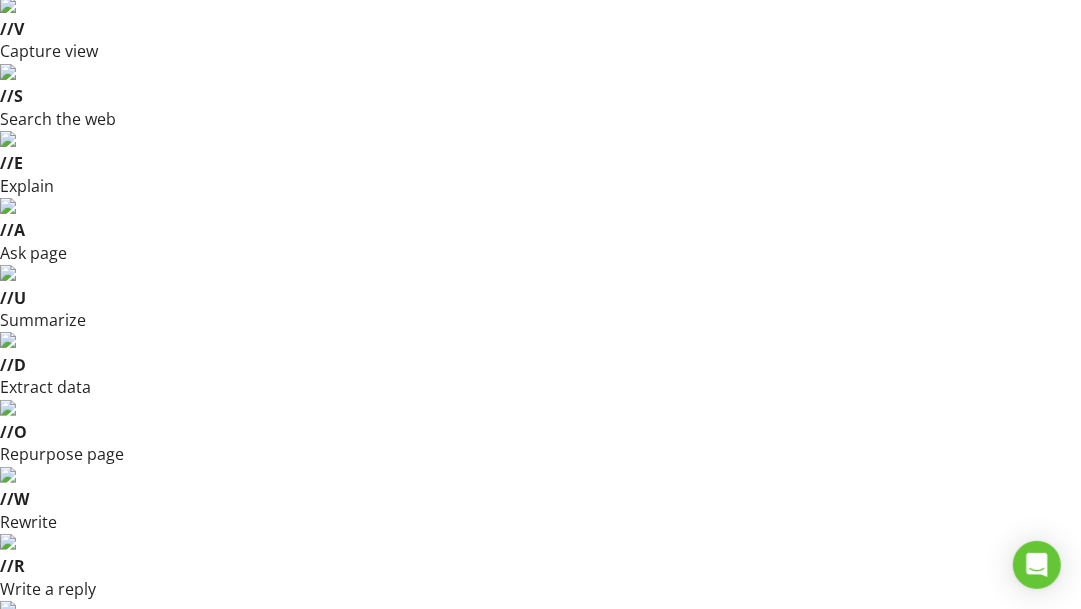 type 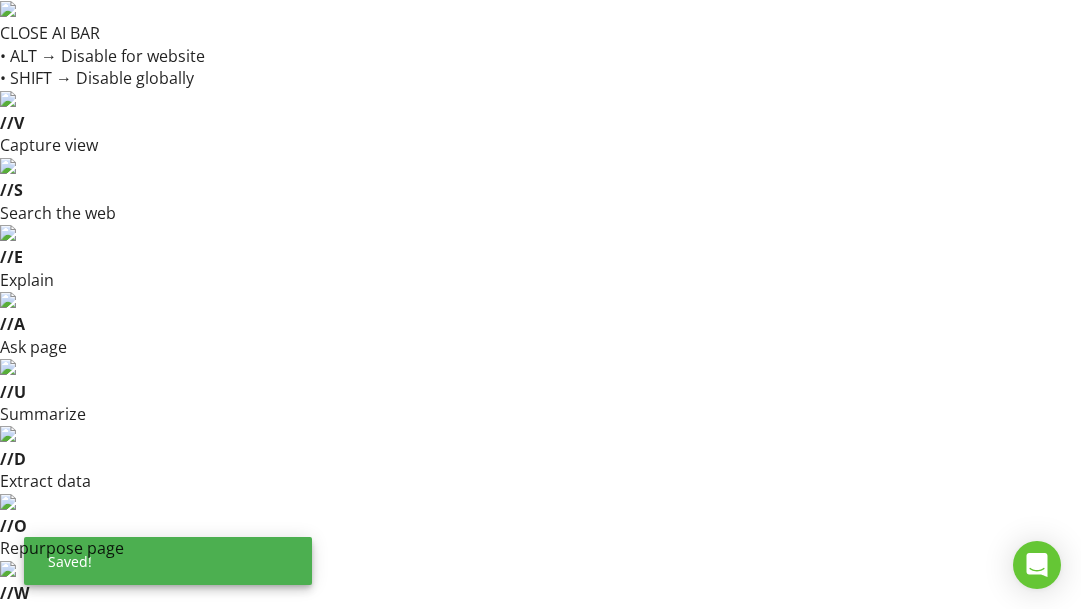 scroll, scrollTop: 94, scrollLeft: 0, axis: vertical 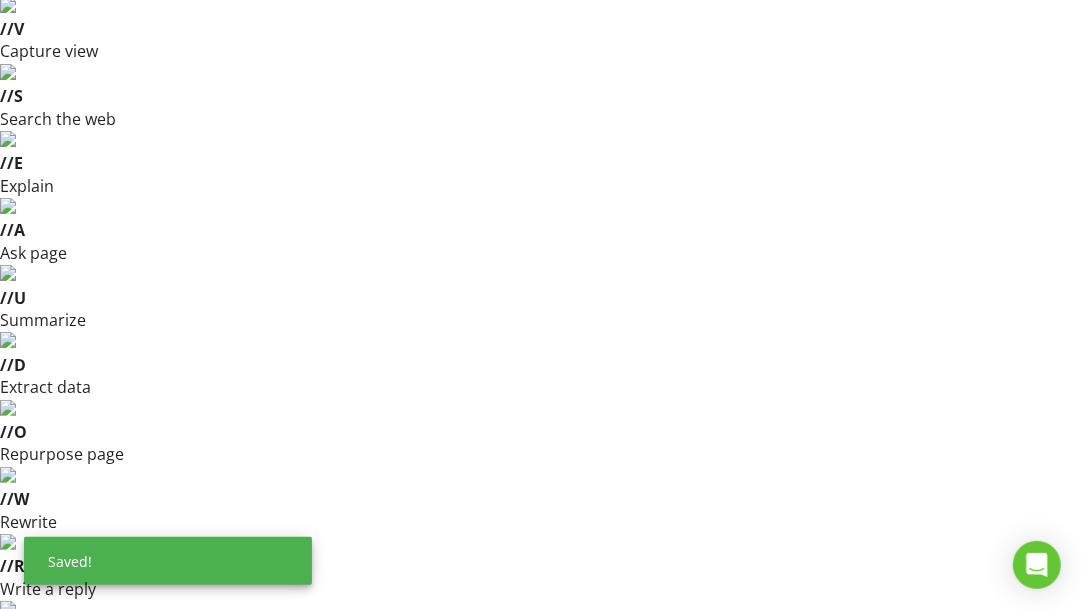 click on "New" at bounding box center [1010, 999] 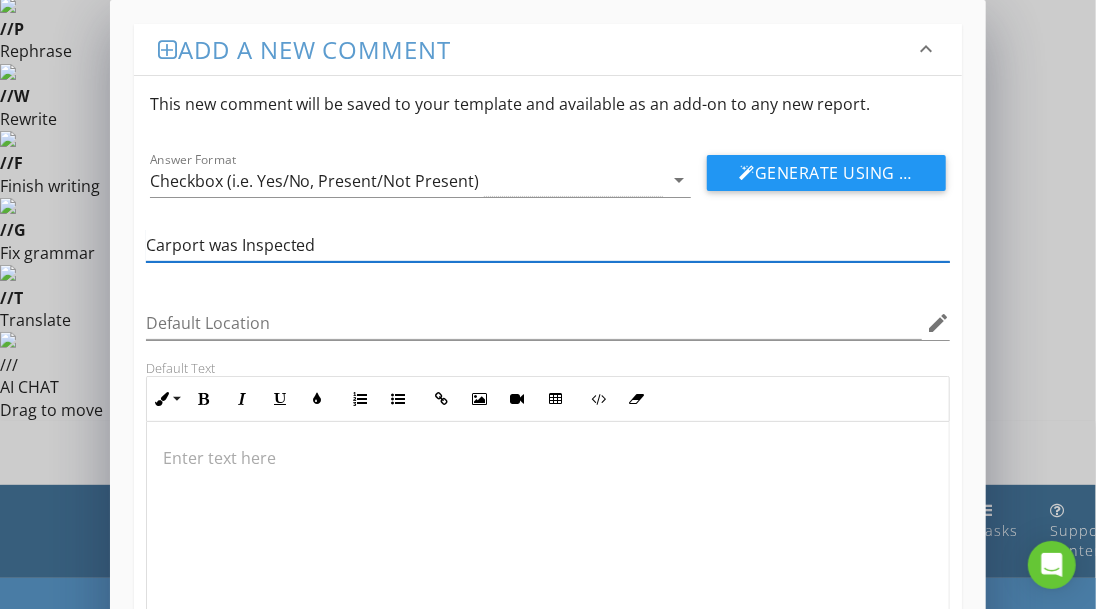 type on "Carport was Inspected" 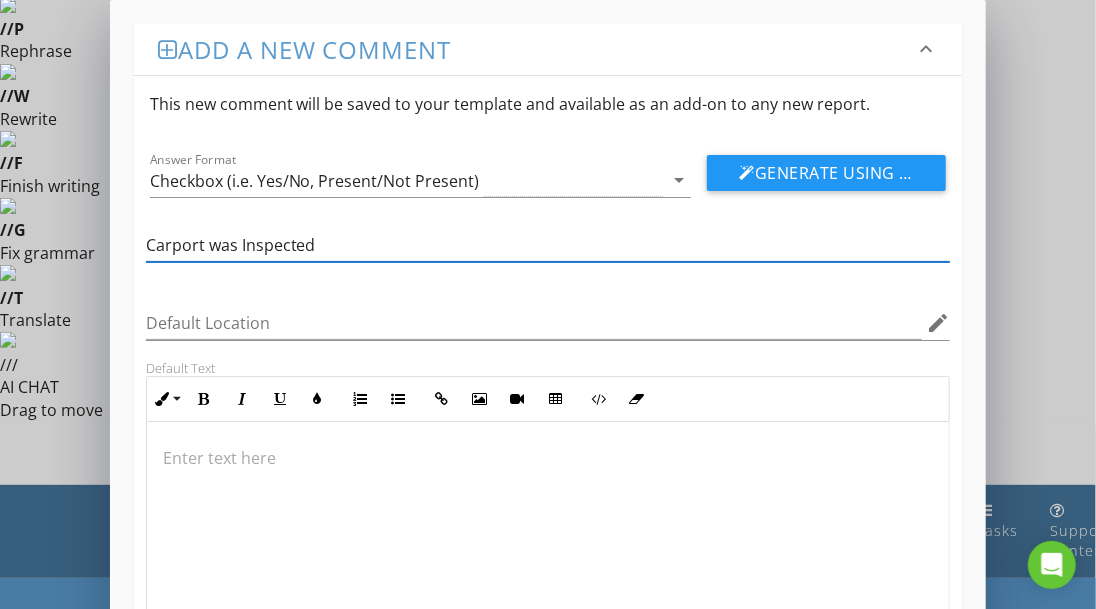 click at bounding box center [548, 458] 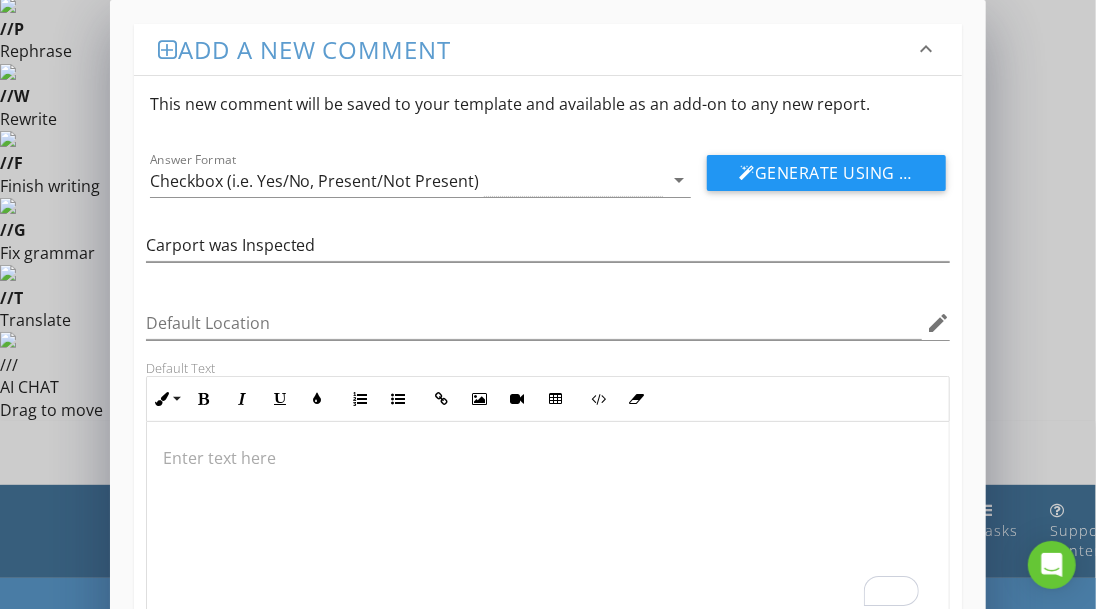 type 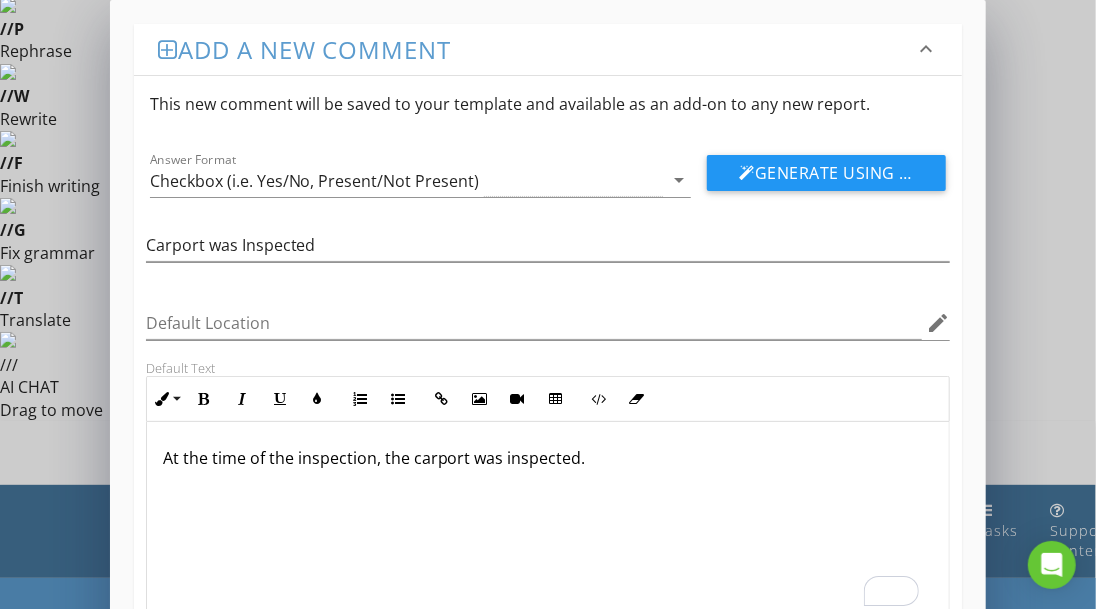 scroll, scrollTop: 0, scrollLeft: 0, axis: both 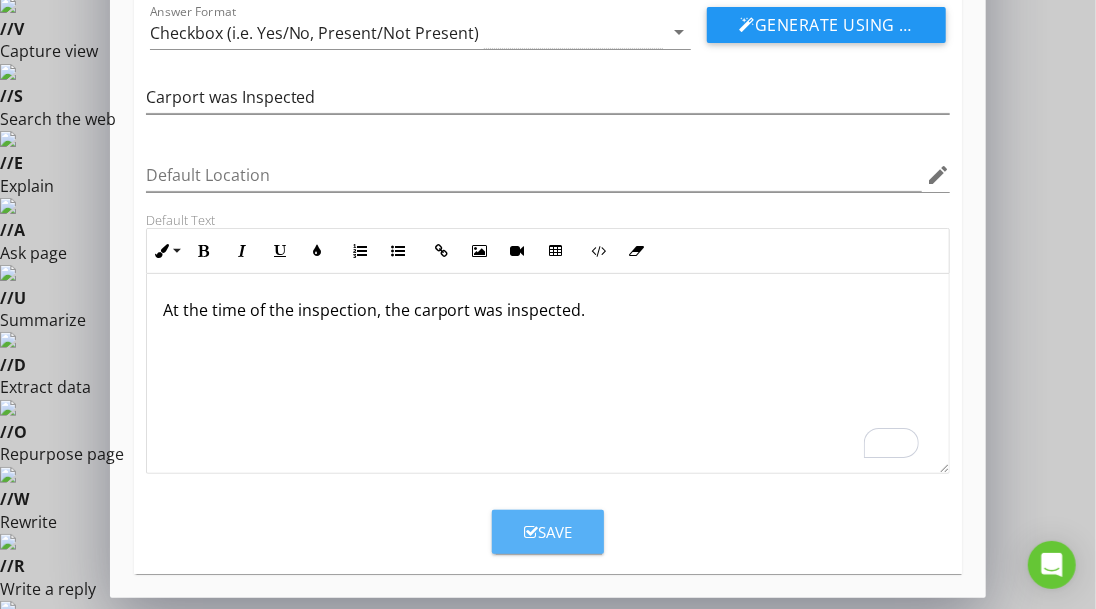 click on "Save" at bounding box center [548, 532] 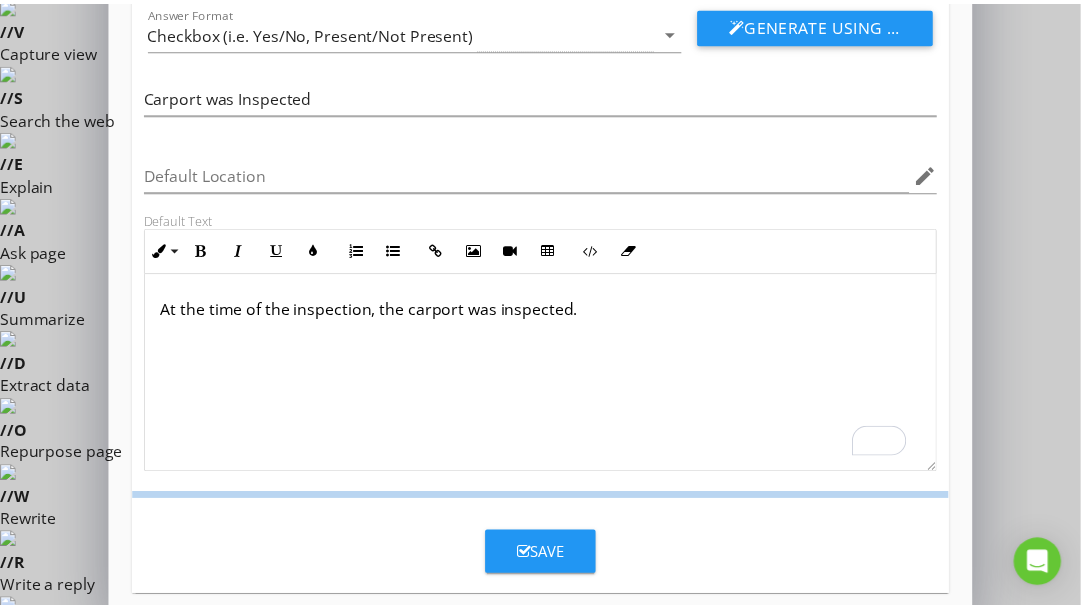 scroll, scrollTop: 51, scrollLeft: 0, axis: vertical 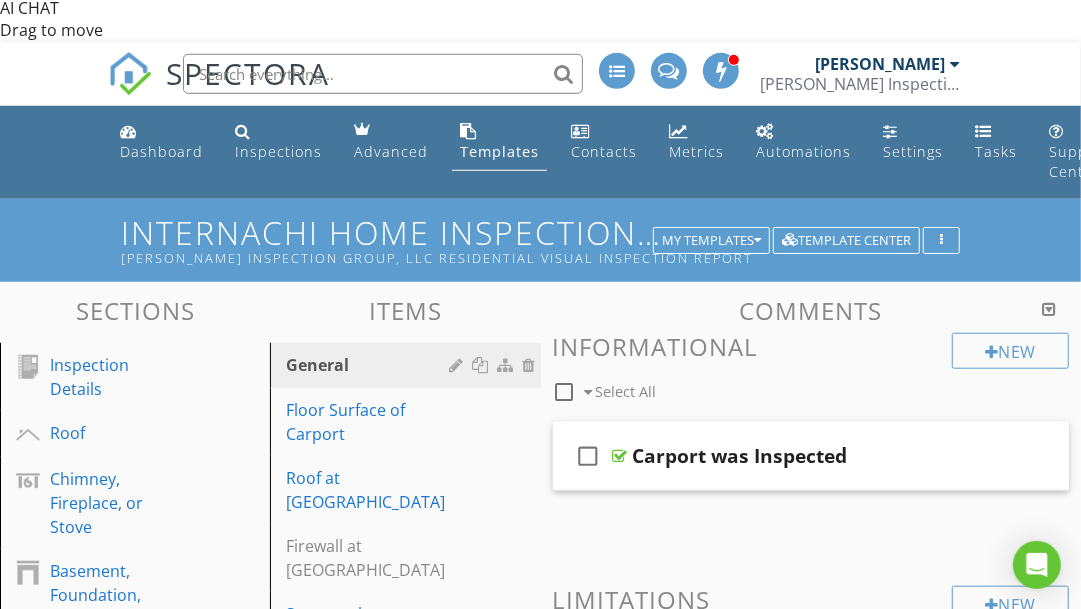 click on "Kitchen" at bounding box center (112, 1257) 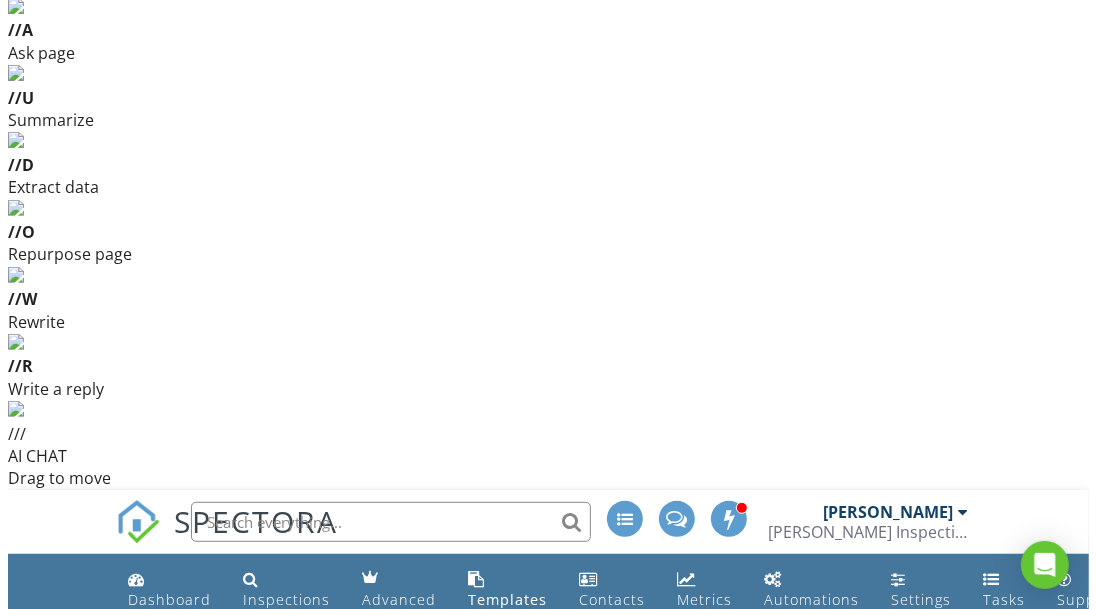 scroll, scrollTop: 291, scrollLeft: 0, axis: vertical 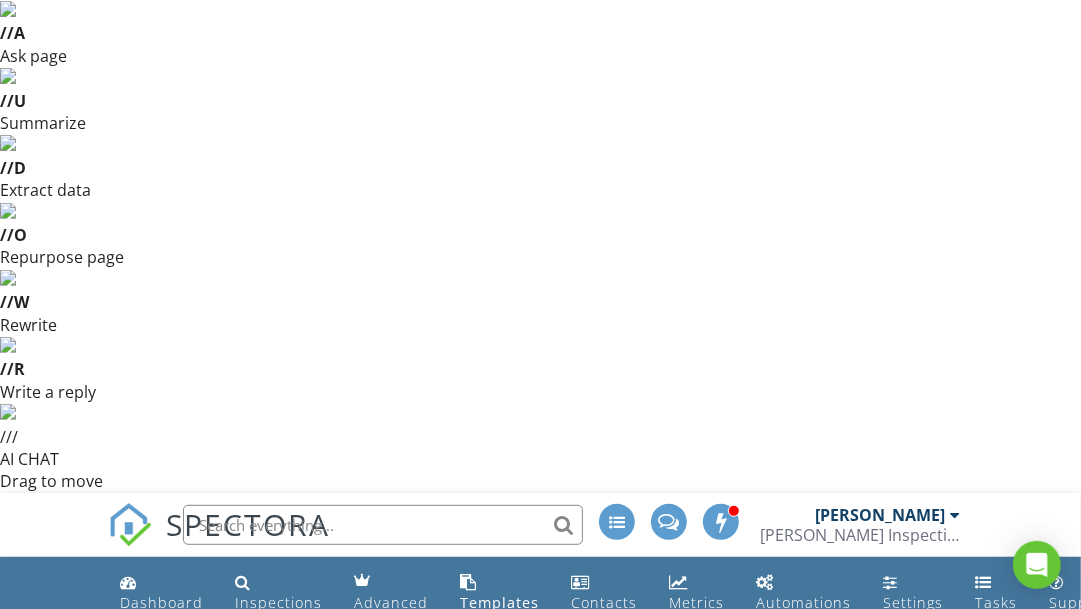 click at bounding box center (965, 906) 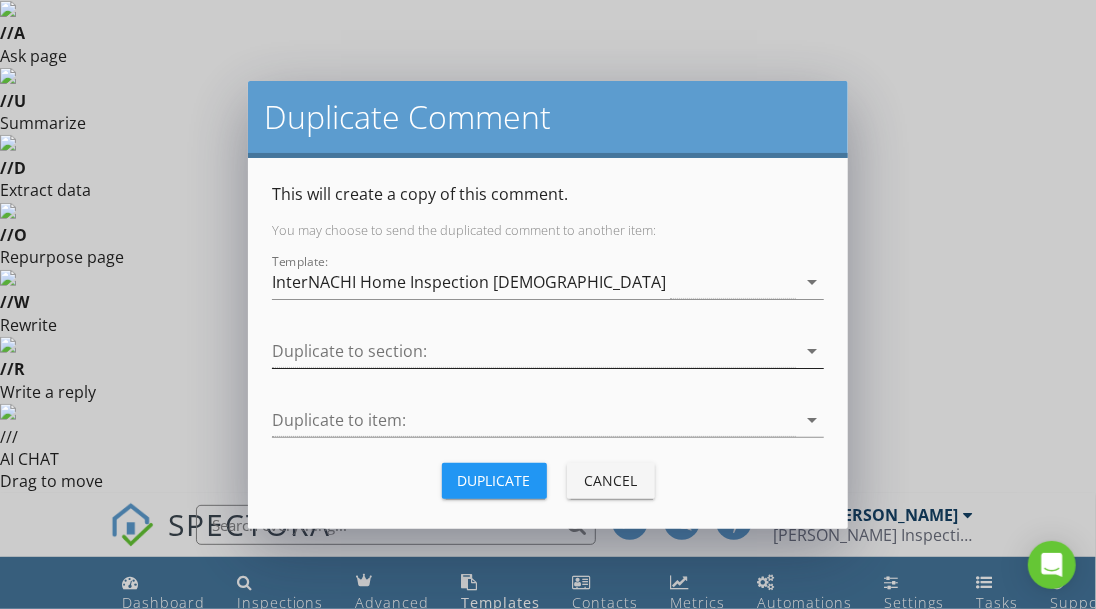 click at bounding box center (534, 351) 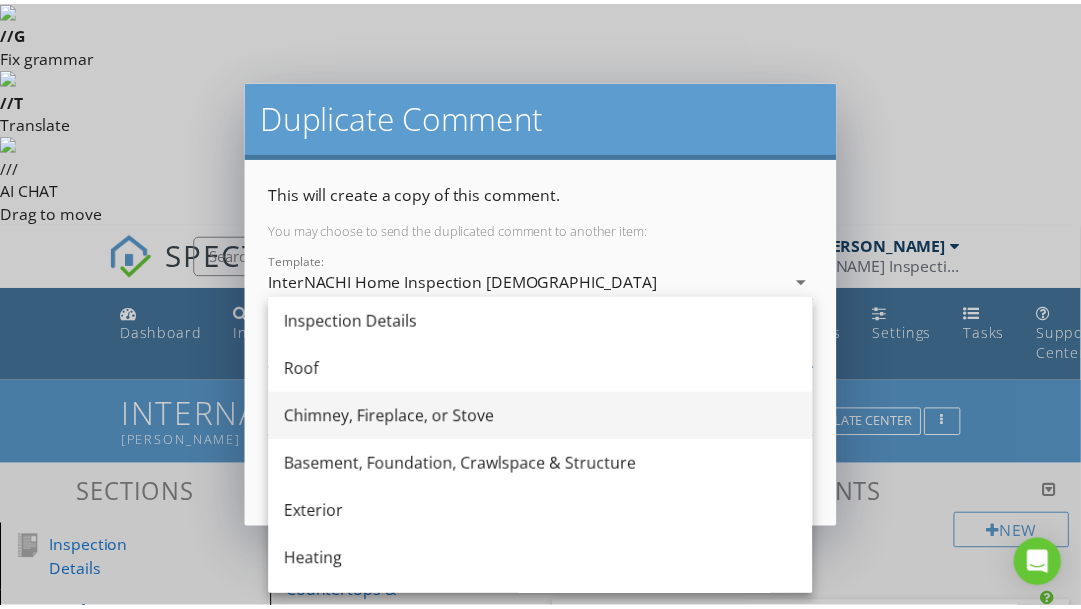 scroll, scrollTop: 515, scrollLeft: 0, axis: vertical 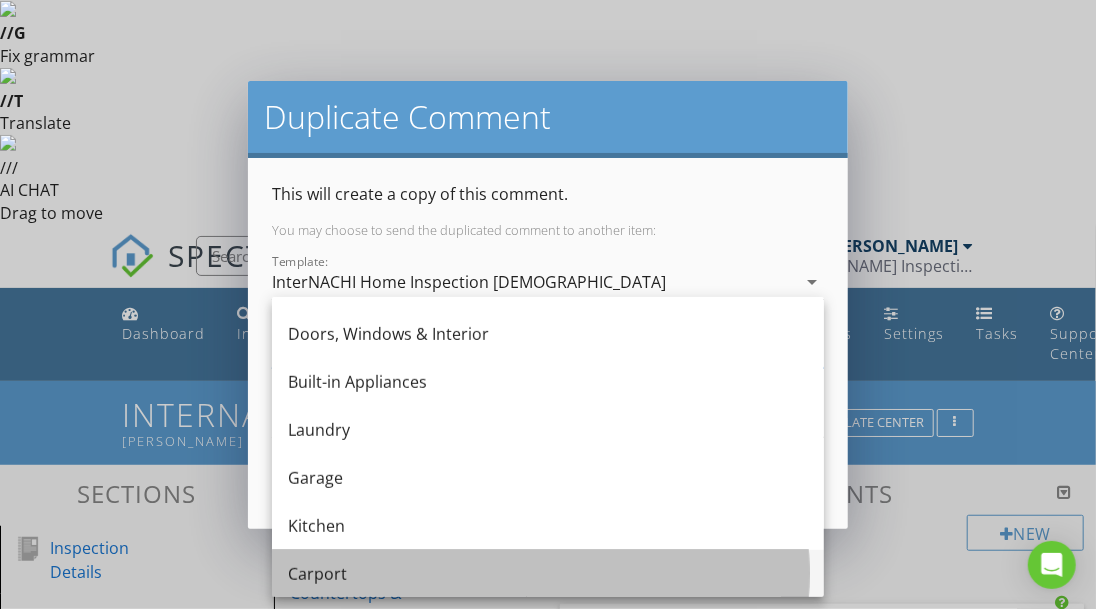 click on "Carport" at bounding box center (548, 574) 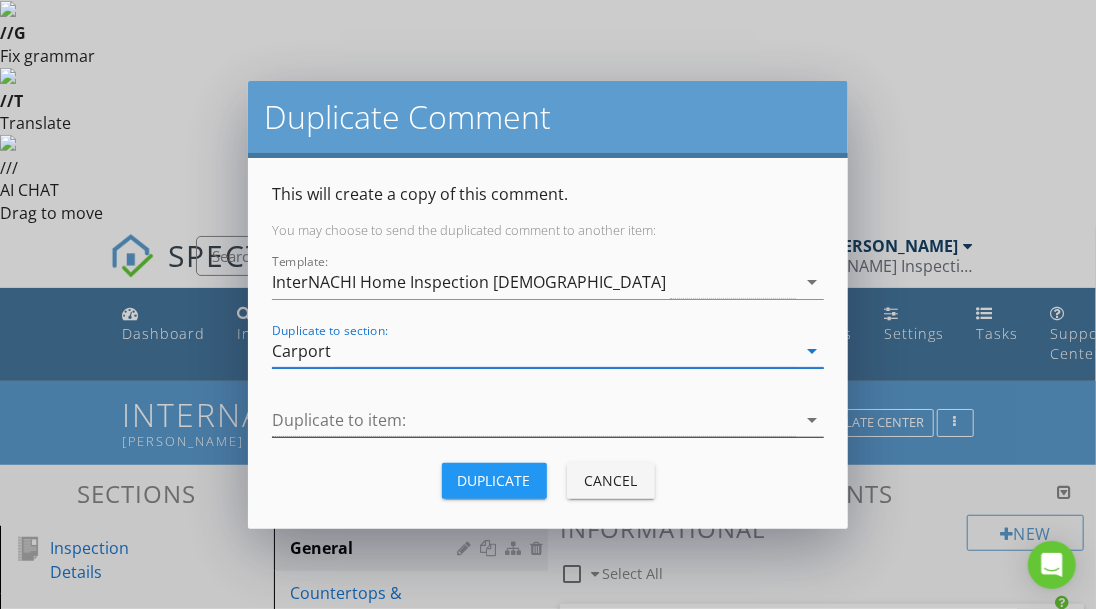 click at bounding box center (534, 420) 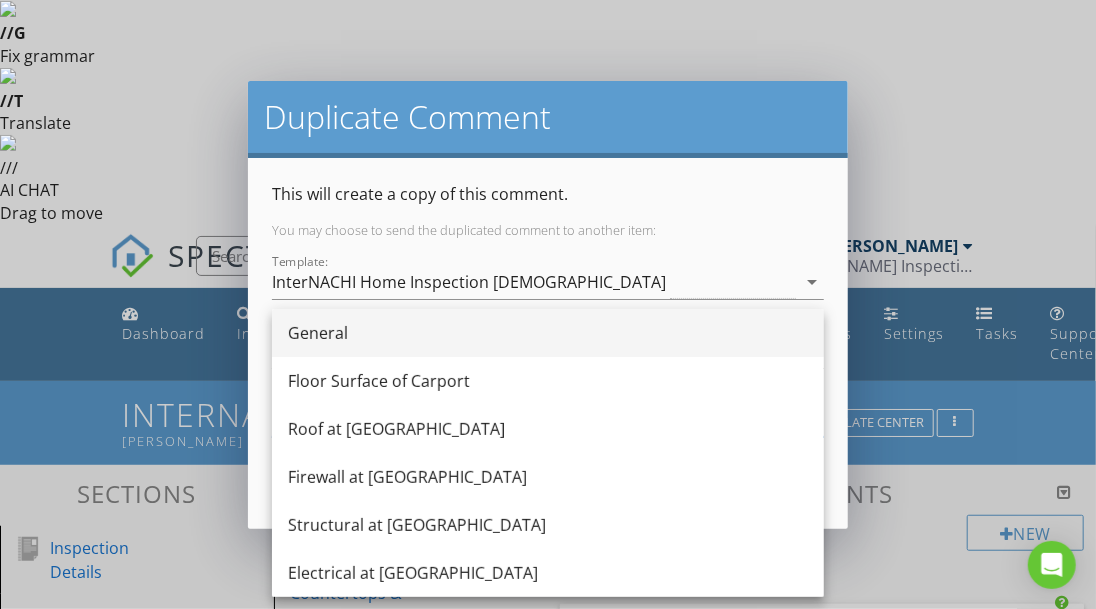 click on "General" at bounding box center (548, 333) 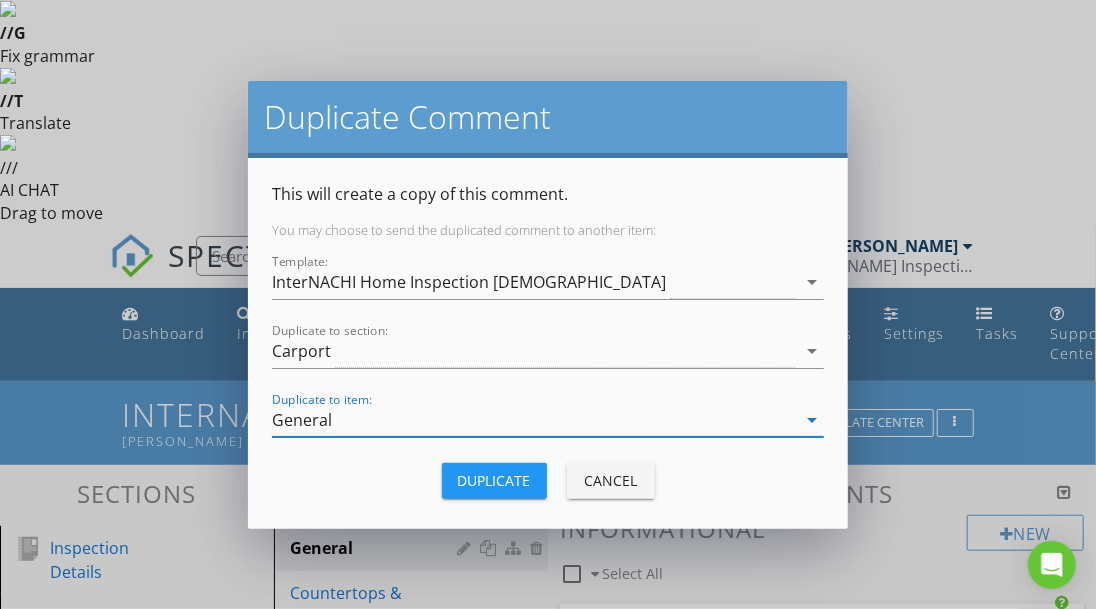 click on "Duplicate" at bounding box center [494, 480] 